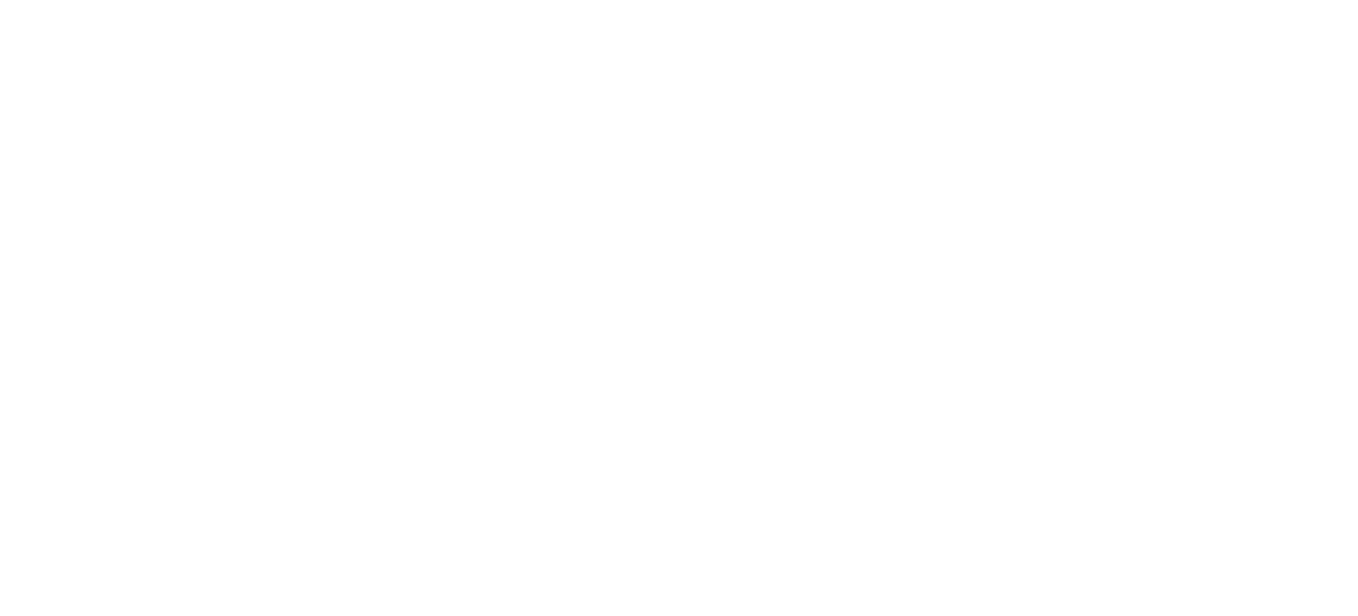 scroll, scrollTop: 0, scrollLeft: 0, axis: both 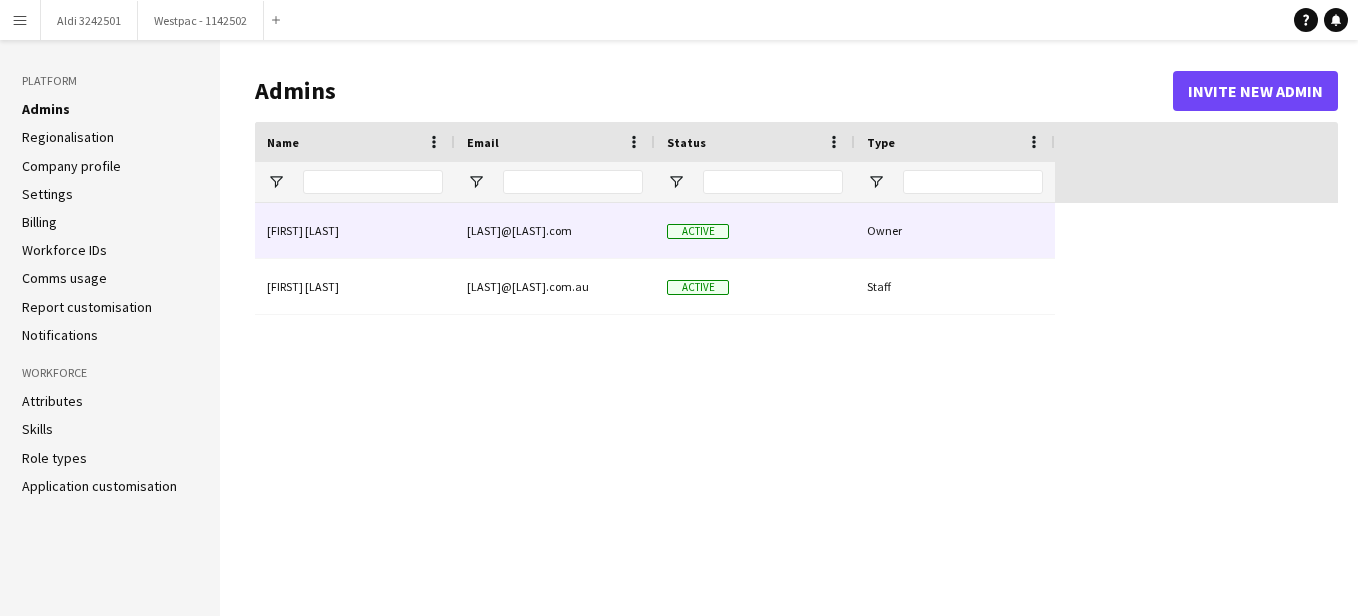type on "**********" 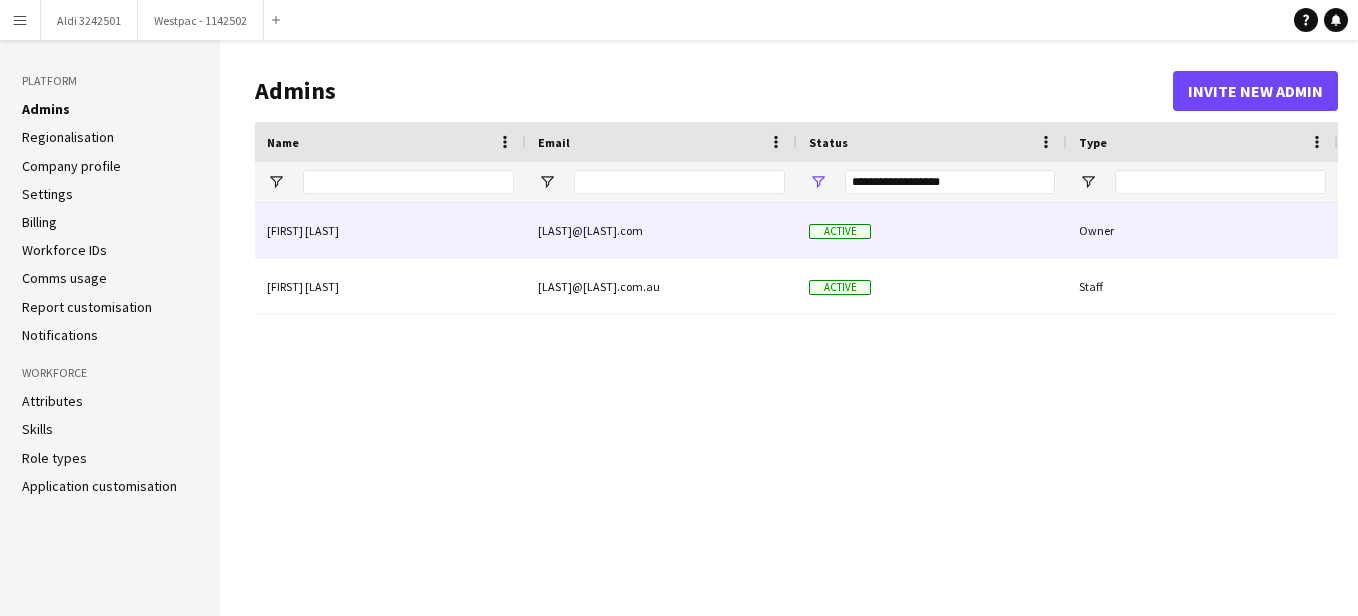 scroll, scrollTop: 0, scrollLeft: 0, axis: both 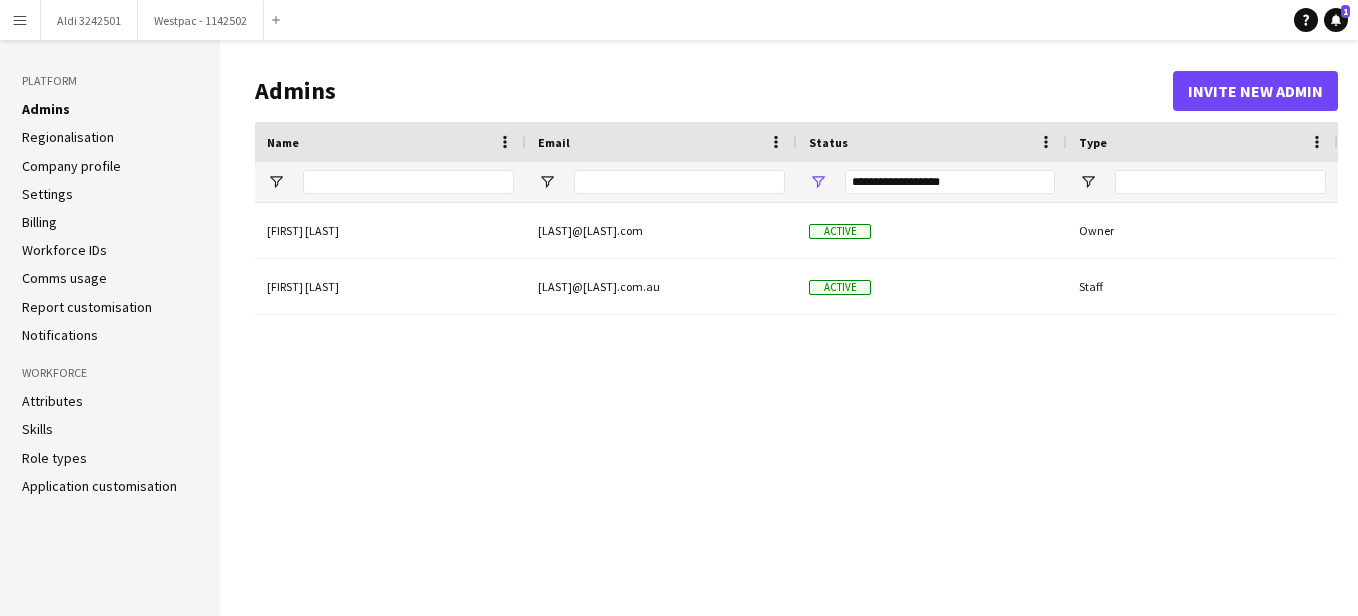 click on "Menu" at bounding box center [20, 20] 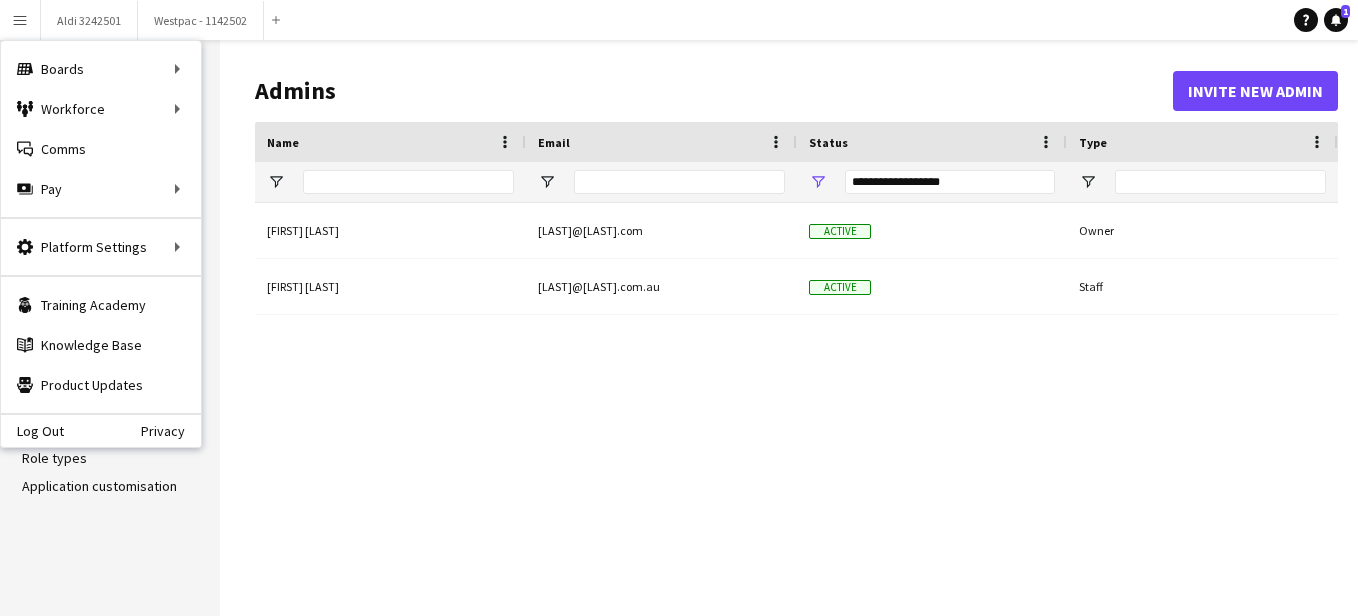 click on "Admins   Invite new admin" 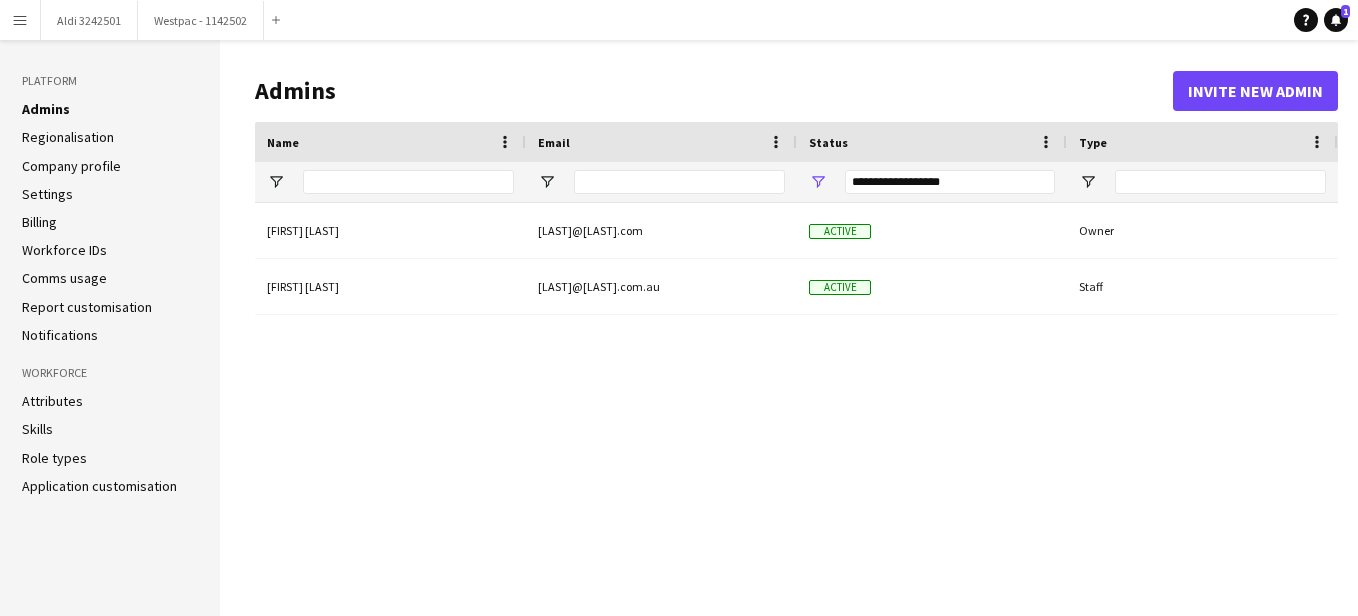 click on "Menu" at bounding box center [20, 20] 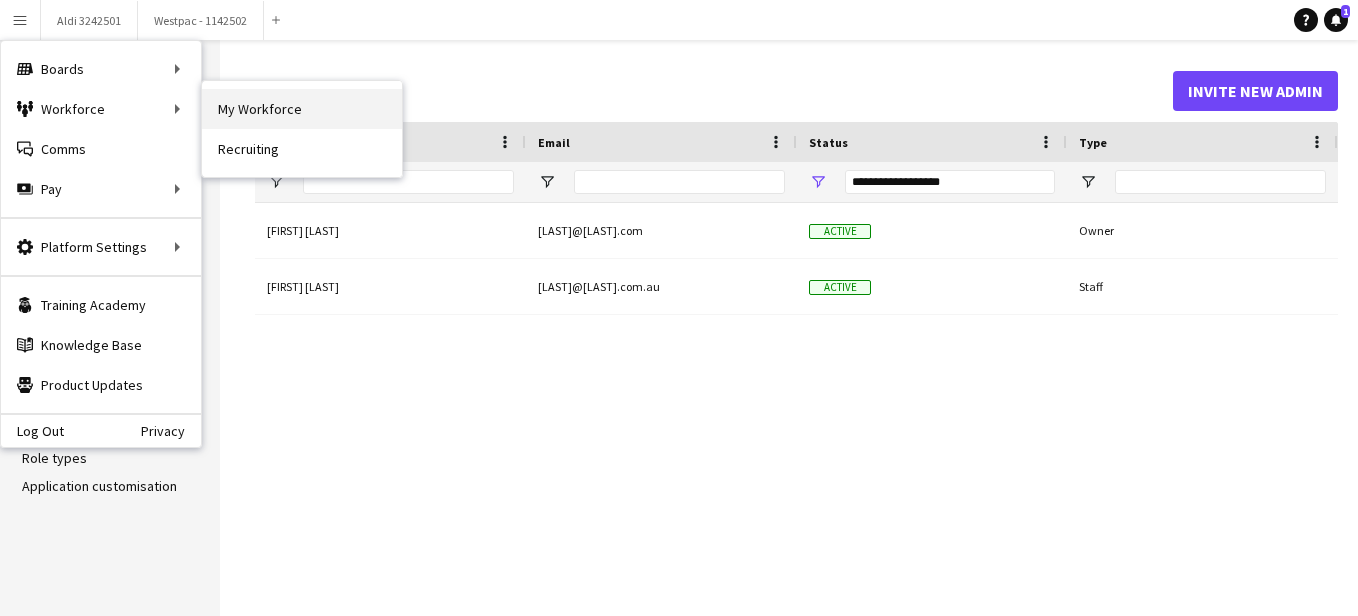 click on "My Workforce" at bounding box center [302, 109] 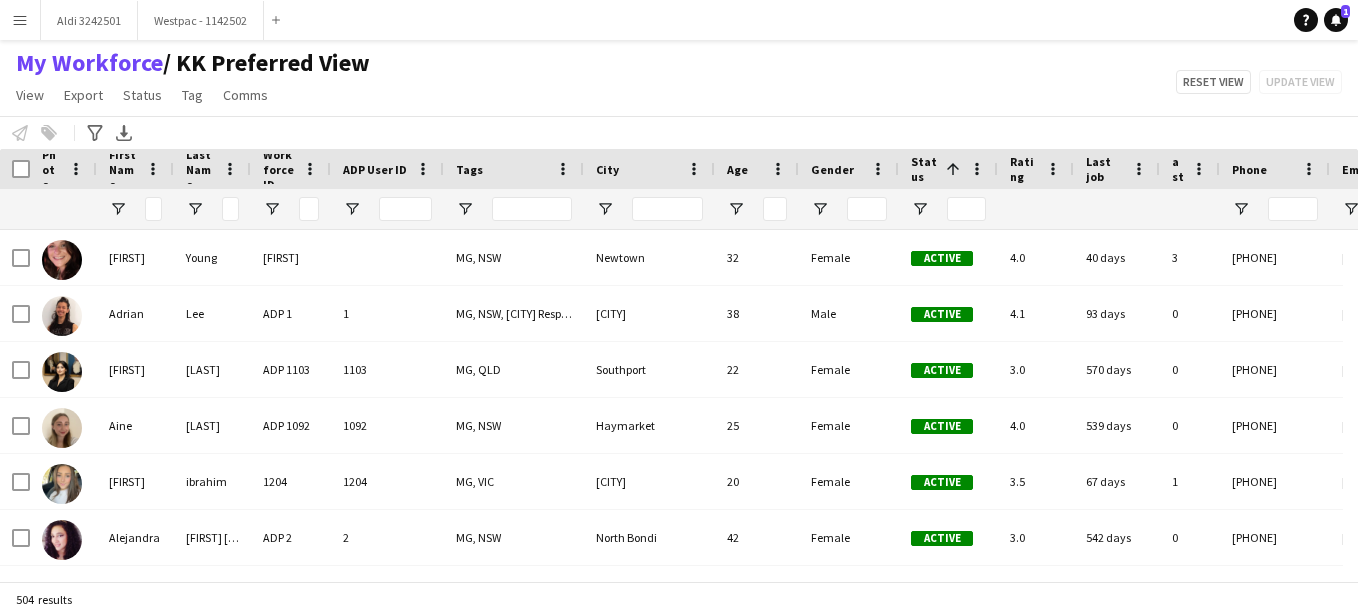 scroll, scrollTop: 130, scrollLeft: 0, axis: vertical 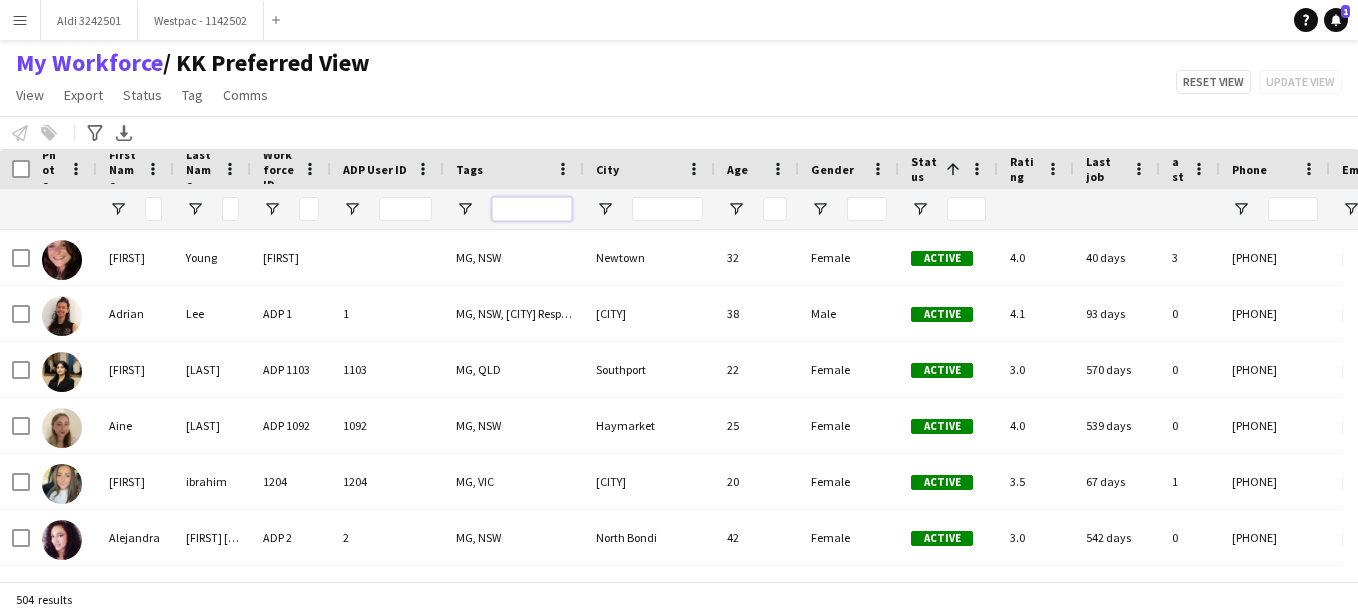 click at bounding box center (532, 209) 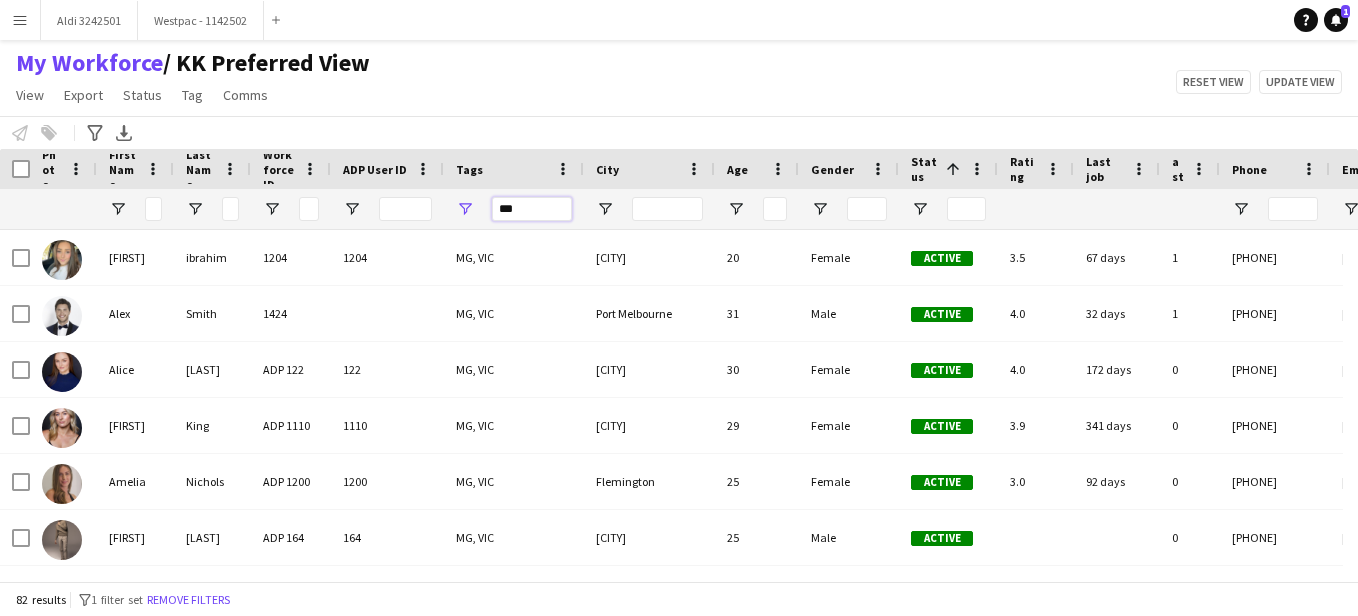 type on "***" 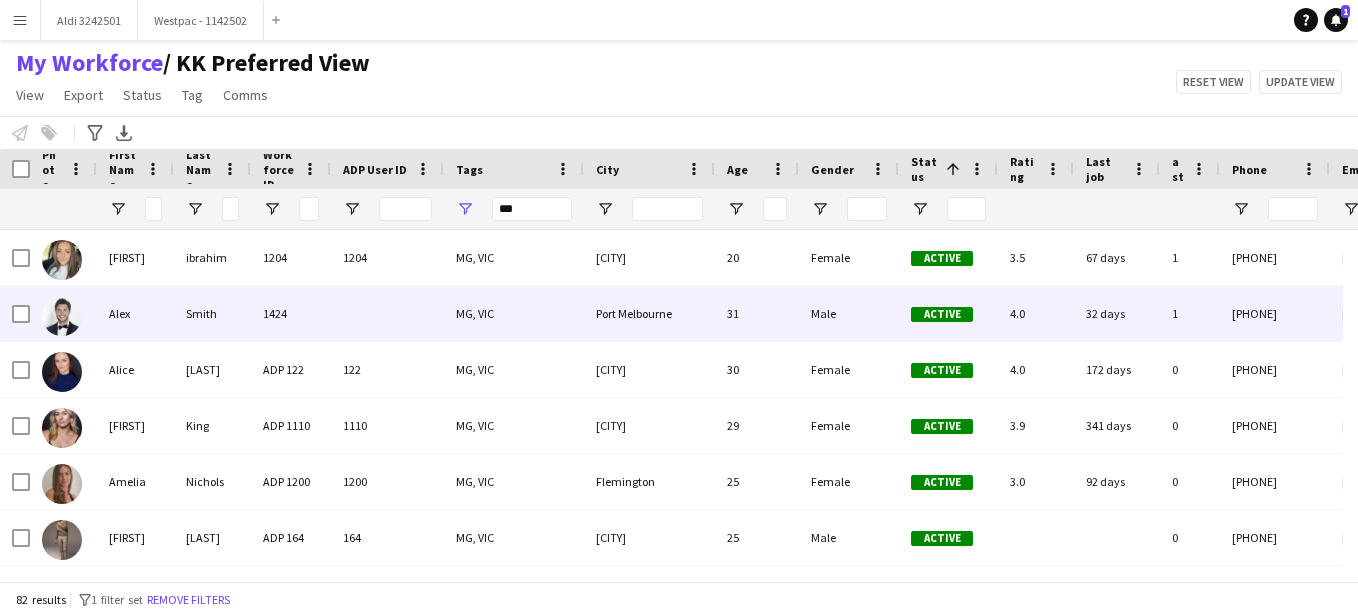 click on "Alex" at bounding box center [135, 313] 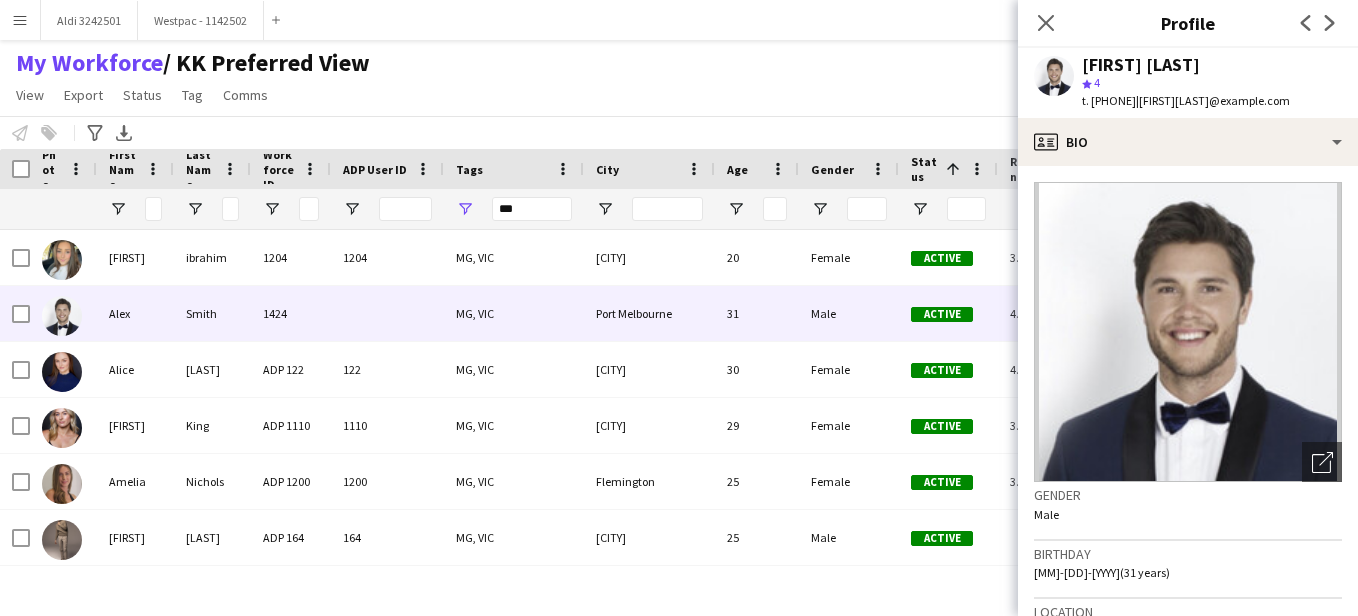 scroll, scrollTop: 1350, scrollLeft: 0, axis: vertical 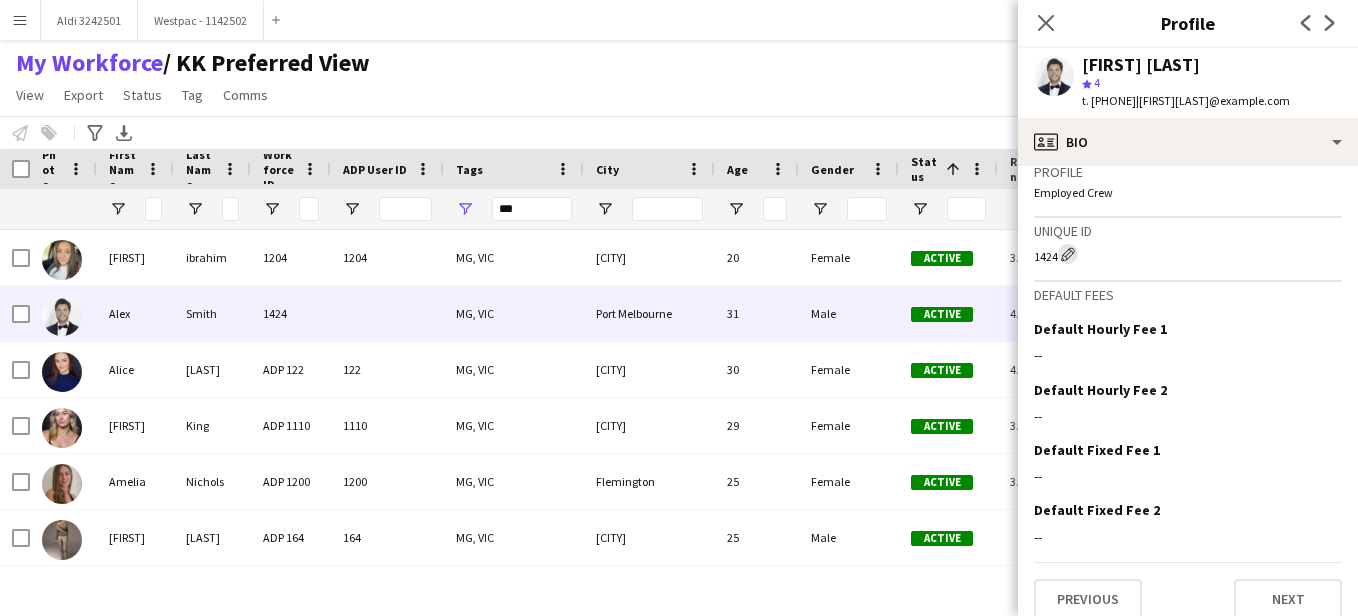 click on "Edit crew unique ID" 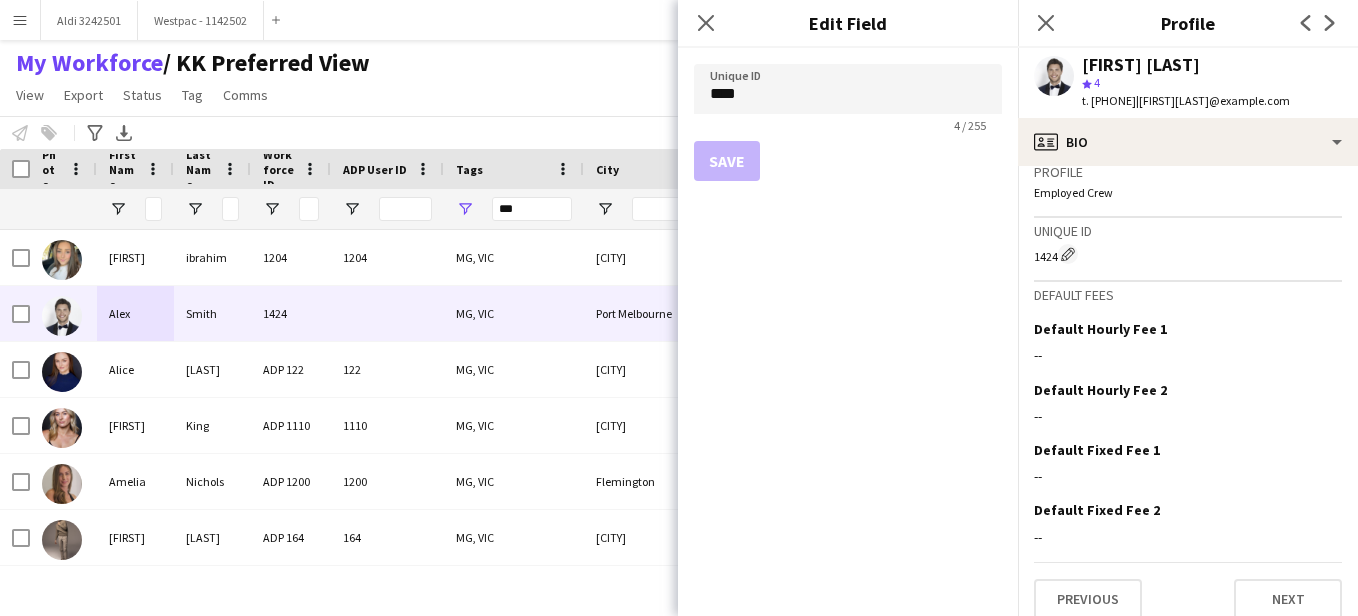 click on "1424
Edit crew unique ID" 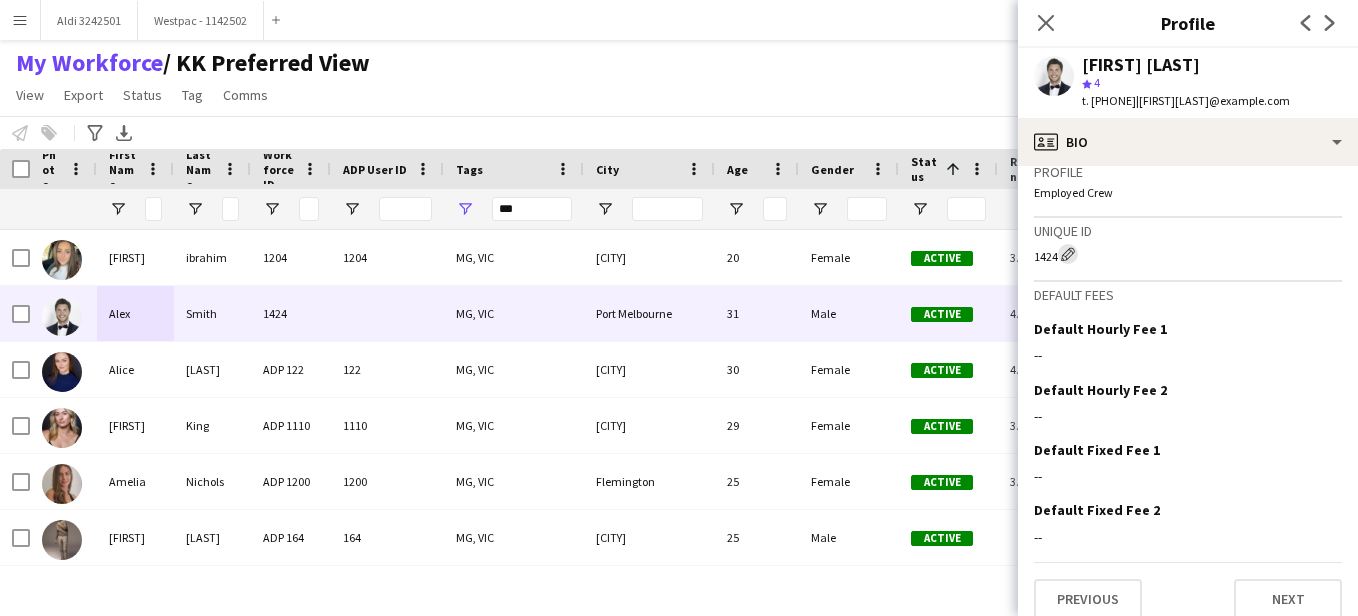 click on "Edit crew unique ID" 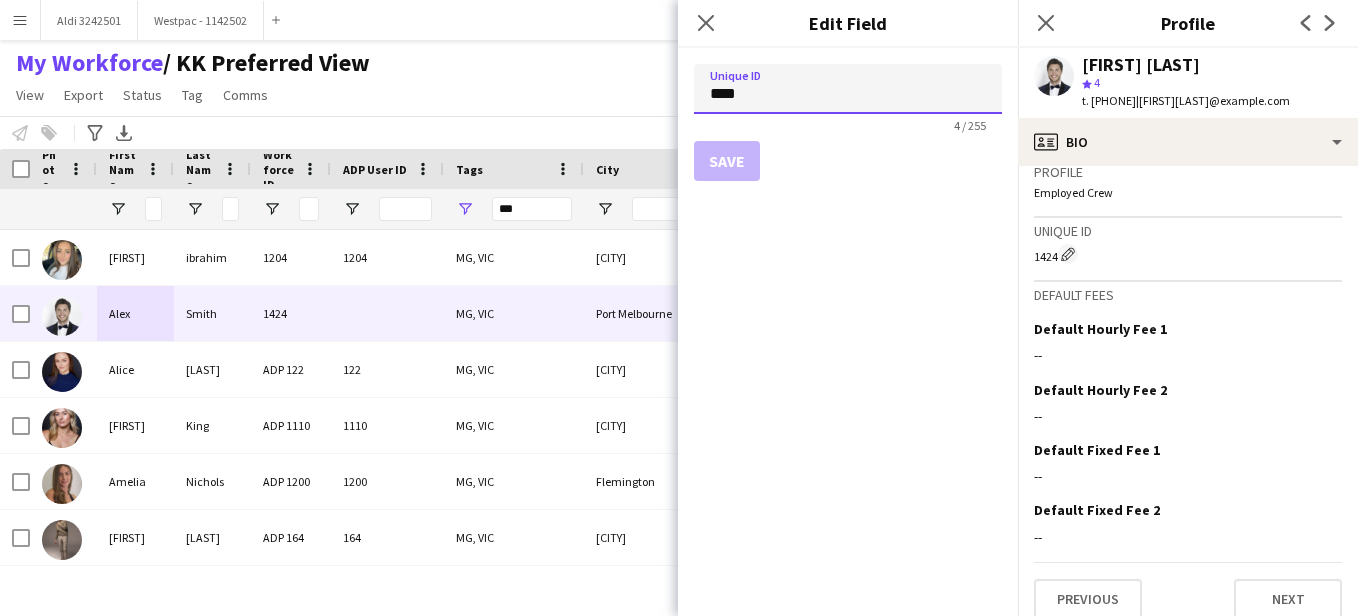 drag, startPoint x: 756, startPoint y: 90, endPoint x: 646, endPoint y: 86, distance: 110.0727 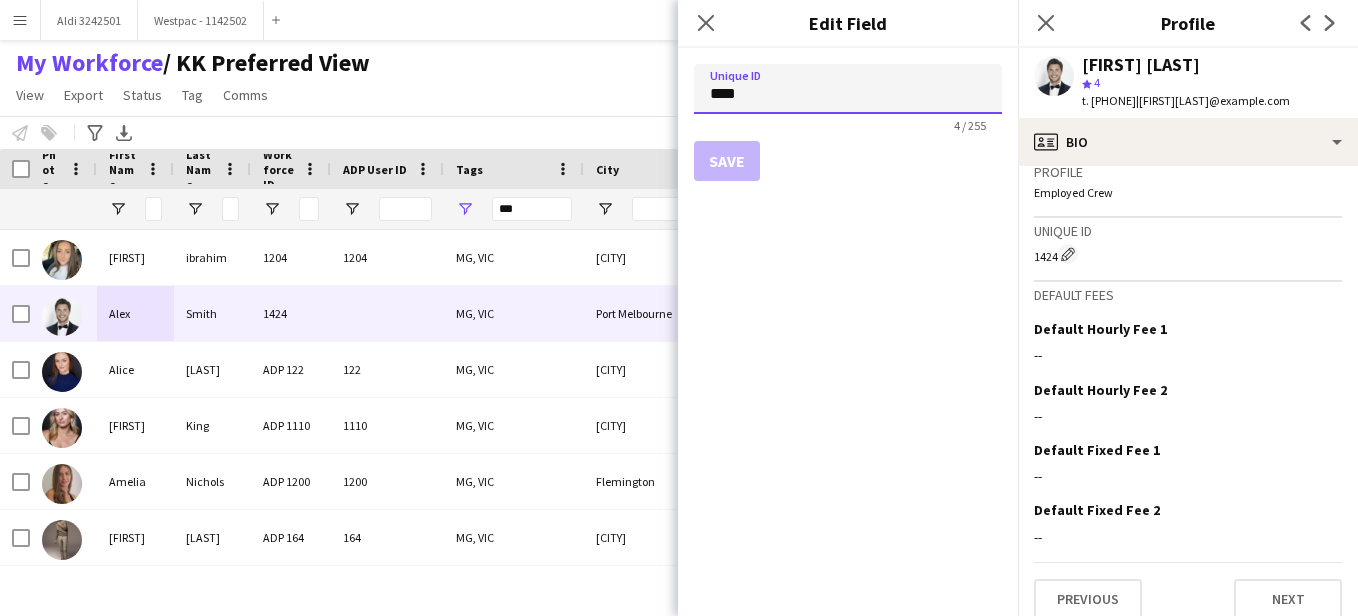 click on "Menu
Boards
Boards   Boards   All jobs   Status
Workforce
Workforce   My Workforce   Recruiting
Comms
Comms
Pay
Pay   Approvals   Payments   Reports
Platform Settings
Platform Settings   App settings   Your settings   Profiles
Training Academy
Training Academy
Knowledge Base
Knowledge Base
Product Updates
Product Updates   Log Out   Privacy   Aldi 3242501
Close
Westpac - 1142502
Close
Add
Help
Notifications
1   My Workforce    / KK Preferred View    View   Views  Default view KK Preferred View  New view Update view" at bounding box center (679, 308) 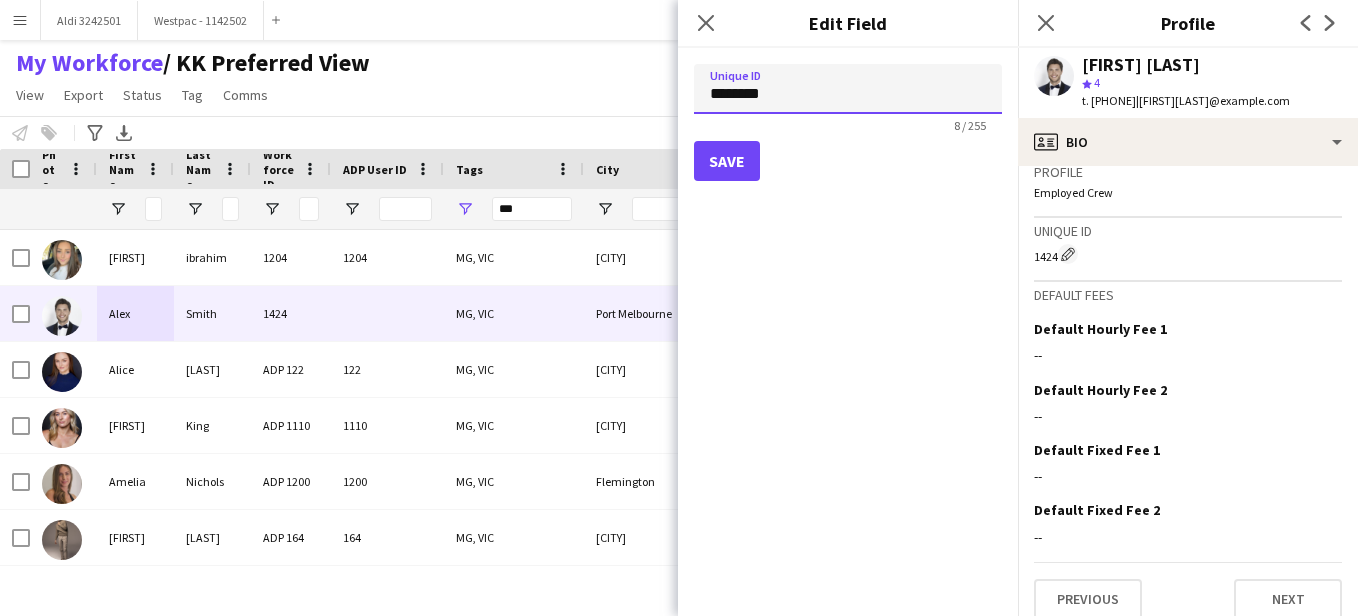 type on "********" 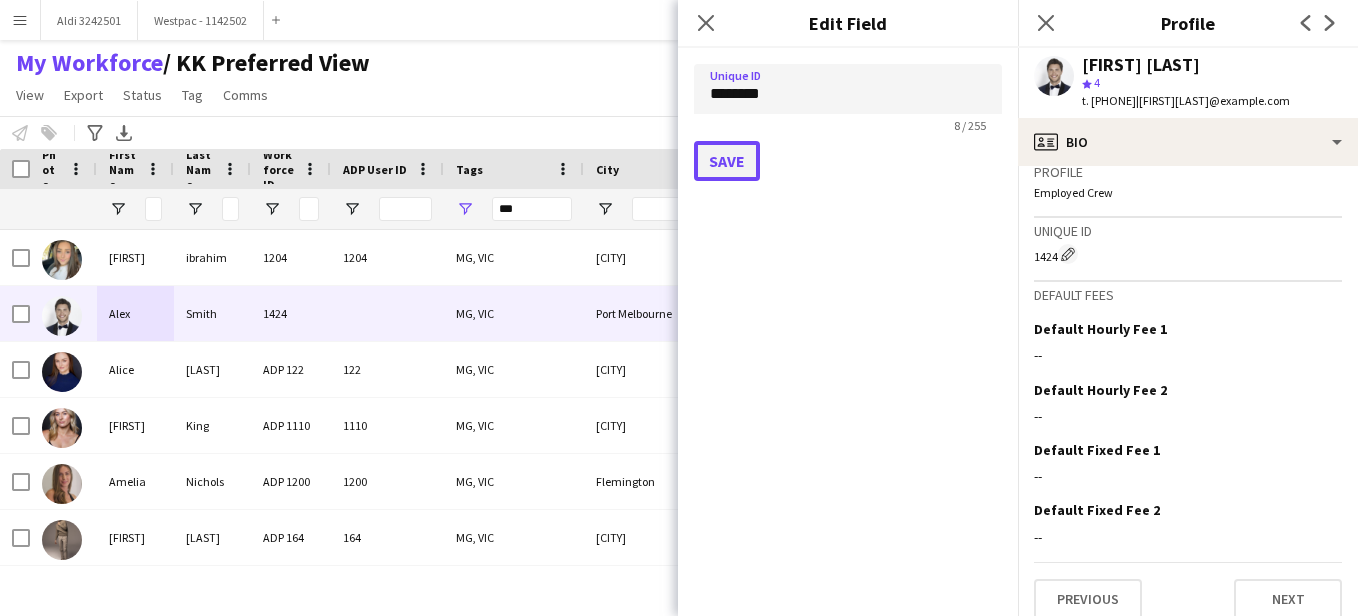 click on "Save" 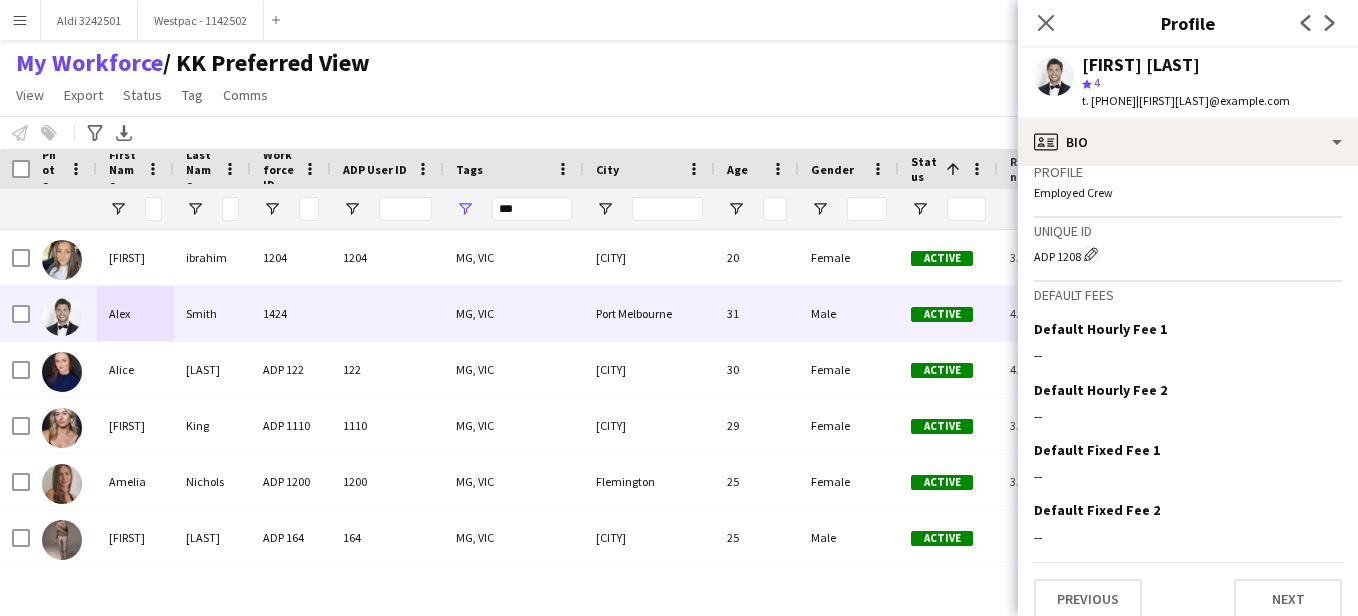 click on "Employed Crew" 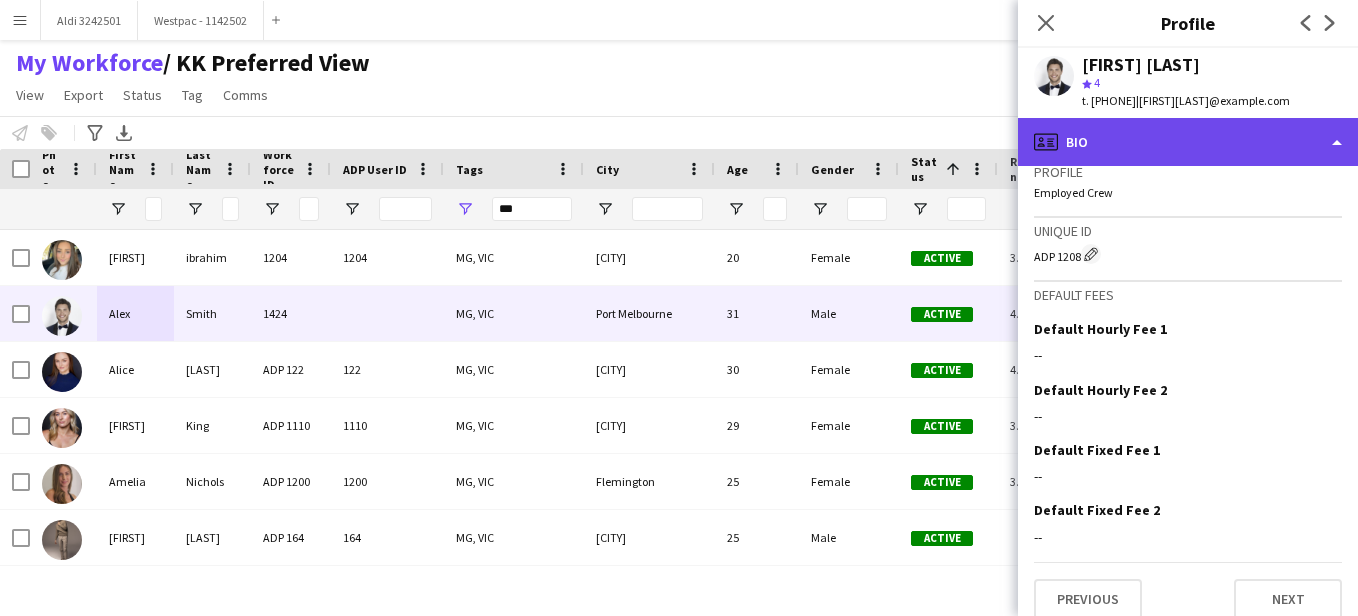 click on "profile
Bio" 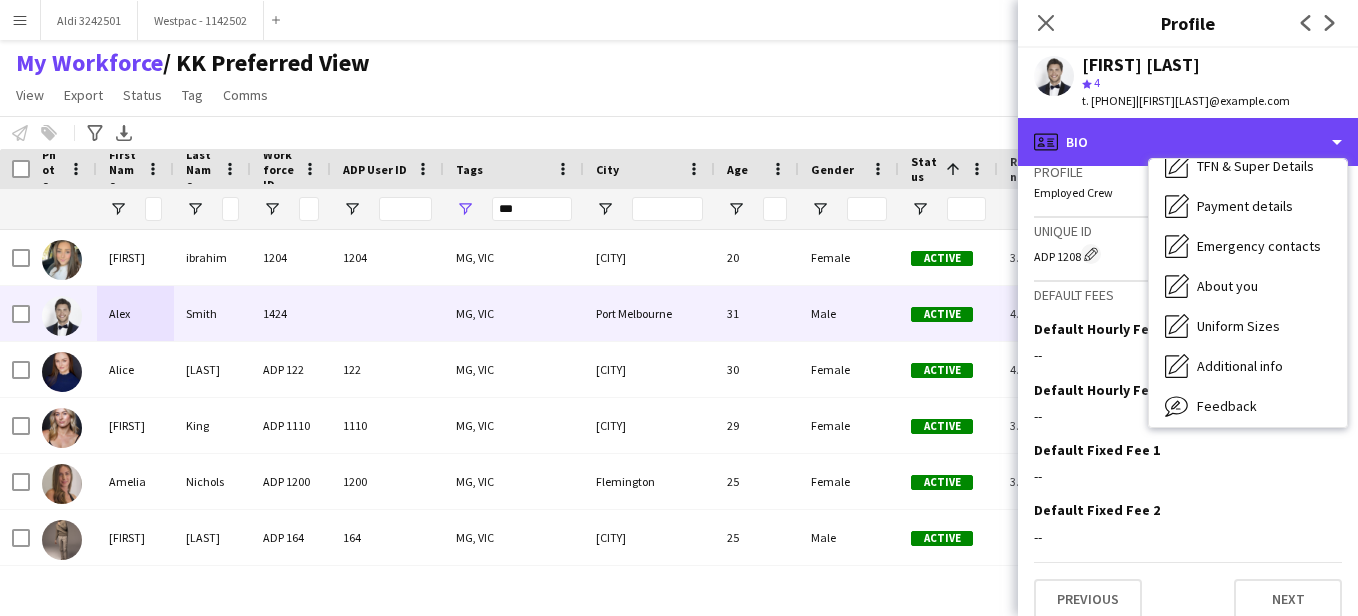 scroll, scrollTop: 159, scrollLeft: 0, axis: vertical 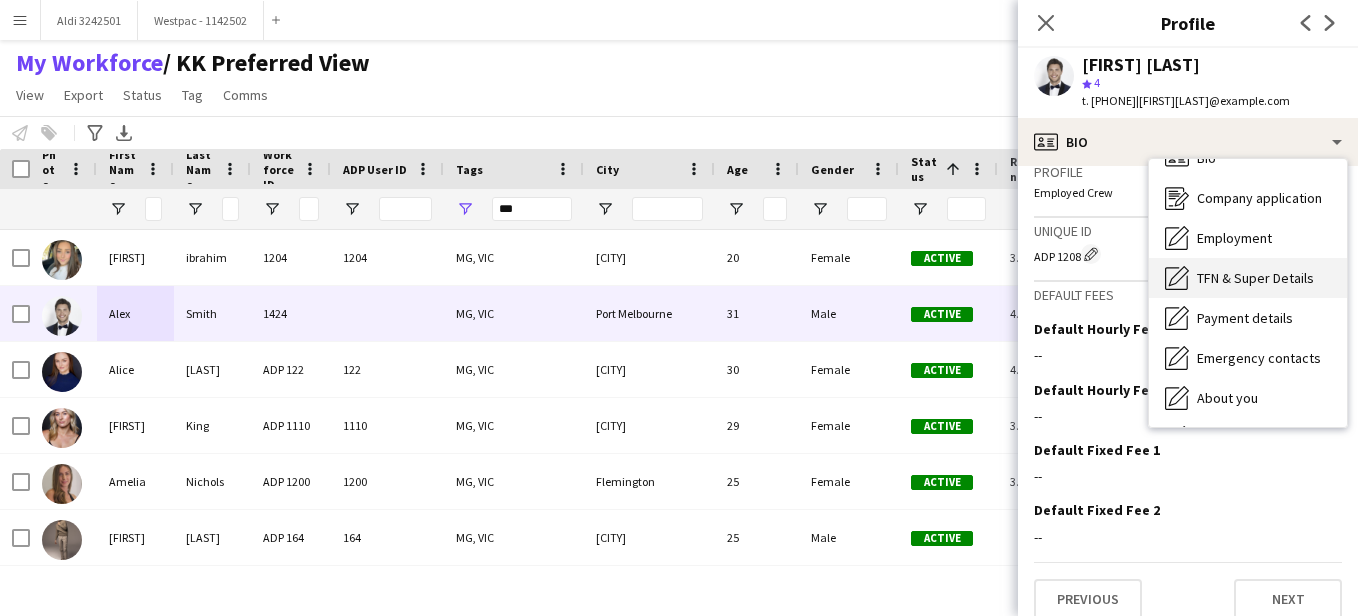 click on "TFN & Super Details
TFN & Super Details" at bounding box center (1248, 278) 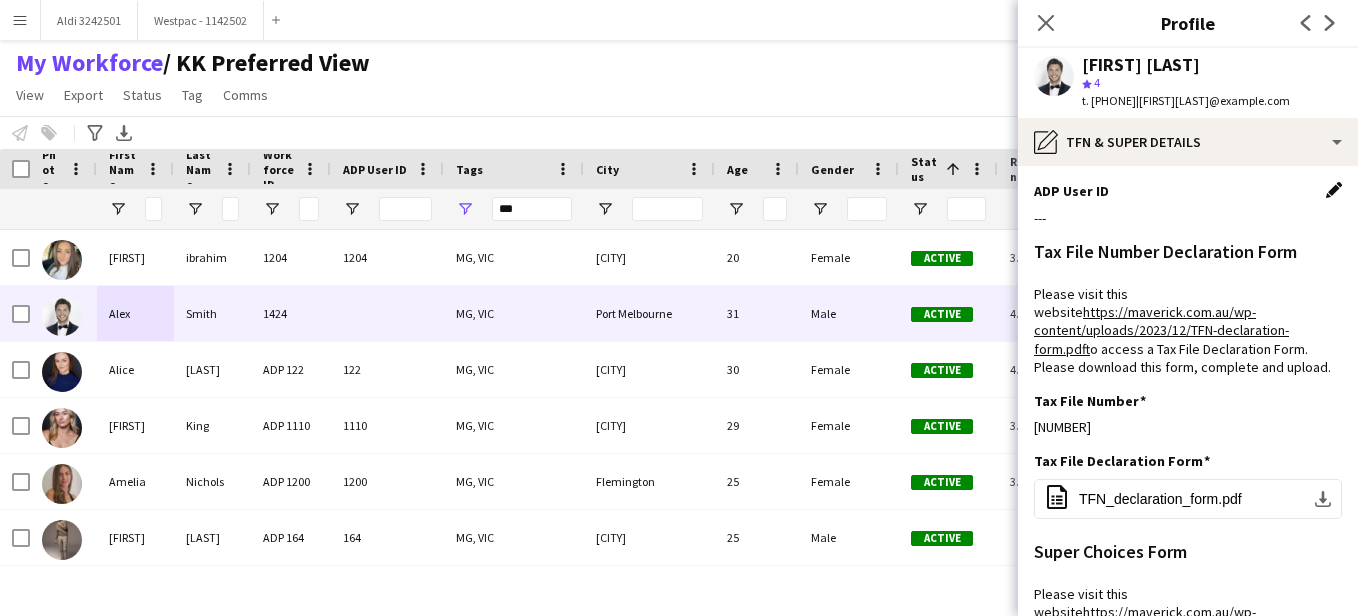click on "Edit this field" 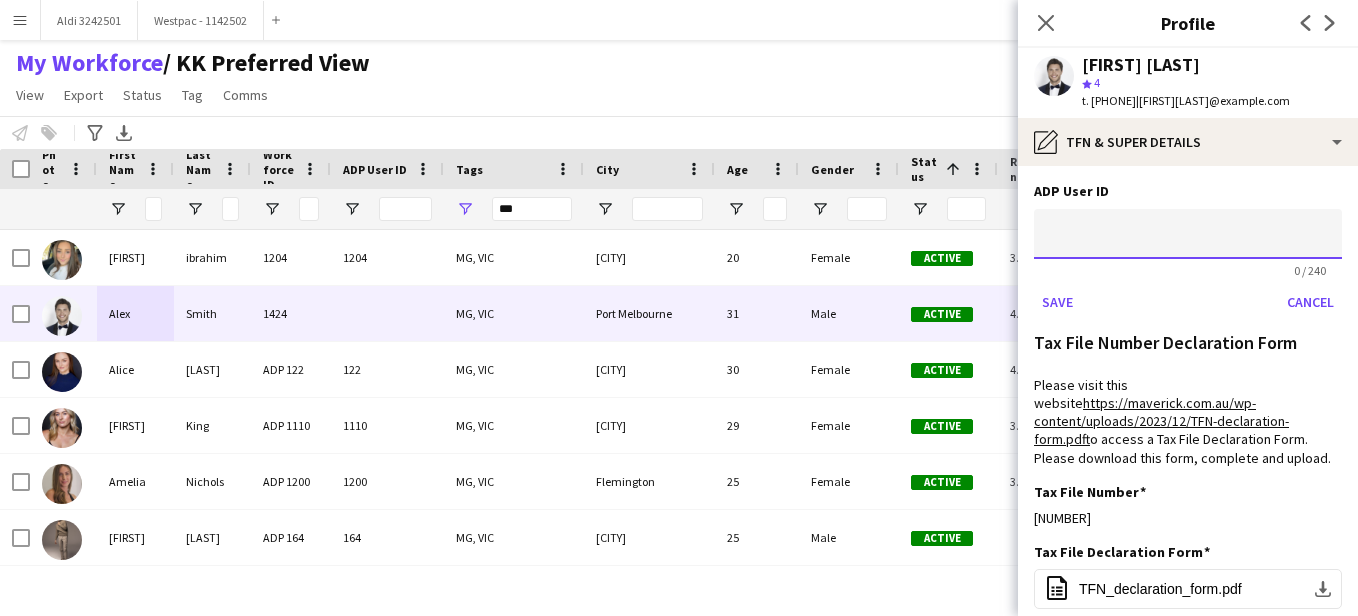 click 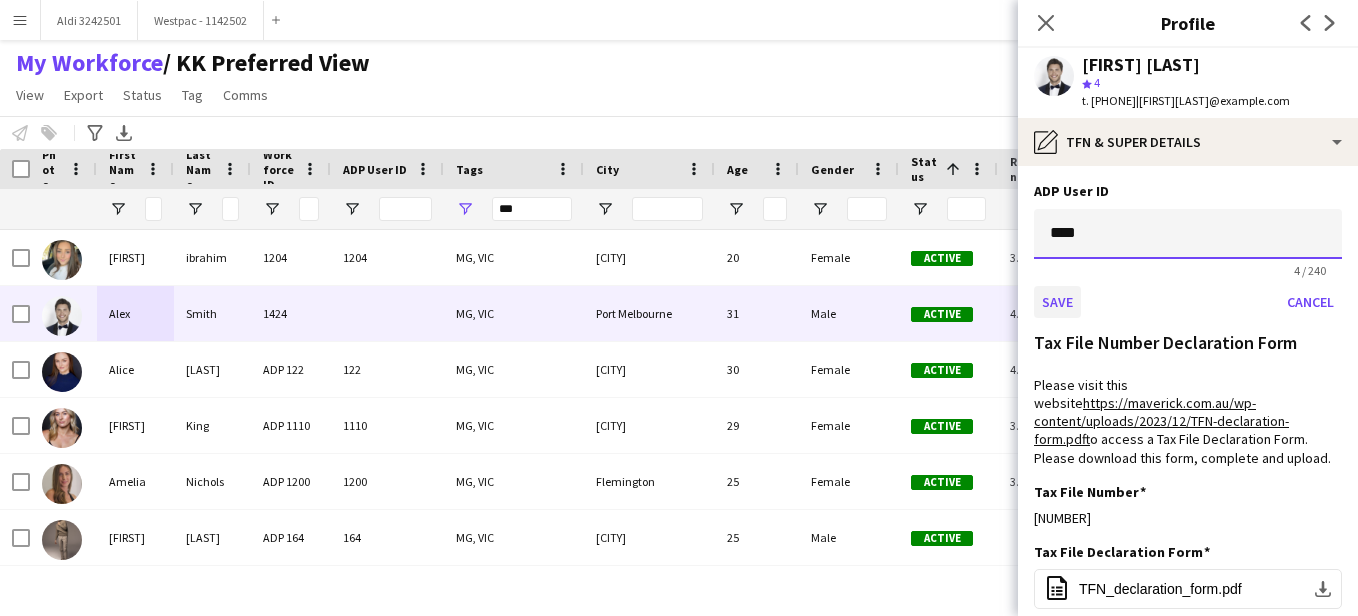 type on "****" 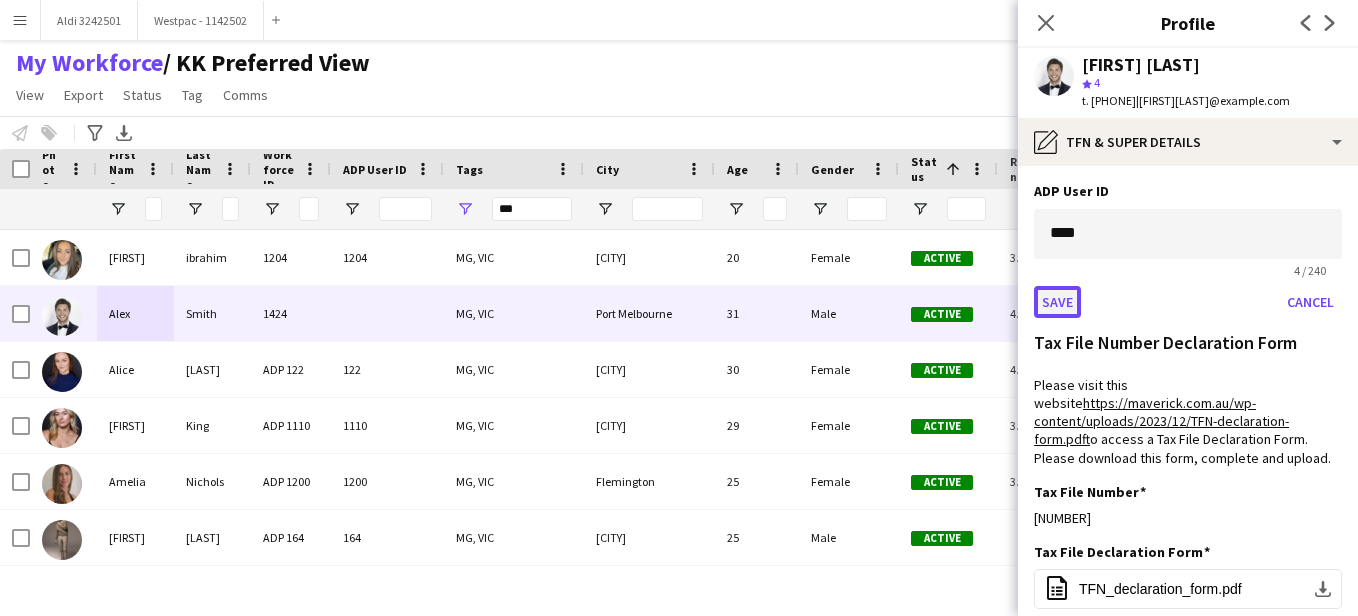 click on "Save" 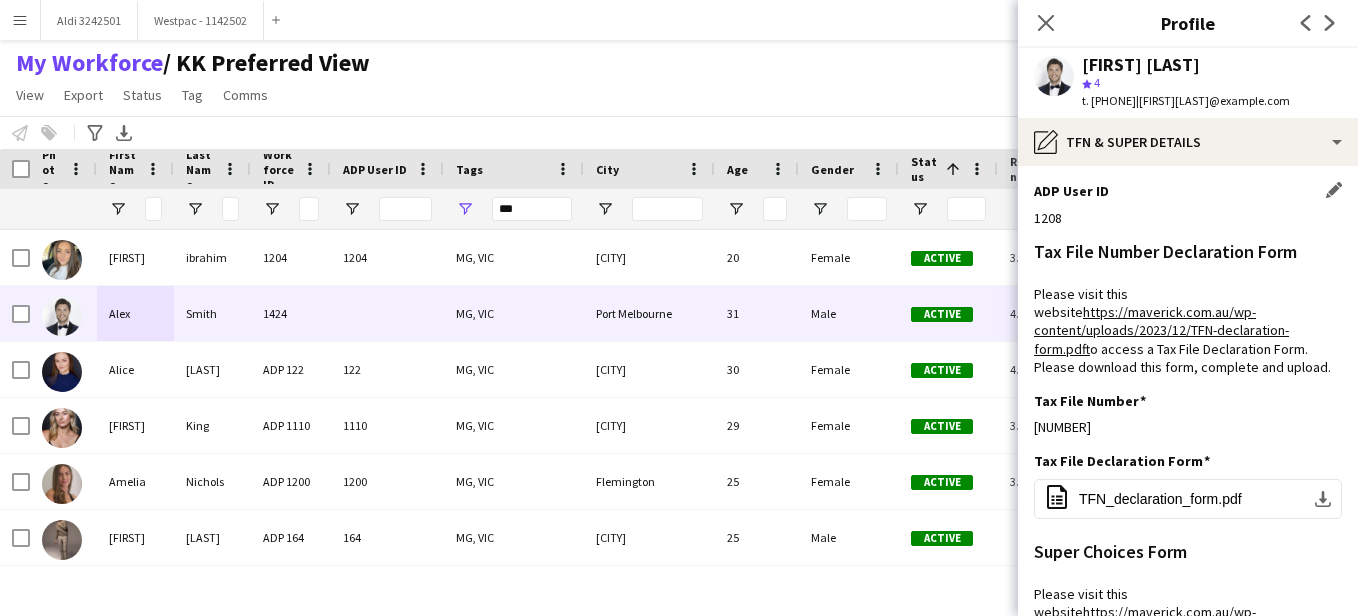 click on "My Workforce    / KK Preferred View    View   Views  Default view KK Preferred View  New view Update view Delete view Edit name Customise view Customise filters Reset Filters Reset View Reset All  Export  New starters report Export as XLSX Export as PDF  Status  Edit  Tag  New tag  Edit tag  ACT (1) Inactive (2) MC (1) MG (367) NSW (160) QLD (73) Ryde Response Team  (11) SA (19) T/L (8) VIC (82) WA (26)  Add to tag  ACT (1) Inactive (2) MC (1) MG (367) NSW (160) QLD (73) Ryde Response Team  (11) SA (19) T/L (8) VIC (82) WA (26)  Untag  ACT (1) Inactive (2) MC (1) MG (367) NSW (160) QLD (73) Ryde Response Team  (11) SA (19) T/L (8) VIC (82) WA (26)  Tag chat  ACT (1) Inactive (2) MC (1) MG (367) NSW (160) QLD (73) Ryde Response Team  (11) SA (19) T/L (8) VIC (82) WA (26)  Tag share page  ACT (1) Inactive (2) MC (1) MG (367) NSW (160) QLD (73) Ryde Response Team  (11) SA (19) T/L (8) VIC (82) WA (26)  Comms  Send notification  Reset view   Update view" 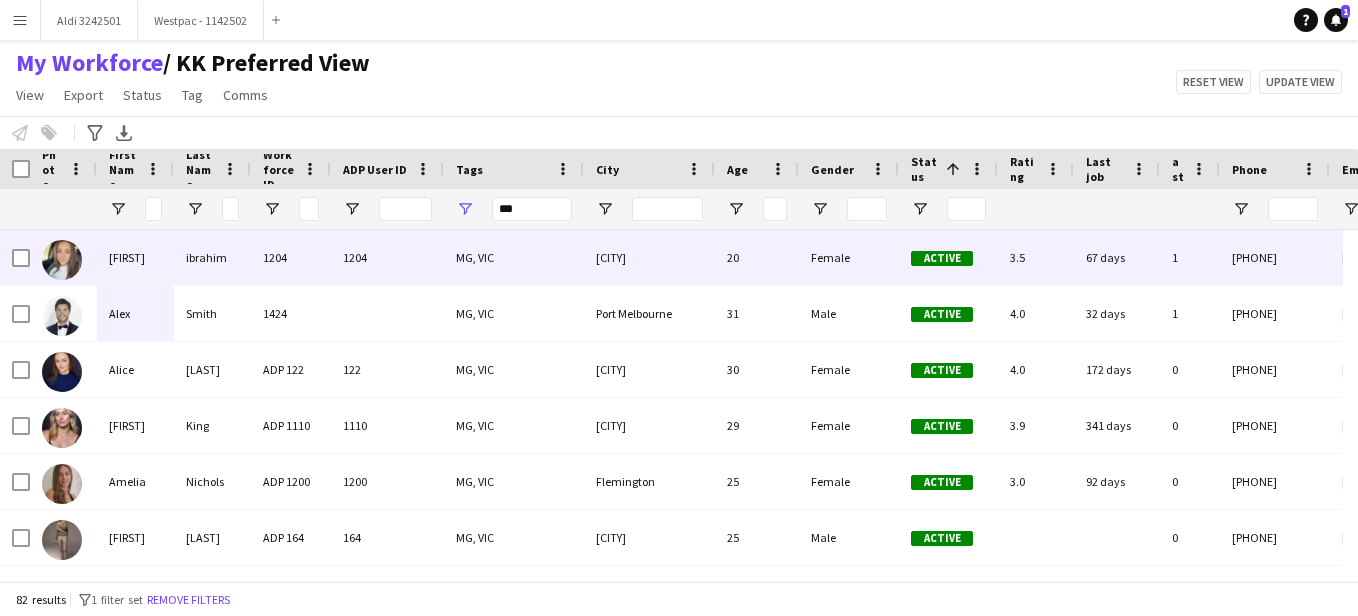 click on "1204" at bounding box center [291, 257] 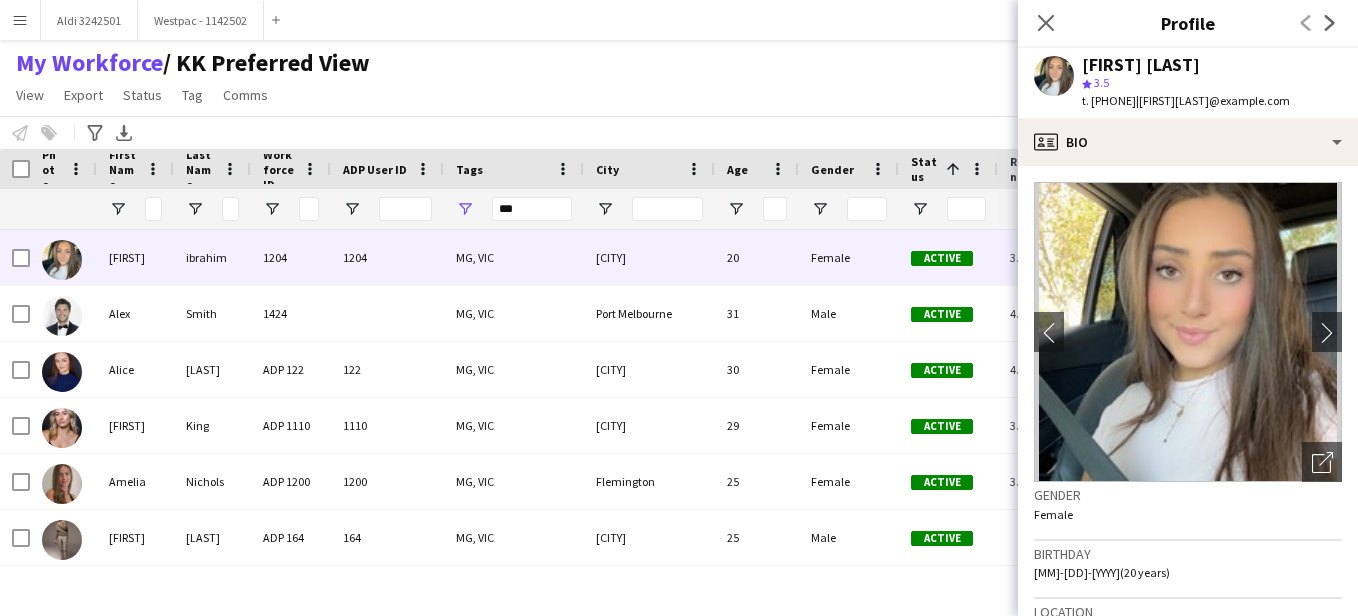 scroll, scrollTop: 1106, scrollLeft: 0, axis: vertical 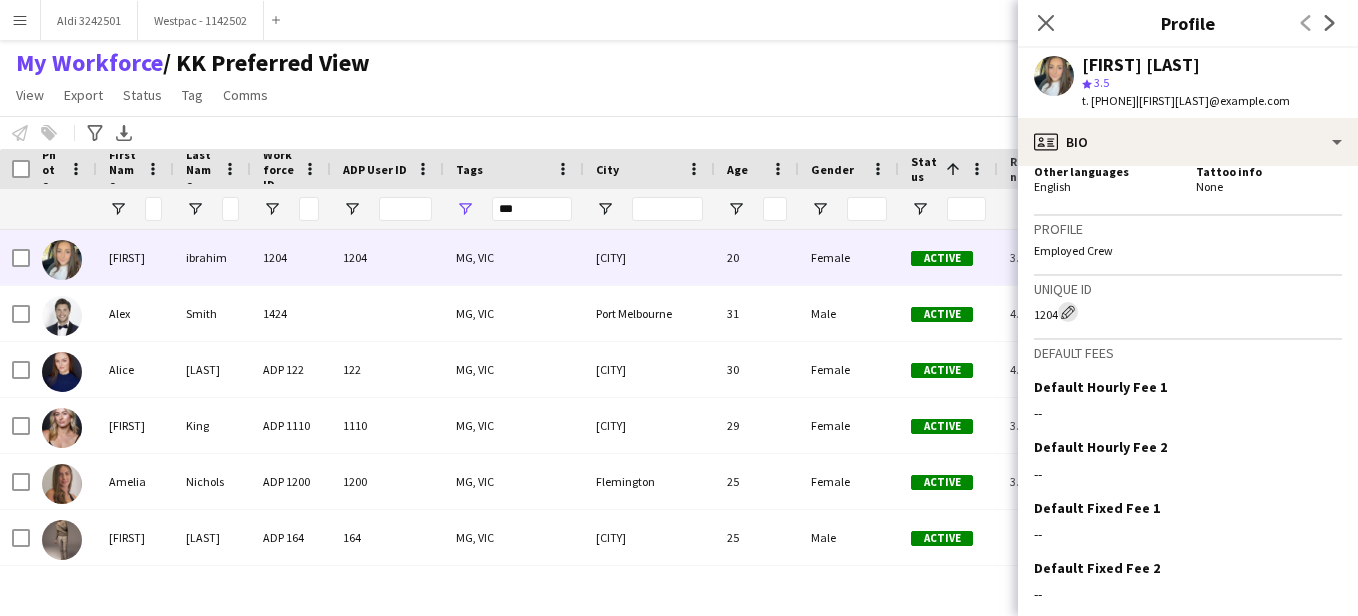 click on "Edit crew unique ID" 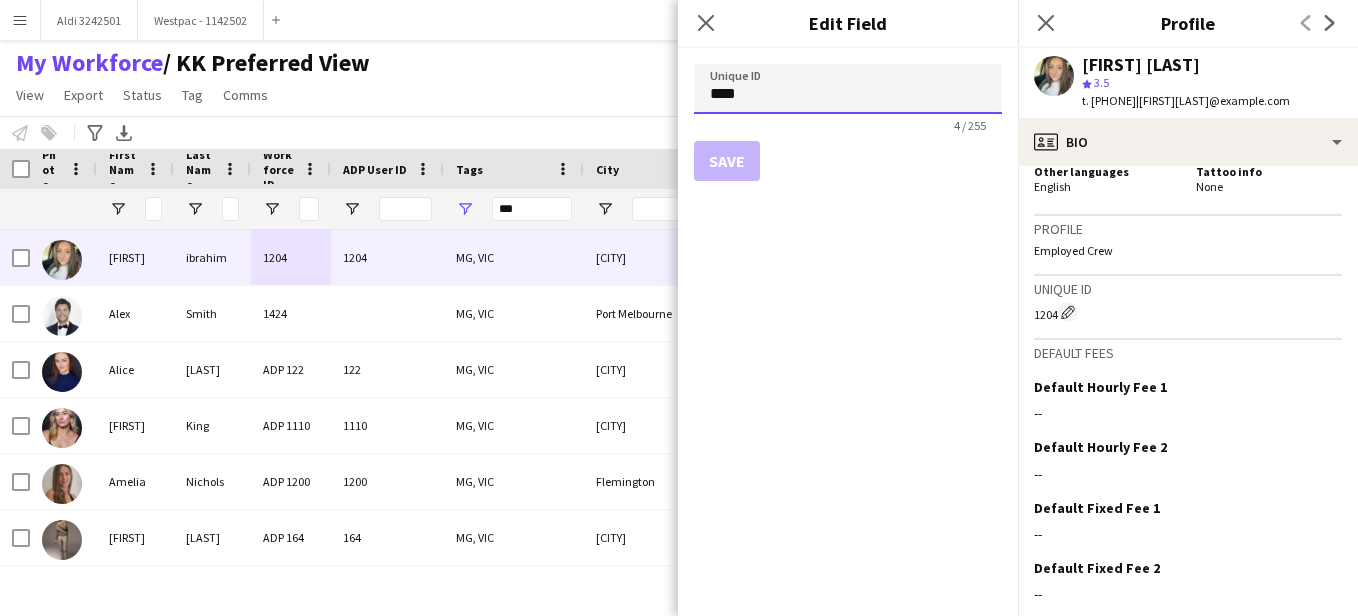 click on "****" 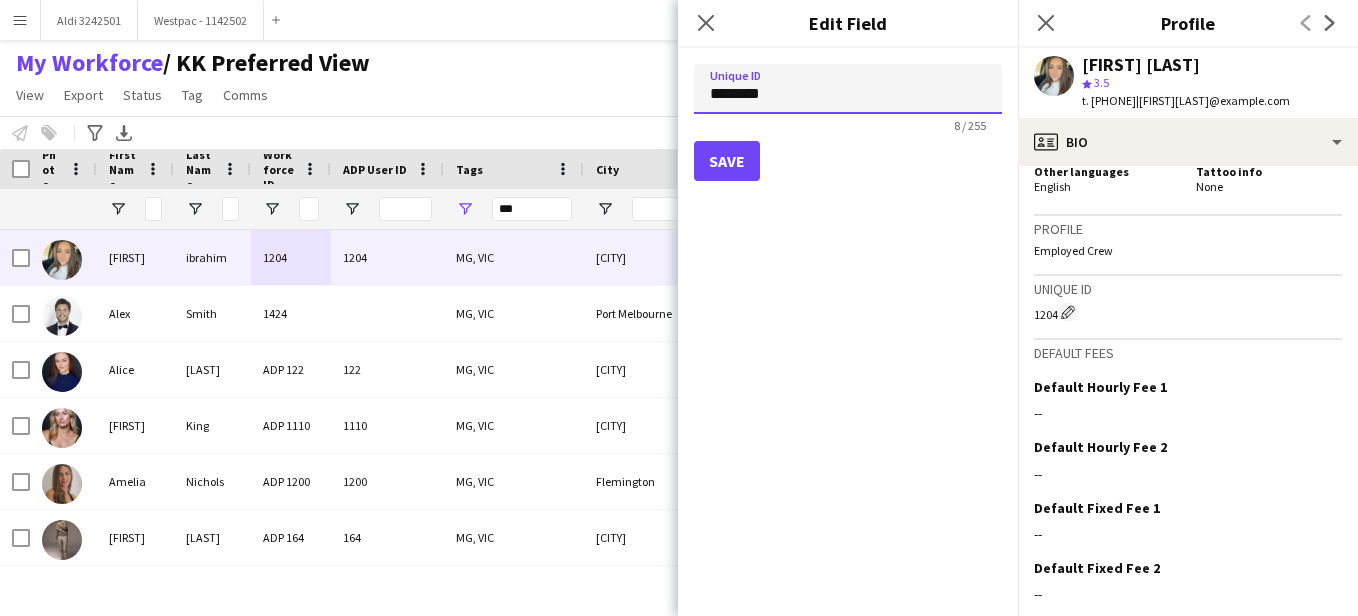type on "********" 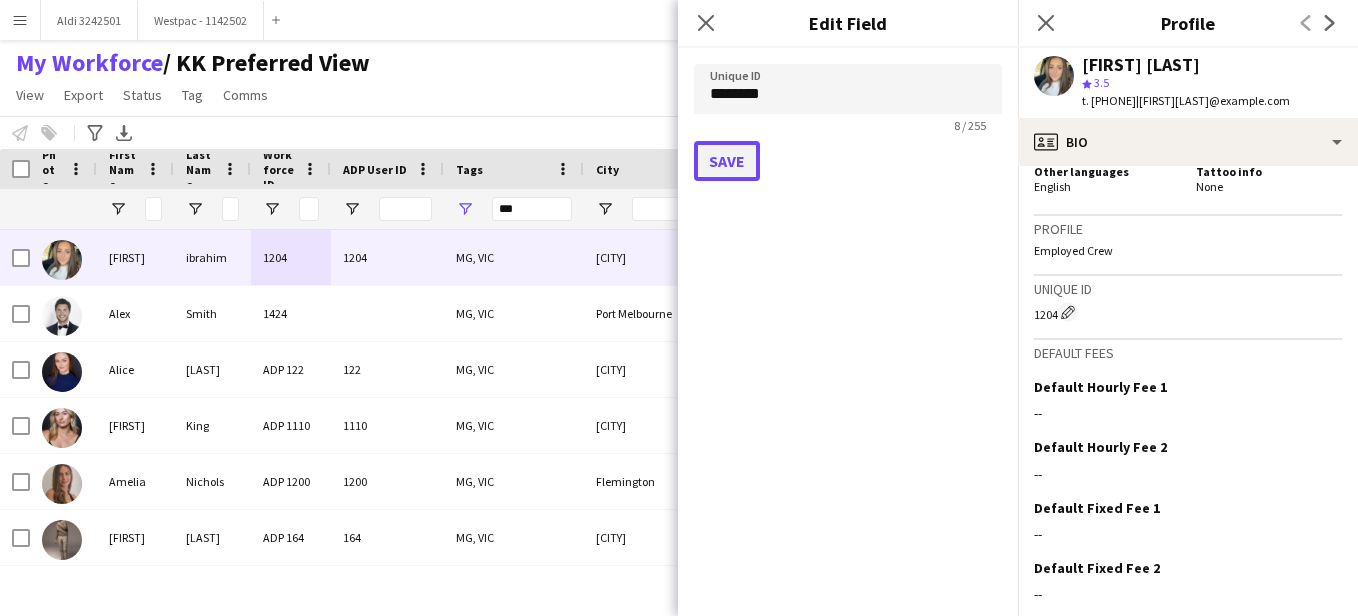 click on "Save" 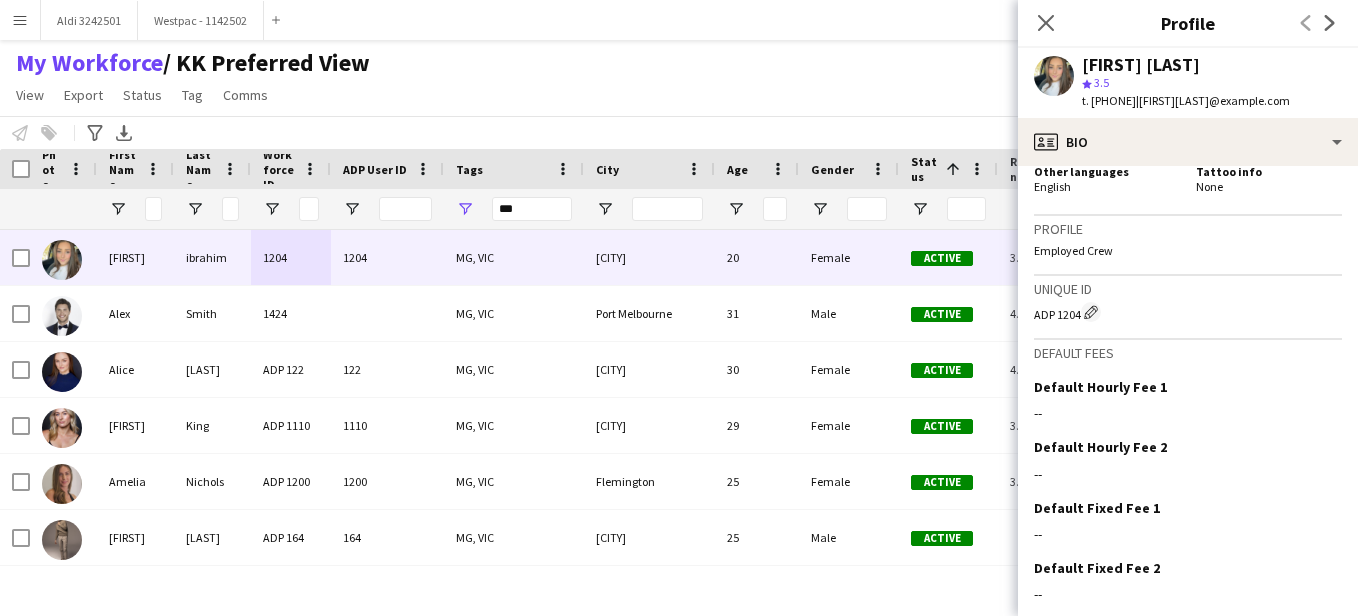 click on "My Workforce    / KK Preferred View    View   Views  Default view KK Preferred View  New view Update view Delete view Edit name Customise view Customise filters Reset Filters Reset View Reset All  Export  New starters report Export as XLSX Export as PDF  Status  Edit  Tag  New tag  Edit tag  ACT (1) Inactive (2) MC (1) MG (367) NSW (160) QLD (73) Ryde Response Team  (11) SA (19) T/L (8) VIC (82) WA (26)  Add to tag  ACT (1) Inactive (2) MC (1) MG (367) NSW (160) QLD (73) Ryde Response Team  (11) SA (19) T/L (8) VIC (82) WA (26)  Untag  ACT (1) Inactive (2) MC (1) MG (367) NSW (160) QLD (73) Ryde Response Team  (11) SA (19) T/L (8) VIC (82) WA (26)  Tag chat  ACT (1) Inactive (2) MC (1) MG (367) NSW (160) QLD (73) Ryde Response Team  (11) SA (19) T/L (8) VIC (82) WA (26)  Tag share page  ACT (1) Inactive (2) MC (1) MG (367) NSW (160) QLD (73) Ryde Response Team  (11) SA (19) T/L (8) VIC (82) WA (26)  Comms  Send notification  Reset view   Update view" 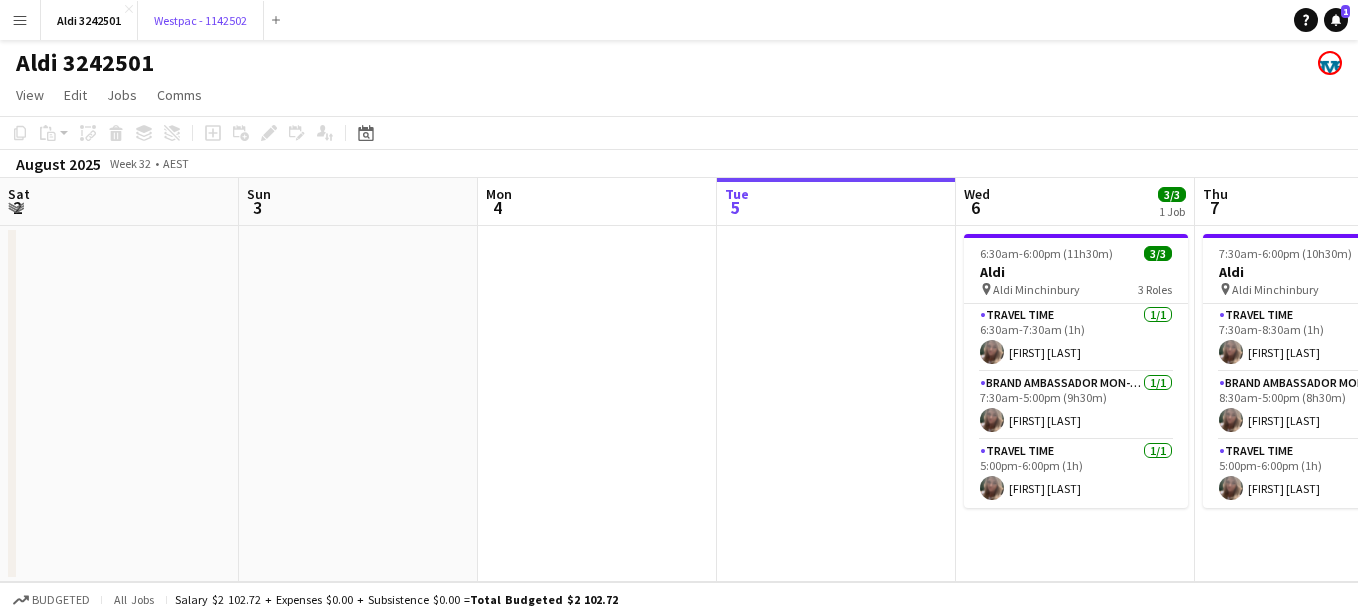 scroll, scrollTop: 0, scrollLeft: 0, axis: both 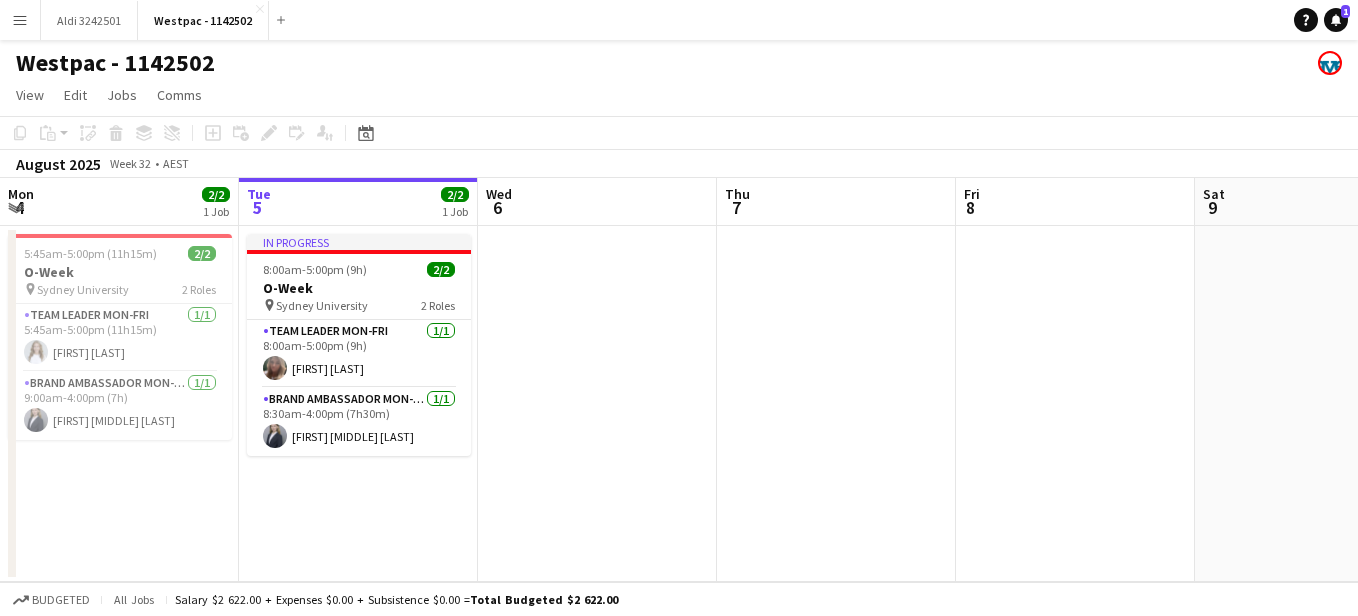 click on "Menu" at bounding box center [20, 20] 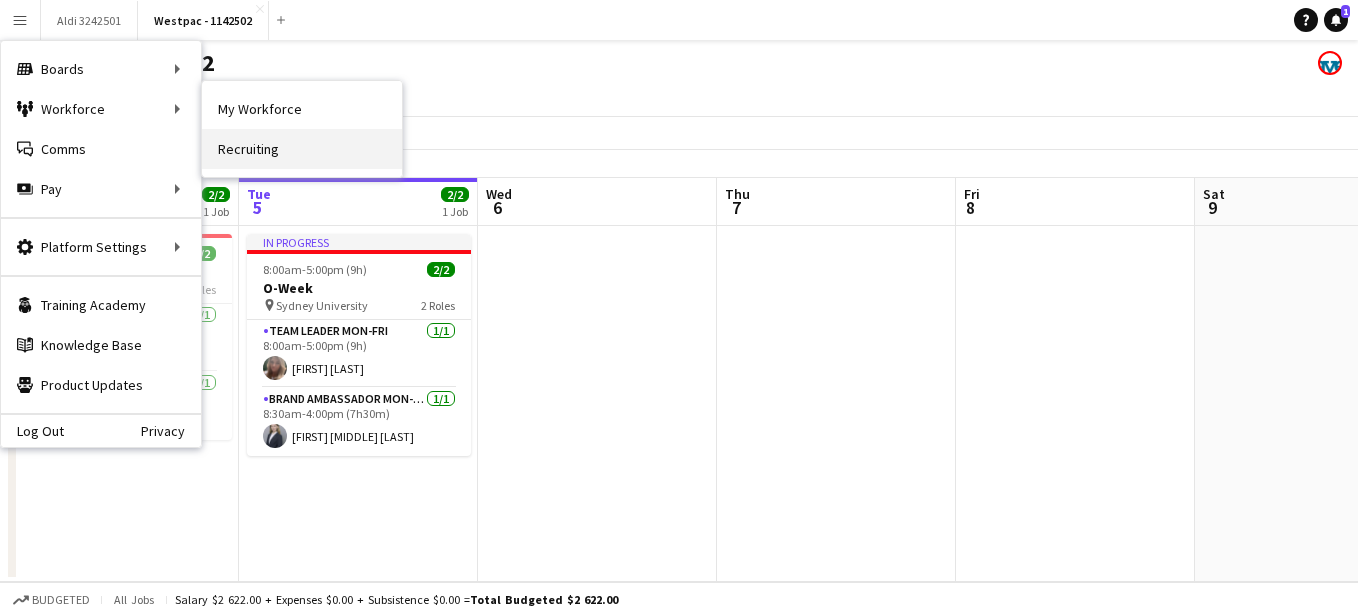 click on "Recruiting" at bounding box center [302, 149] 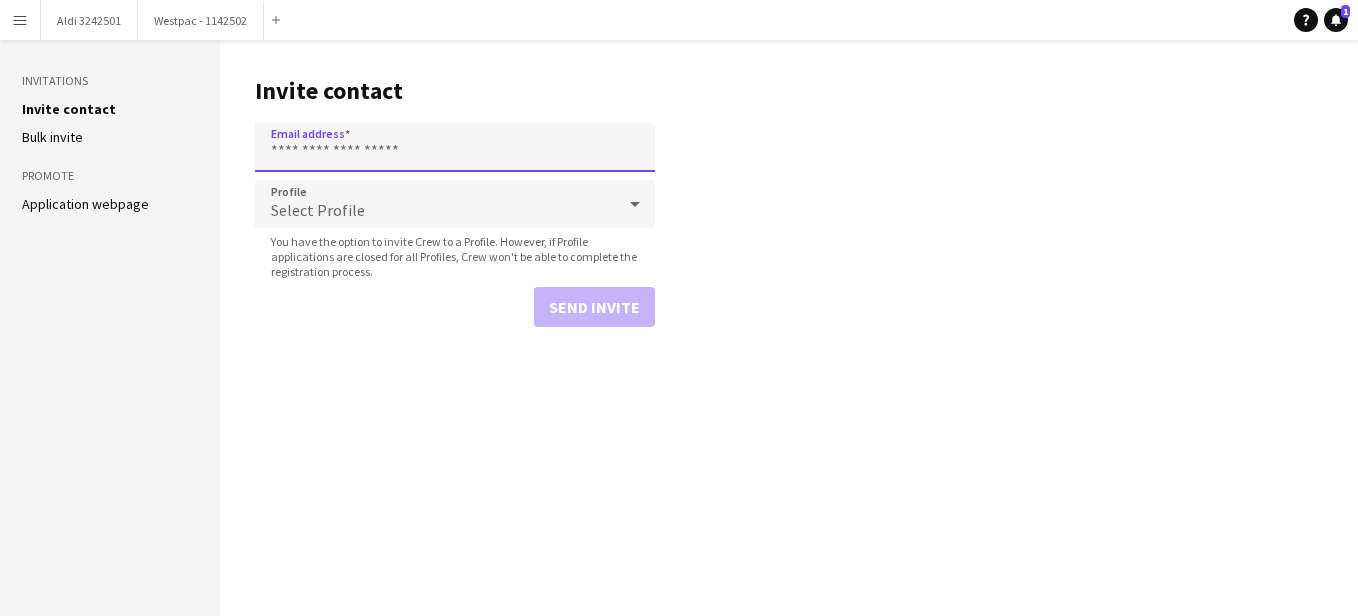 click on "Email address" at bounding box center [455, 147] 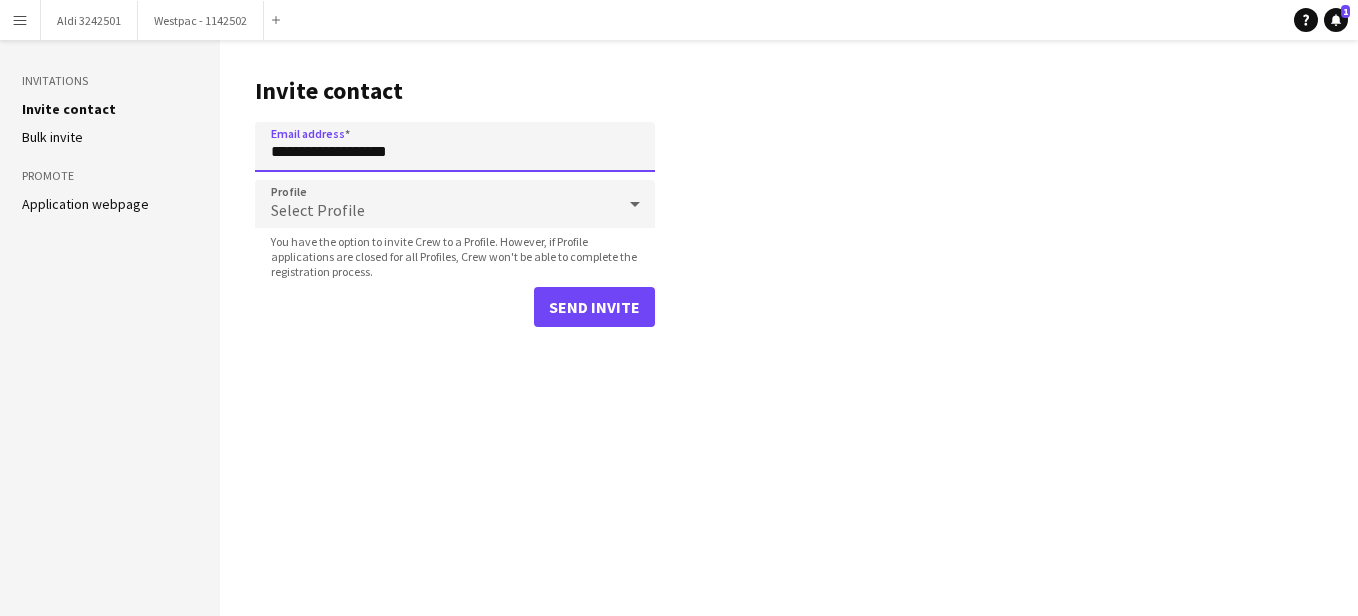 type on "**********" 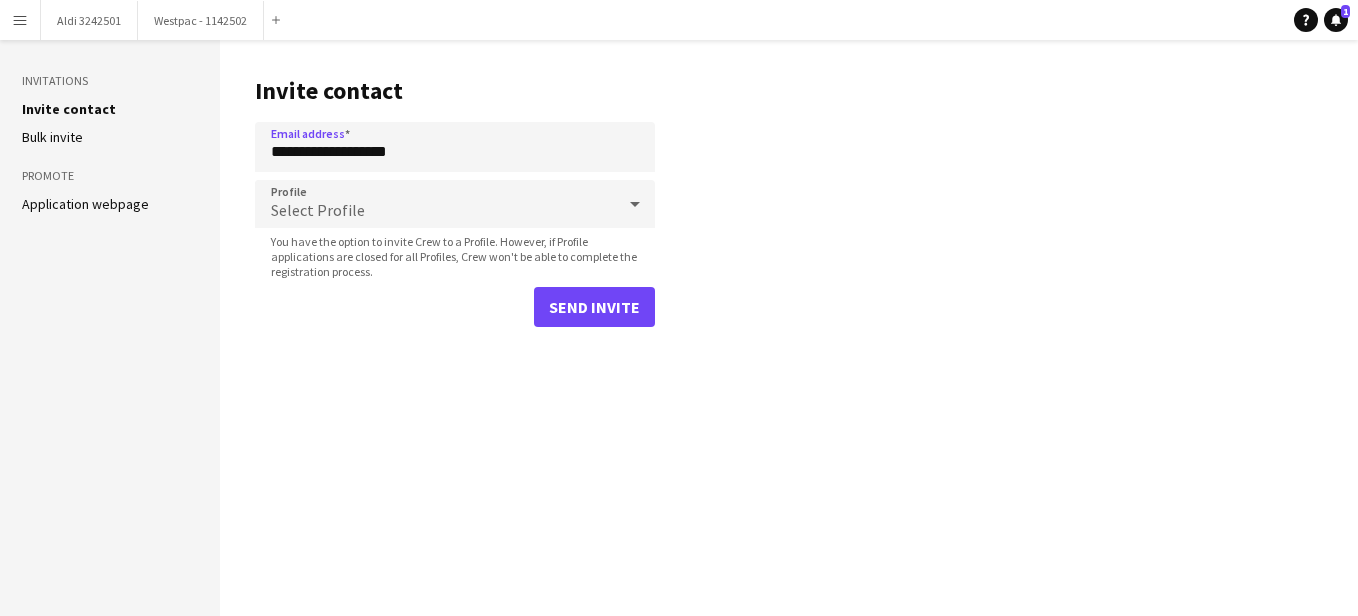 click on "Select Profile" at bounding box center [435, 204] 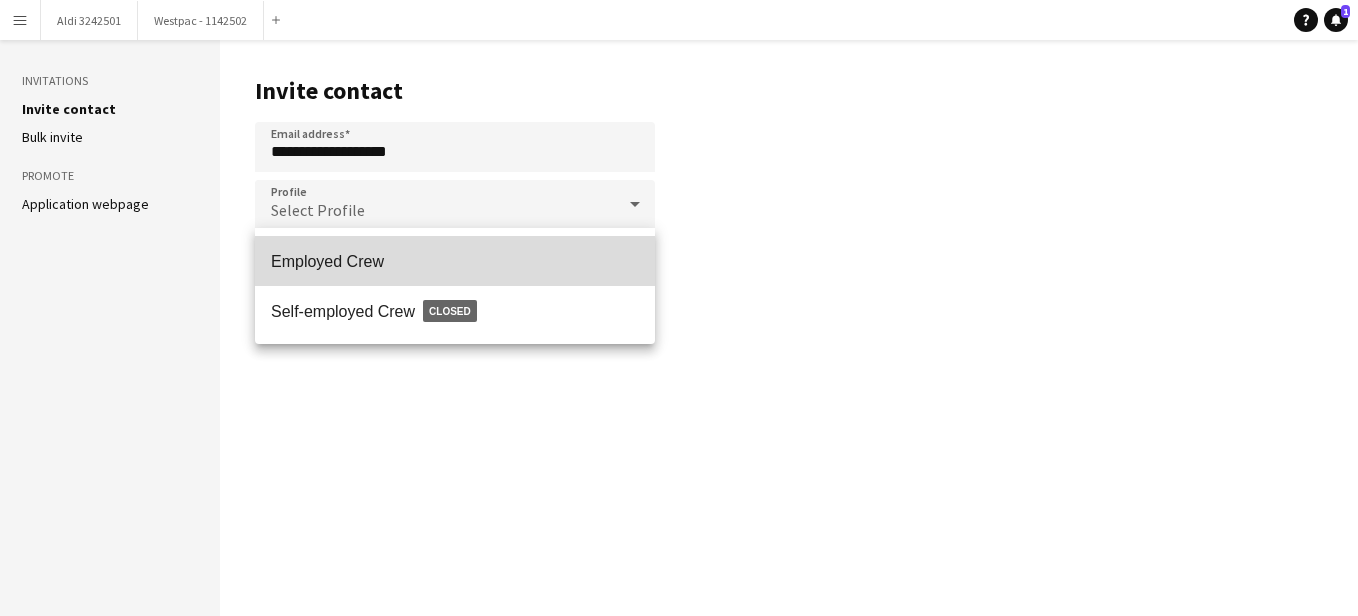 click on "Employed Crew" at bounding box center (455, 261) 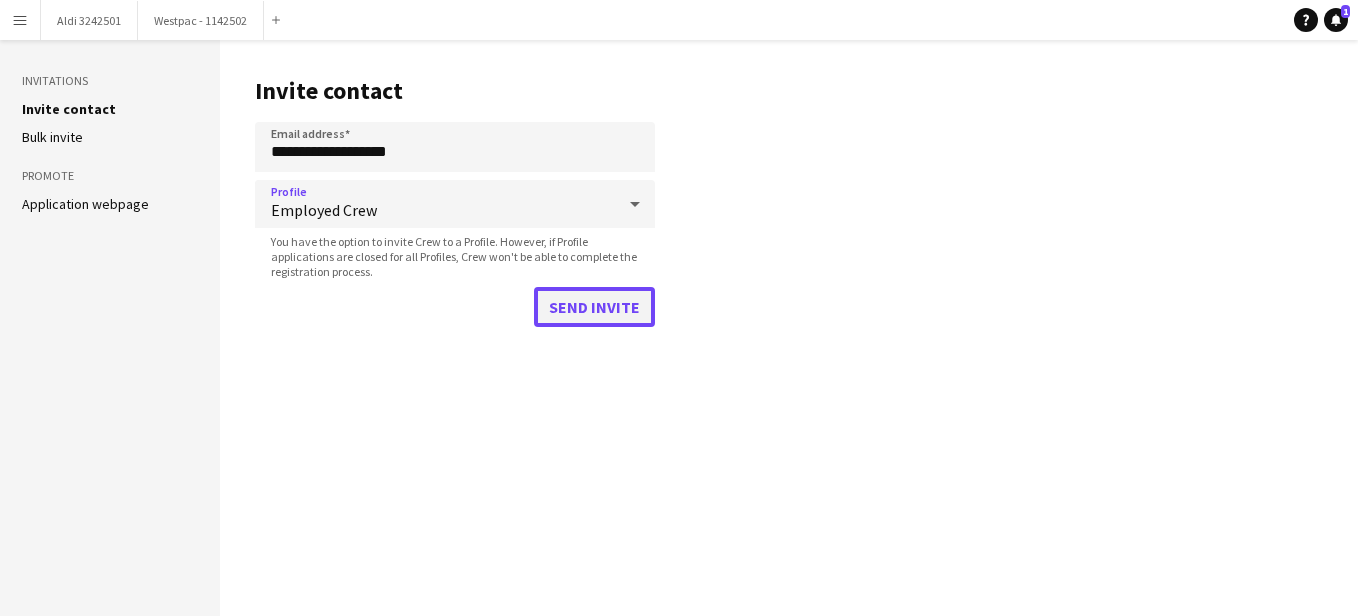 click on "Send invite" 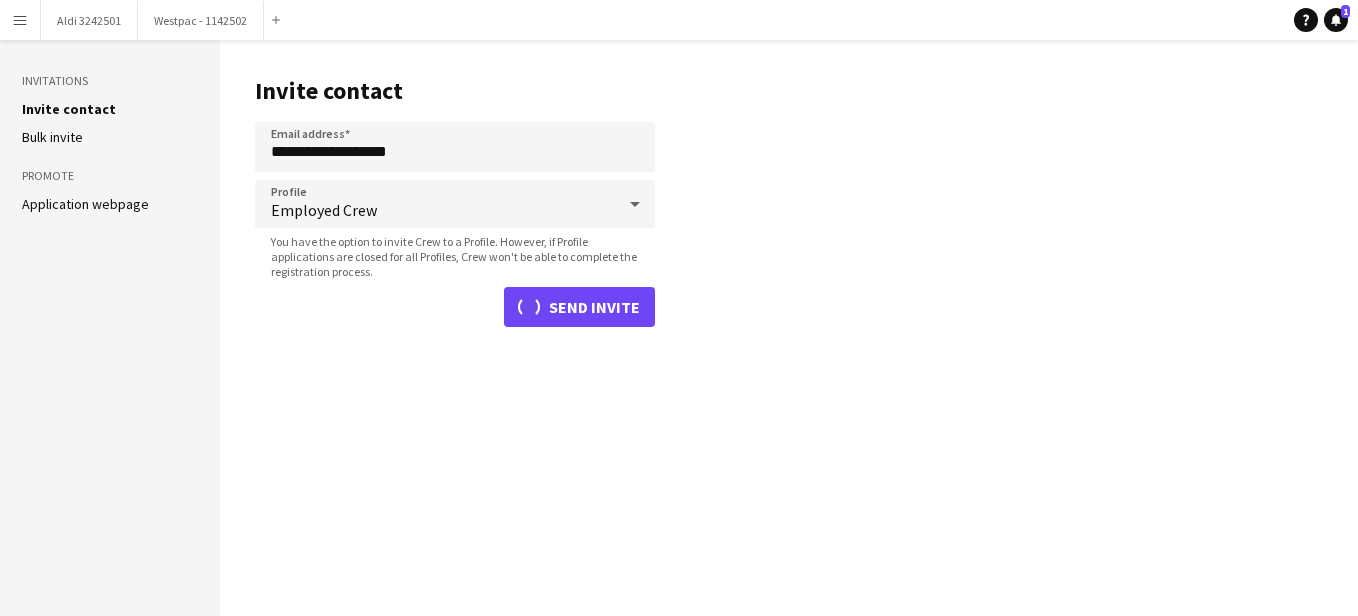 type 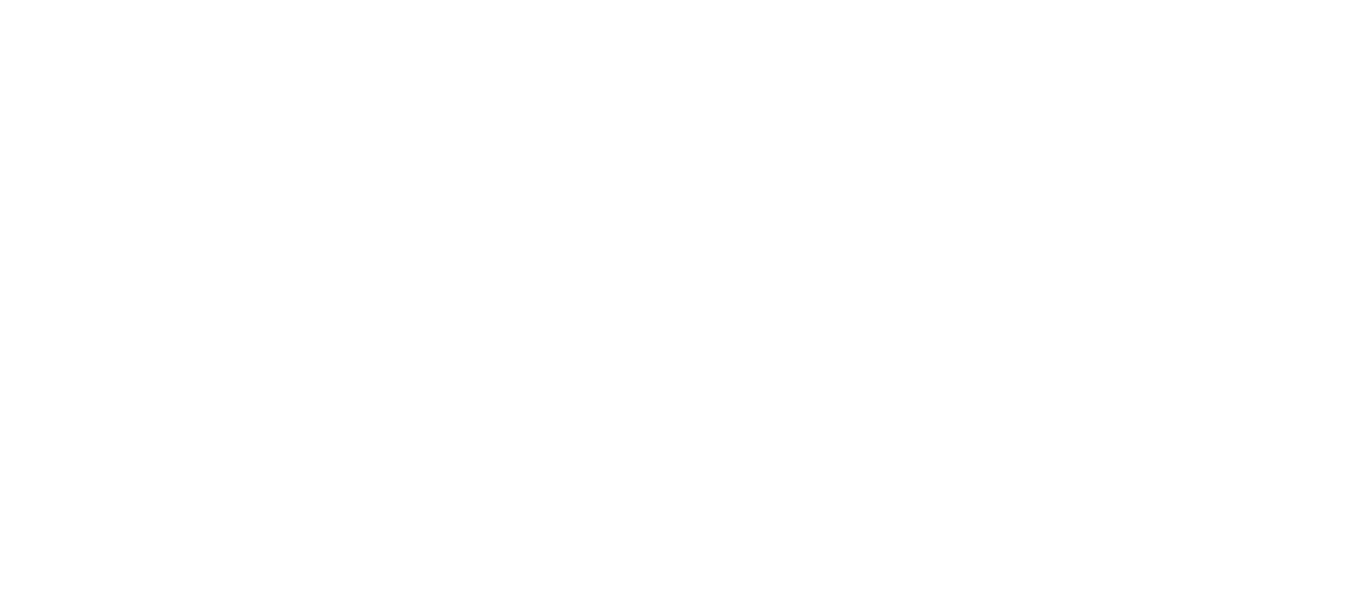 scroll, scrollTop: 0, scrollLeft: 0, axis: both 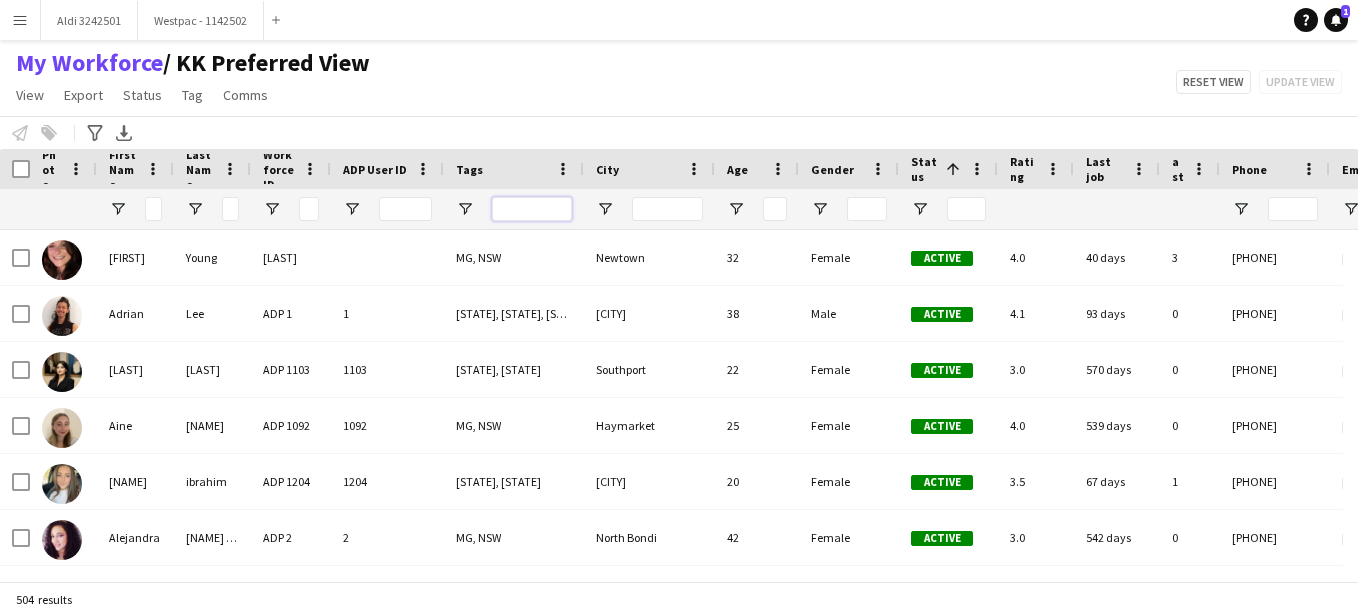 click at bounding box center [532, 209] 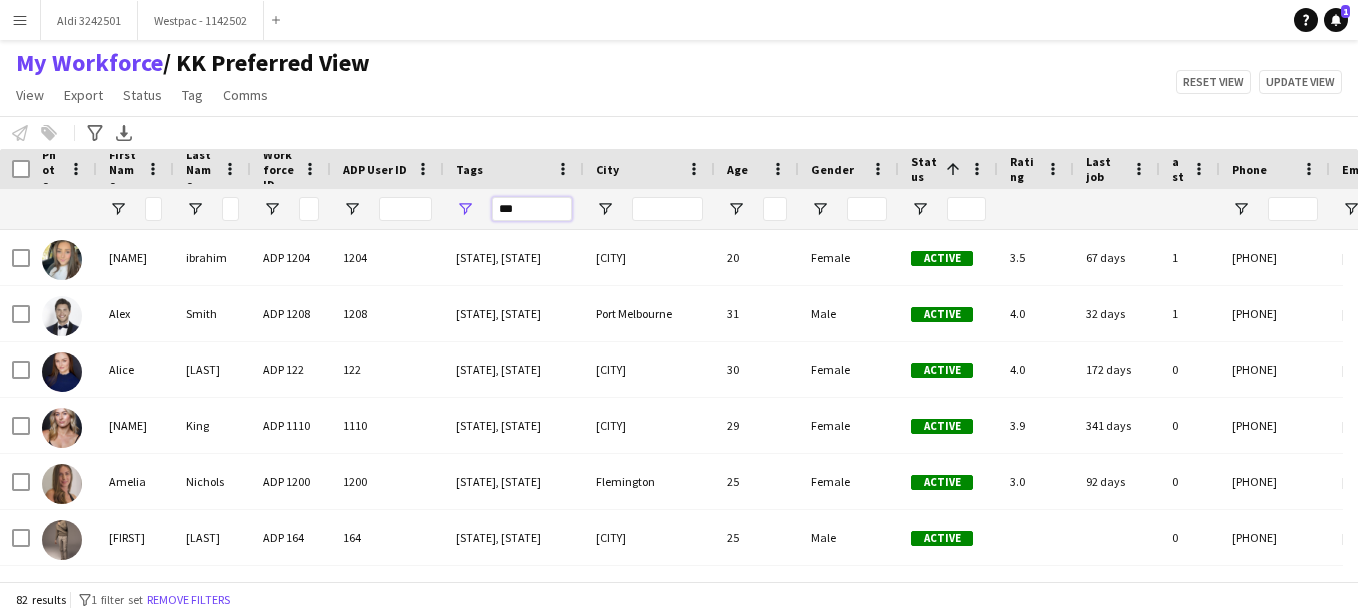 scroll, scrollTop: 16, scrollLeft: 0, axis: vertical 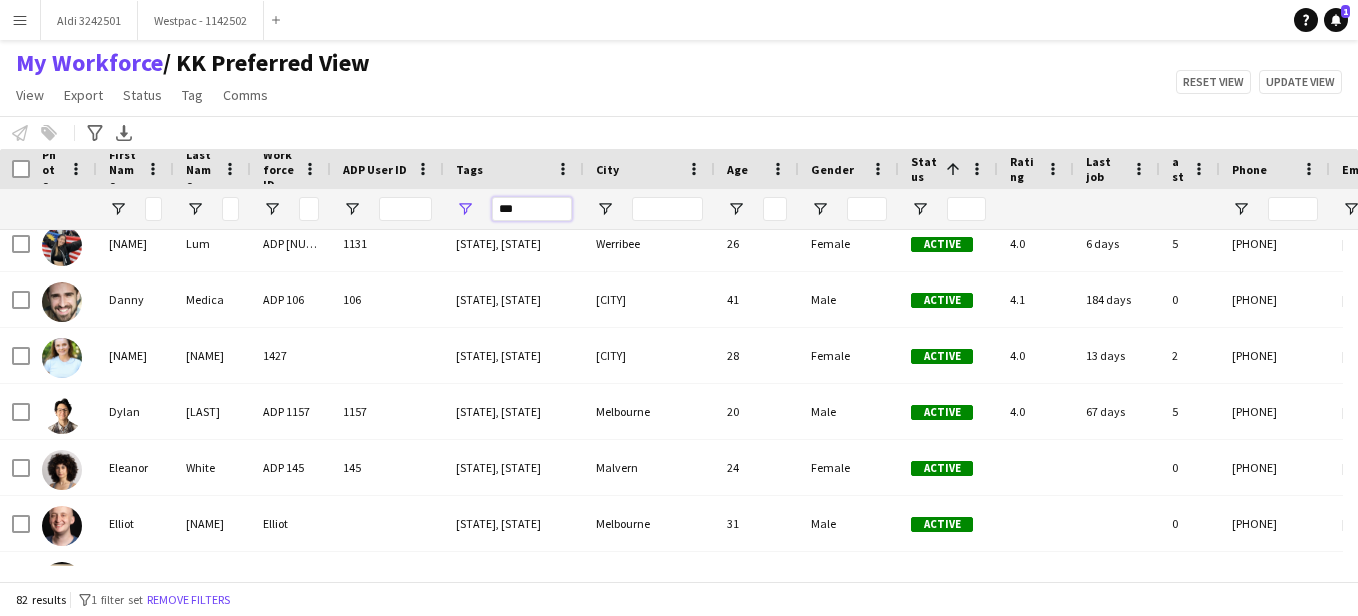 type on "***" 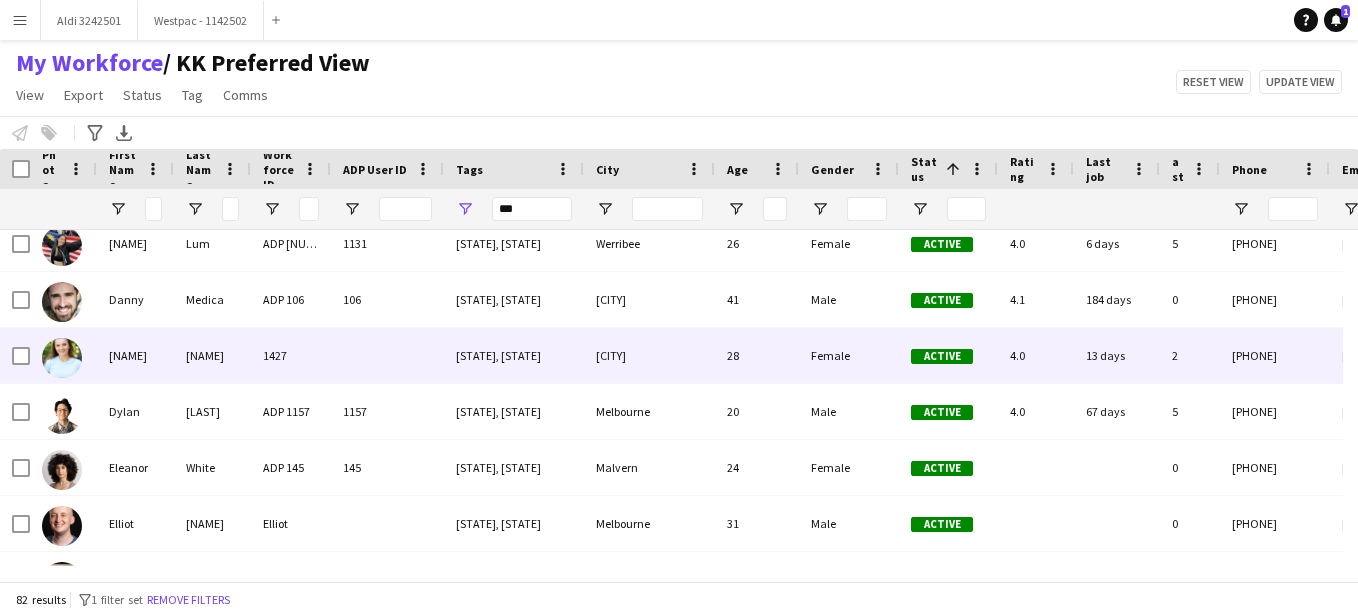 click on "[NAME]" at bounding box center (212, 355) 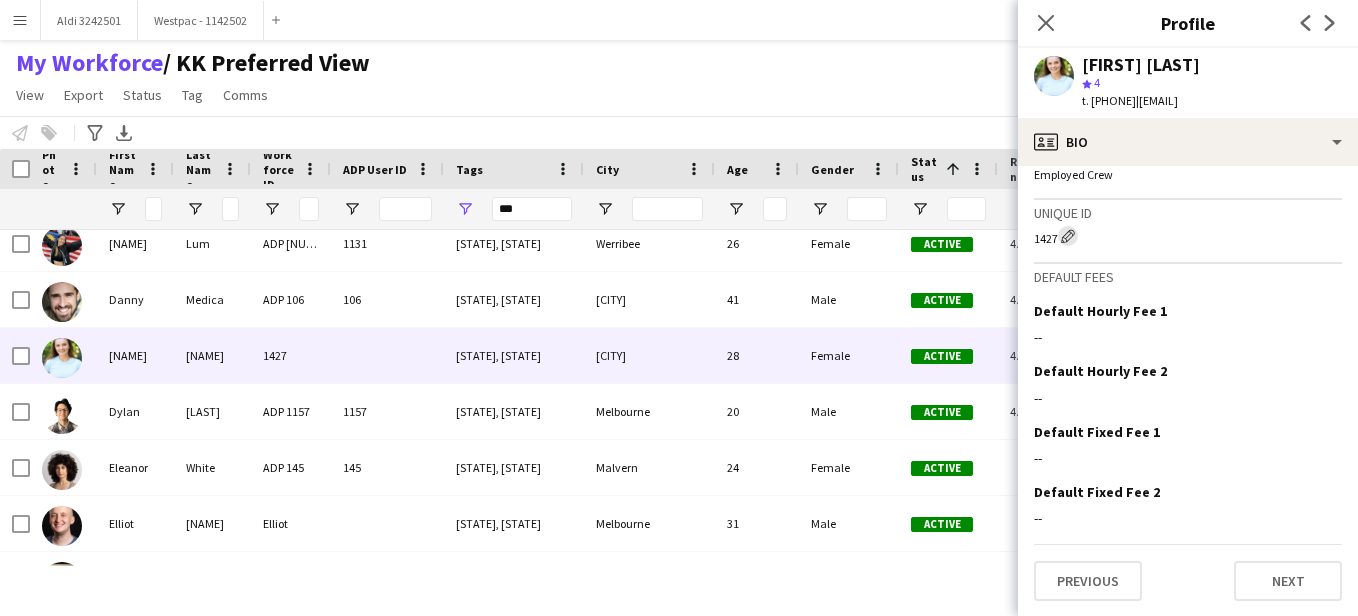 click on "Edit crew unique ID" 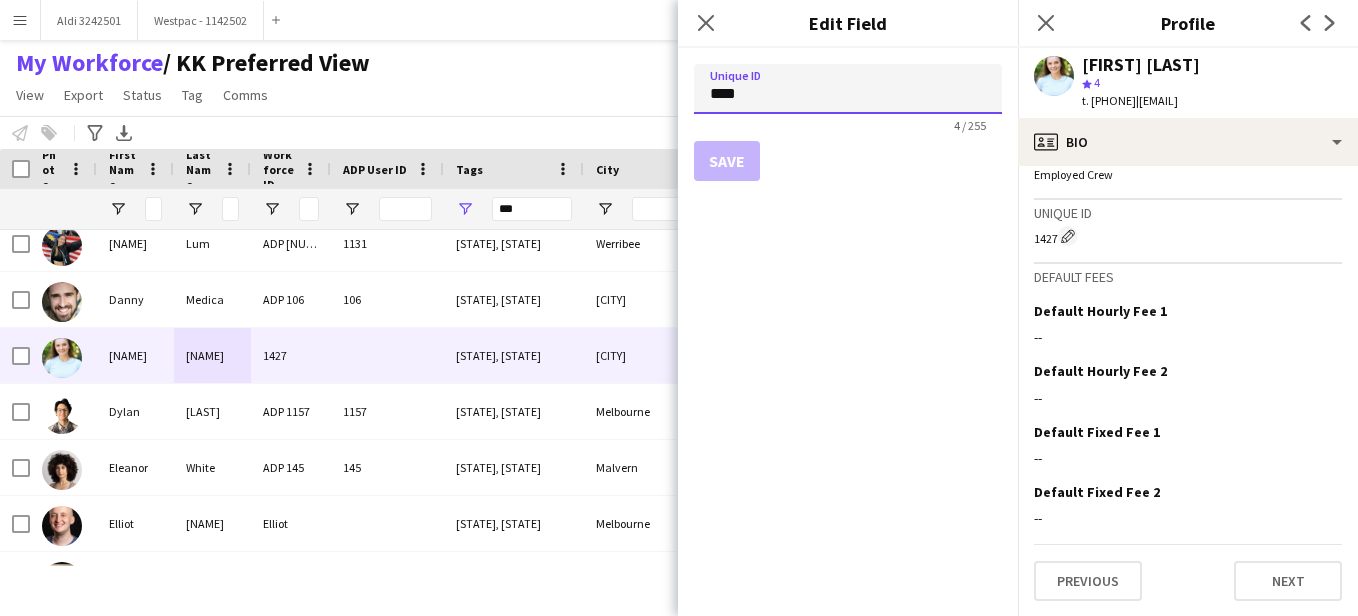 drag, startPoint x: 764, startPoint y: 93, endPoint x: 646, endPoint y: 72, distance: 119.85408 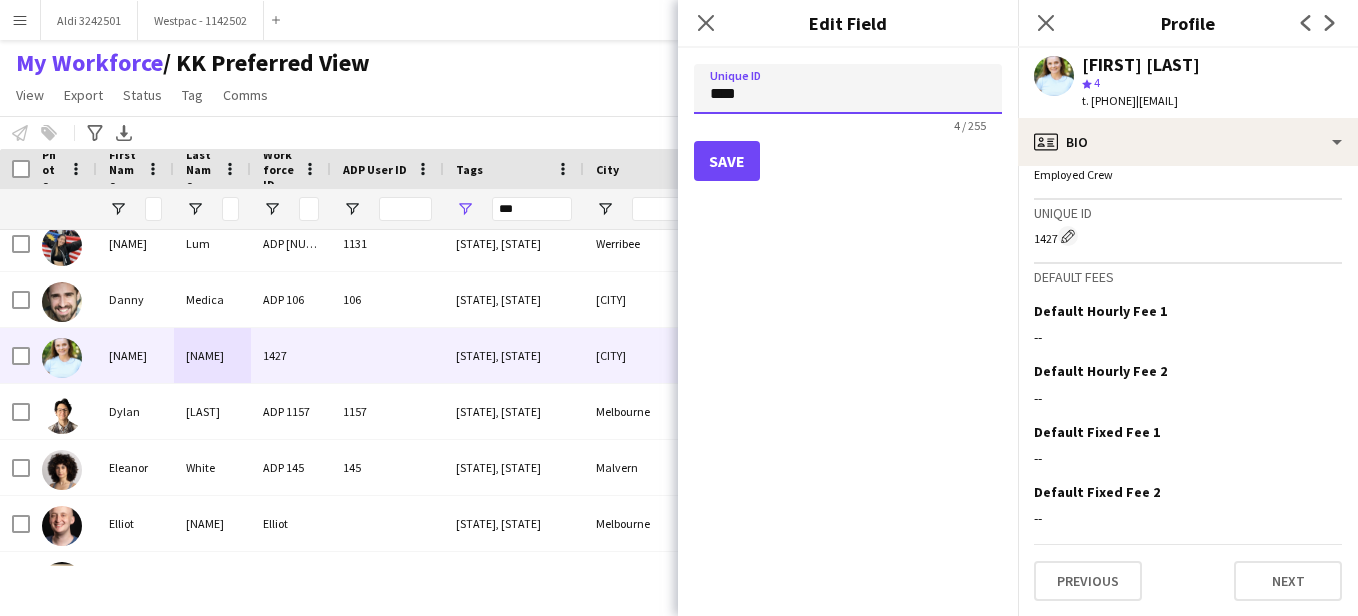 click on "****" 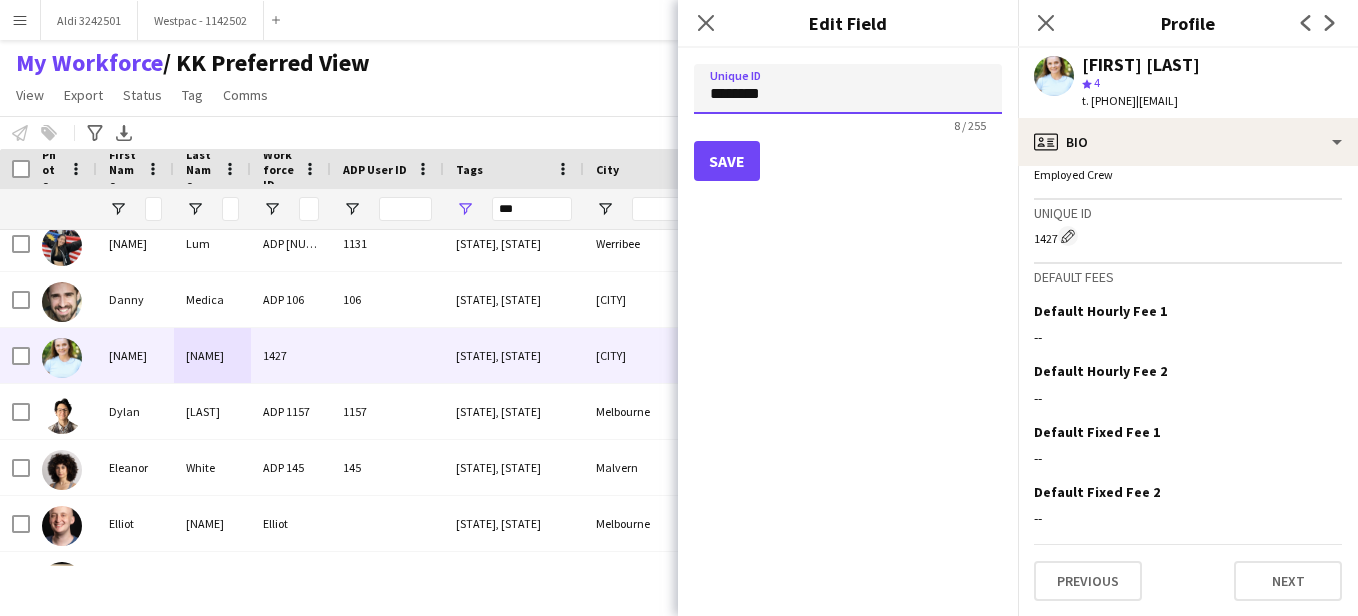 type on "********" 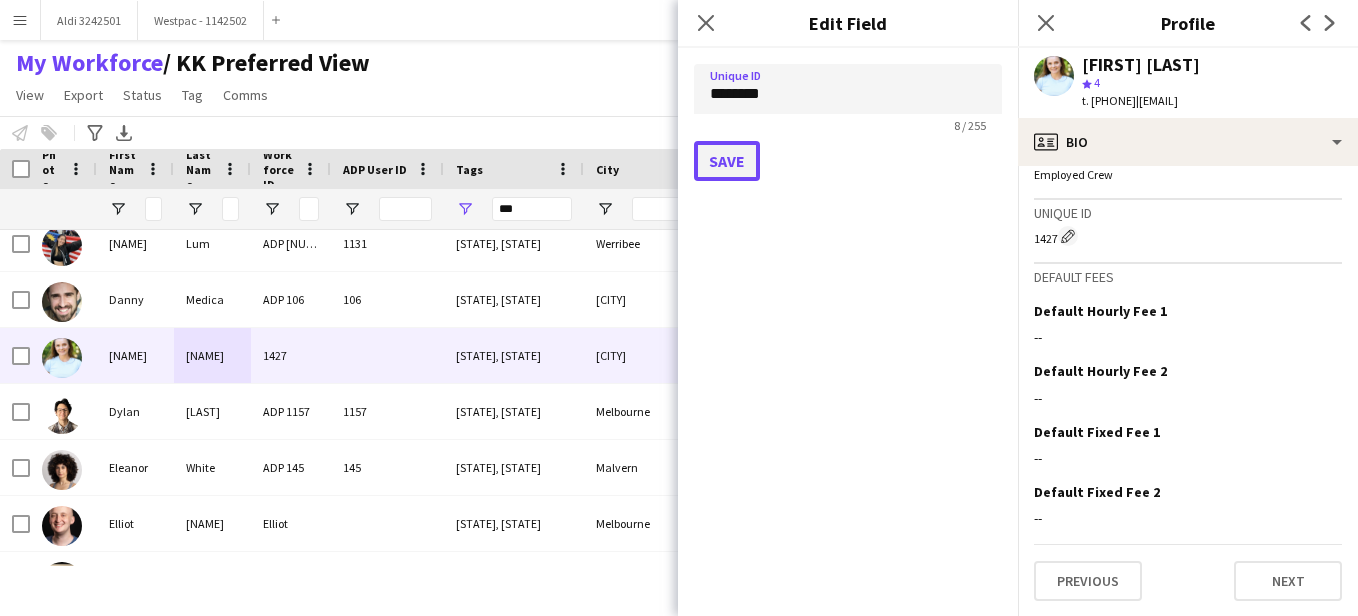 click on "Save" 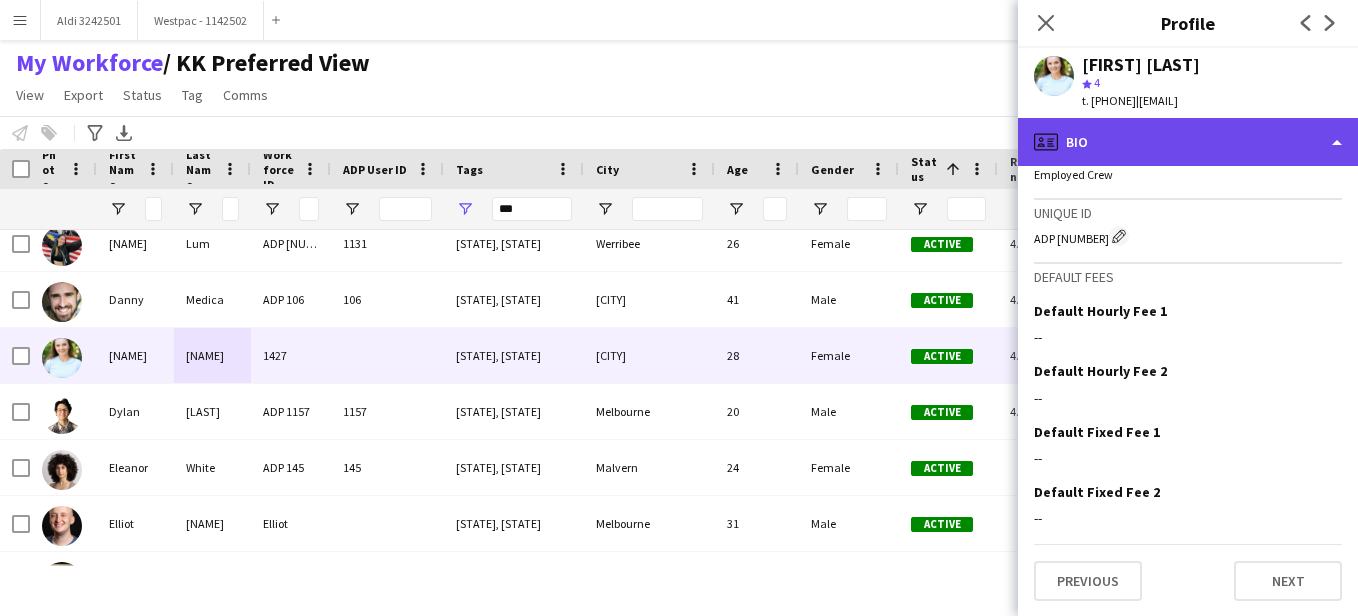 click on "profile
Bio" 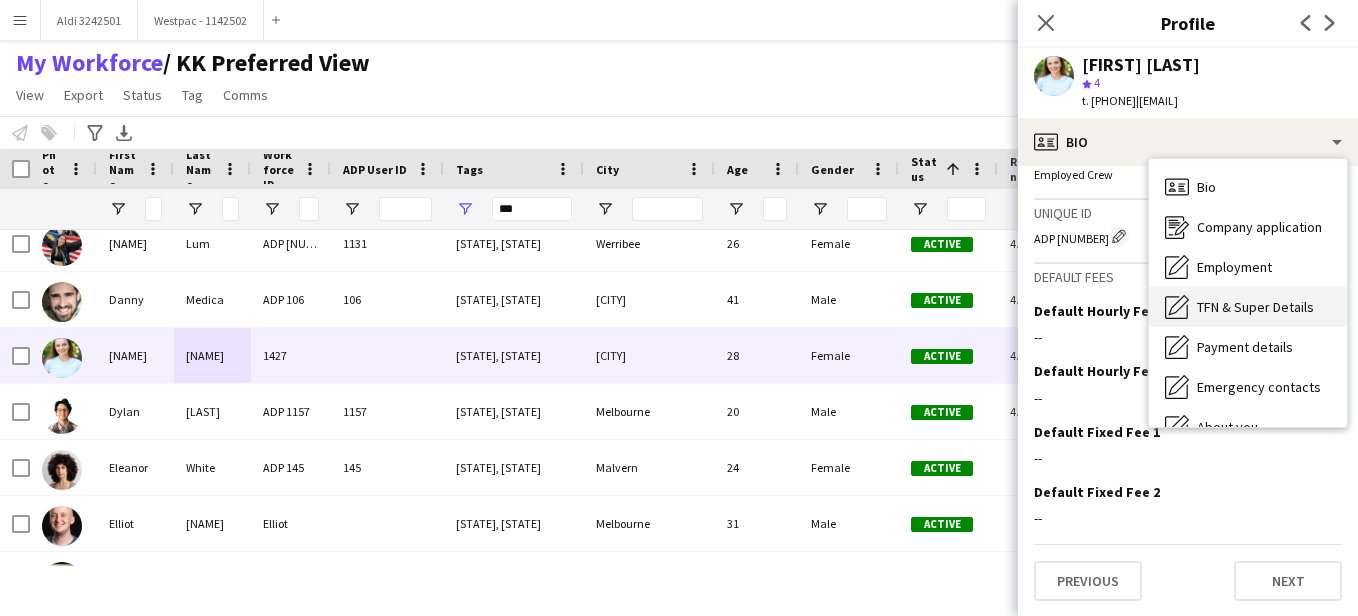 click on "TFN & Super Details
TFN & Super Details" at bounding box center [1248, 307] 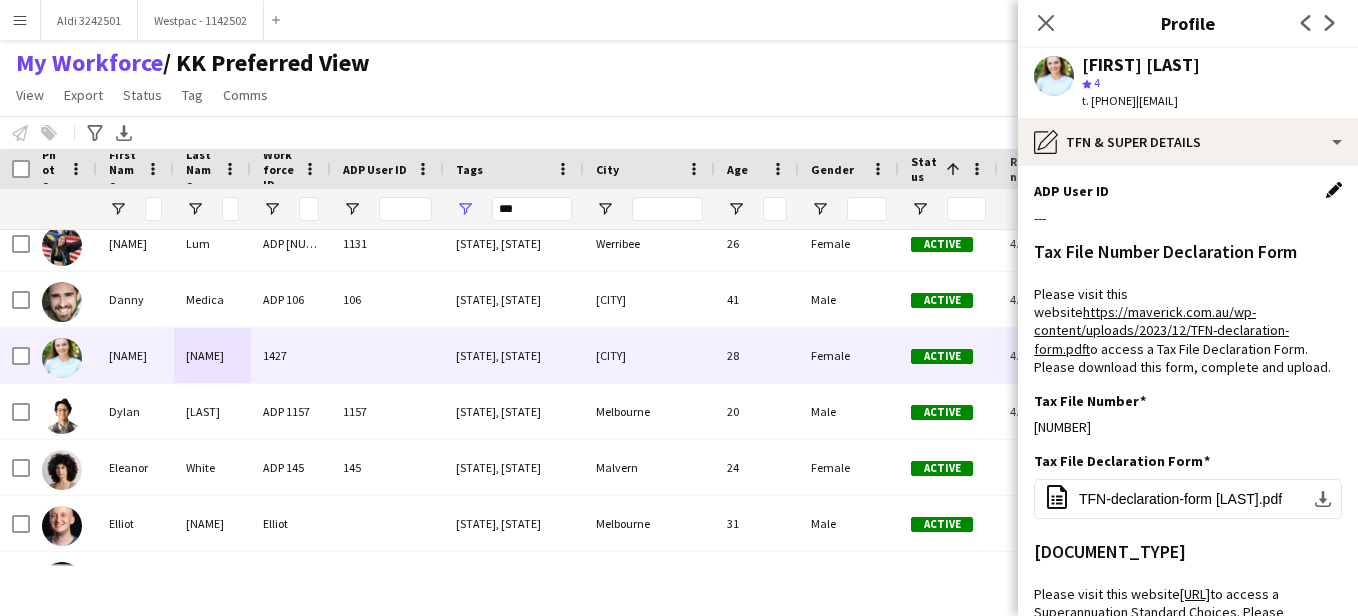 click on "Edit this field" 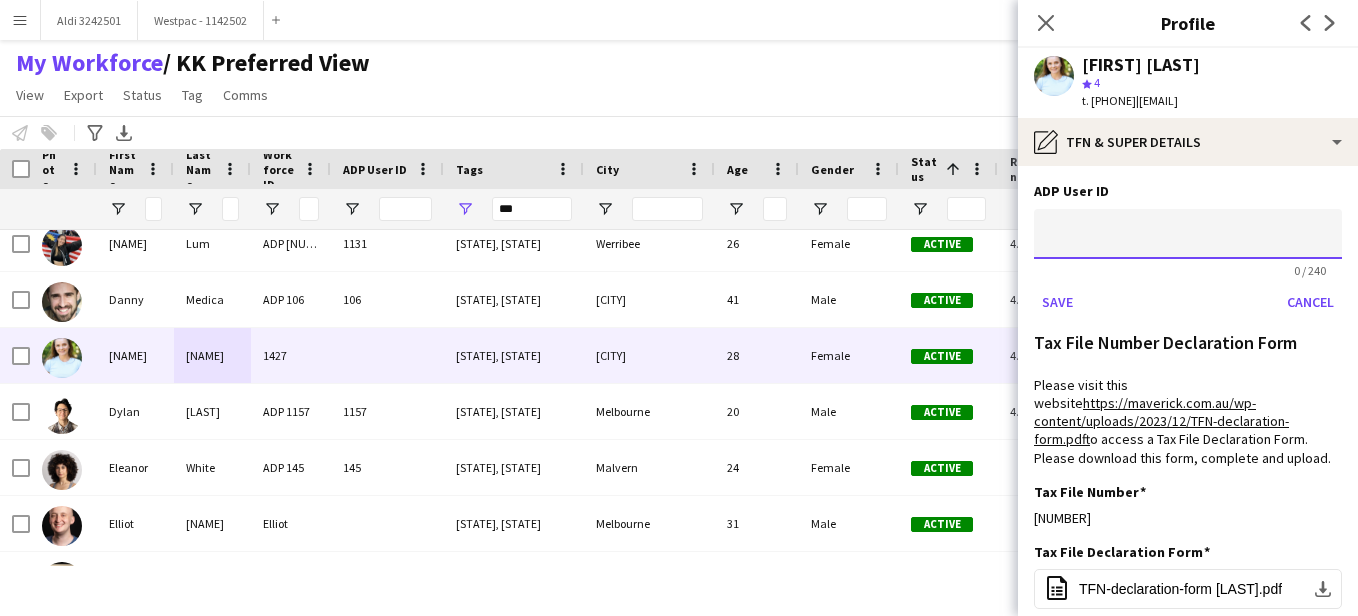 click 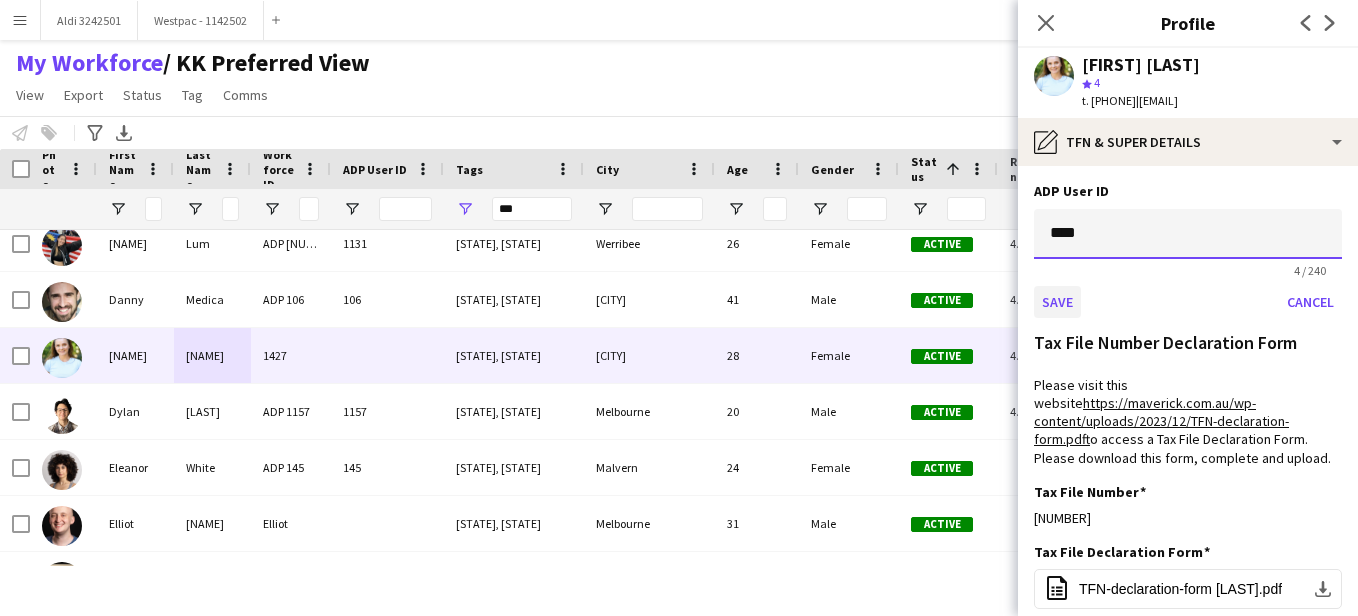 type on "****" 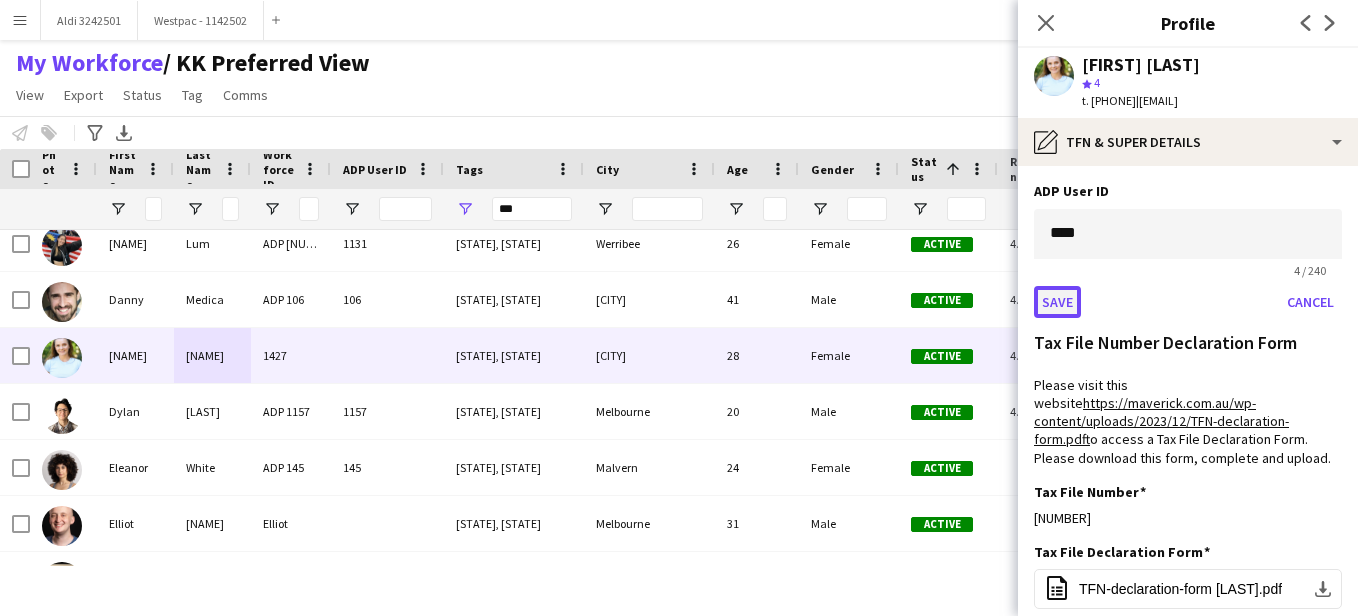 click on "Save" 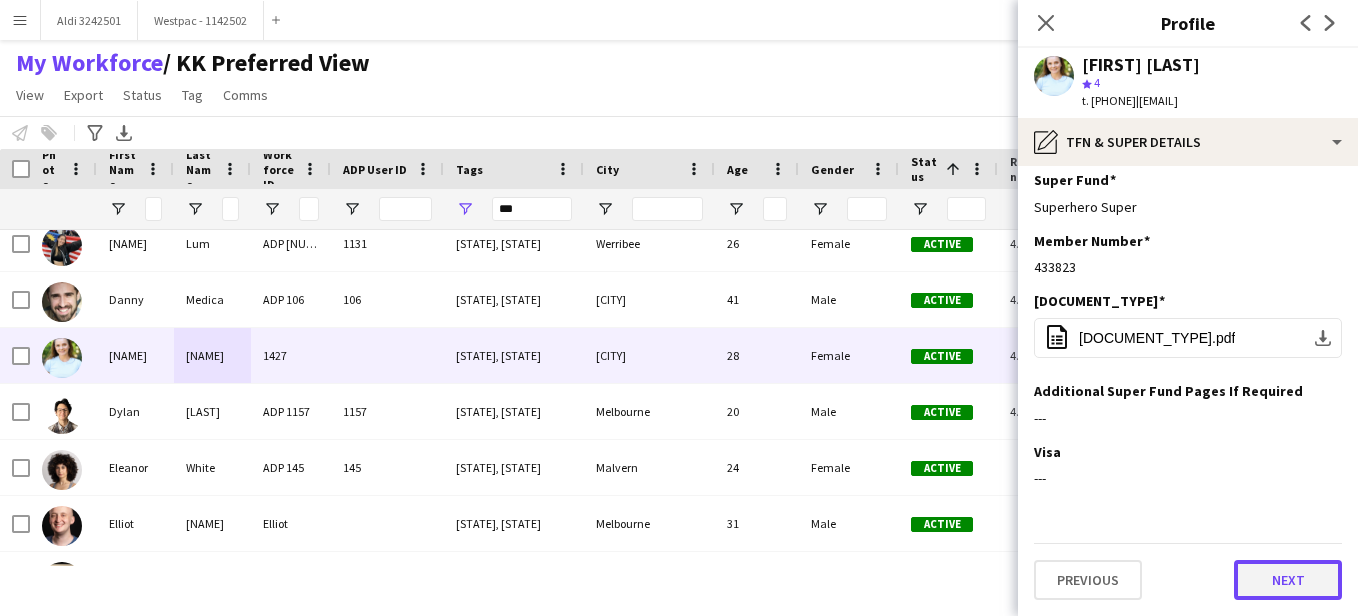 click on "Next" 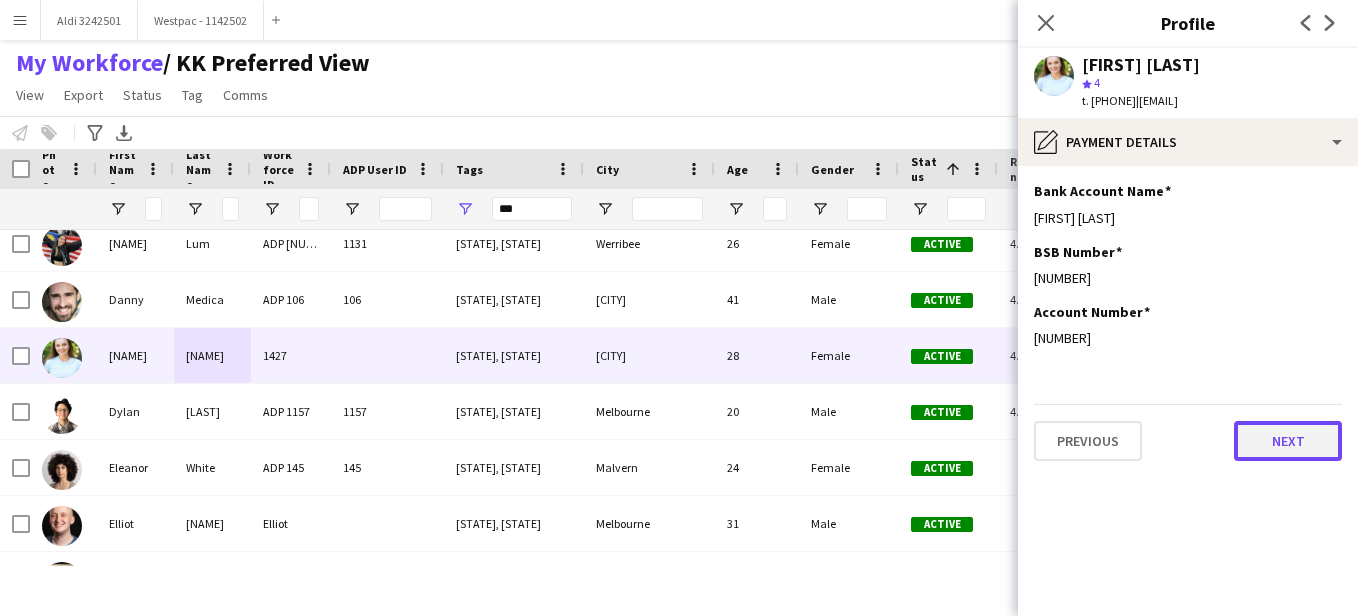 click on "Next" 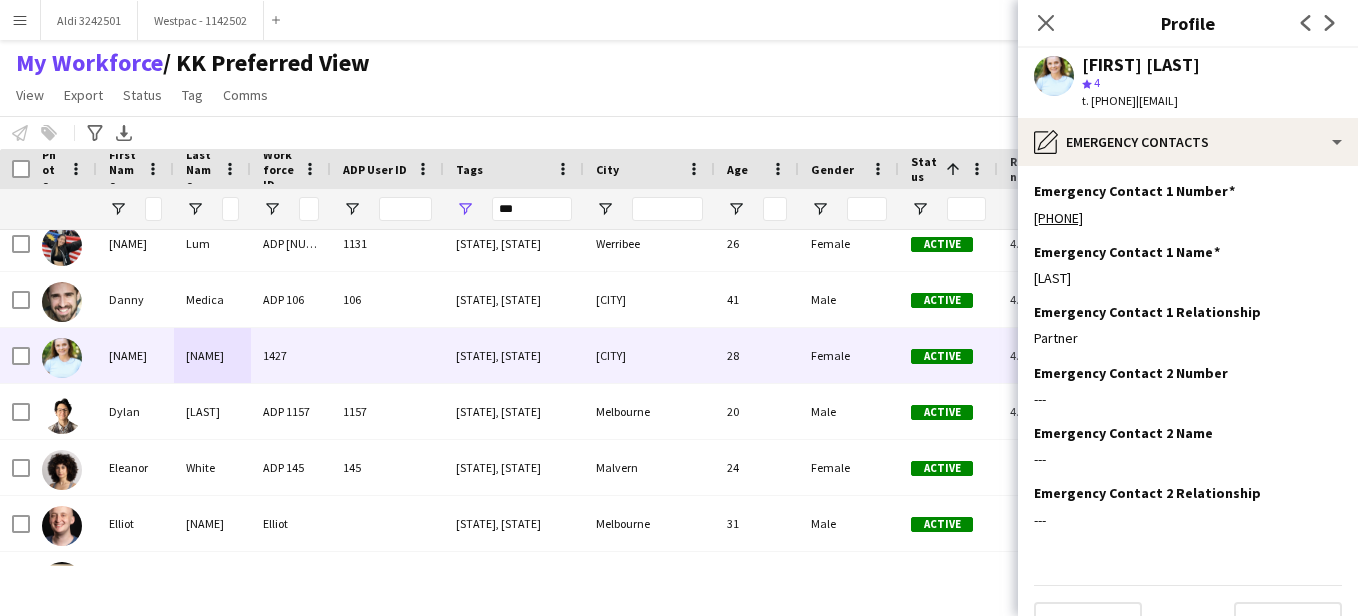 click on "My Workforce    / KK Preferred View    View   Views  Default view KK Preferred View  New view Update view Delete view Edit name Customise view Customise filters Reset Filters Reset View Reset All  Export  New starters report Export as XLSX Export as PDF  Status  Edit  Tag  New tag  Edit tag  ACT (1) Inactive (2) MC (1) MG (367) NSW (160) QLD (73) Ryde Response Team  (11) SA (19) T/L (8) VIC (82) WA (26)  Add to tag  ACT (1) Inactive (2) MC (1) MG (367) NSW (160) QLD (73) Ryde Response Team  (11) SA (19) T/L (8) VIC (82) WA (26)  Untag  ACT (1) Inactive (2) MC (1) MG (367) NSW (160) QLD (73) Ryde Response Team  (11) SA (19) T/L (8) VIC (82) WA (26)  Tag chat  ACT (1) Inactive (2) MC (1) MG (367) NSW (160) QLD (73) Ryde Response Team  (11) SA (19) T/L (8) VIC (82) WA (26)  Tag share page  ACT (1) Inactive (2) MC (1) MG (367) NSW (160) QLD (73) Ryde Response Team  (11) SA (19) T/L (8) VIC (82) WA (26)  Comms  Send notification  Reset view   Update view" 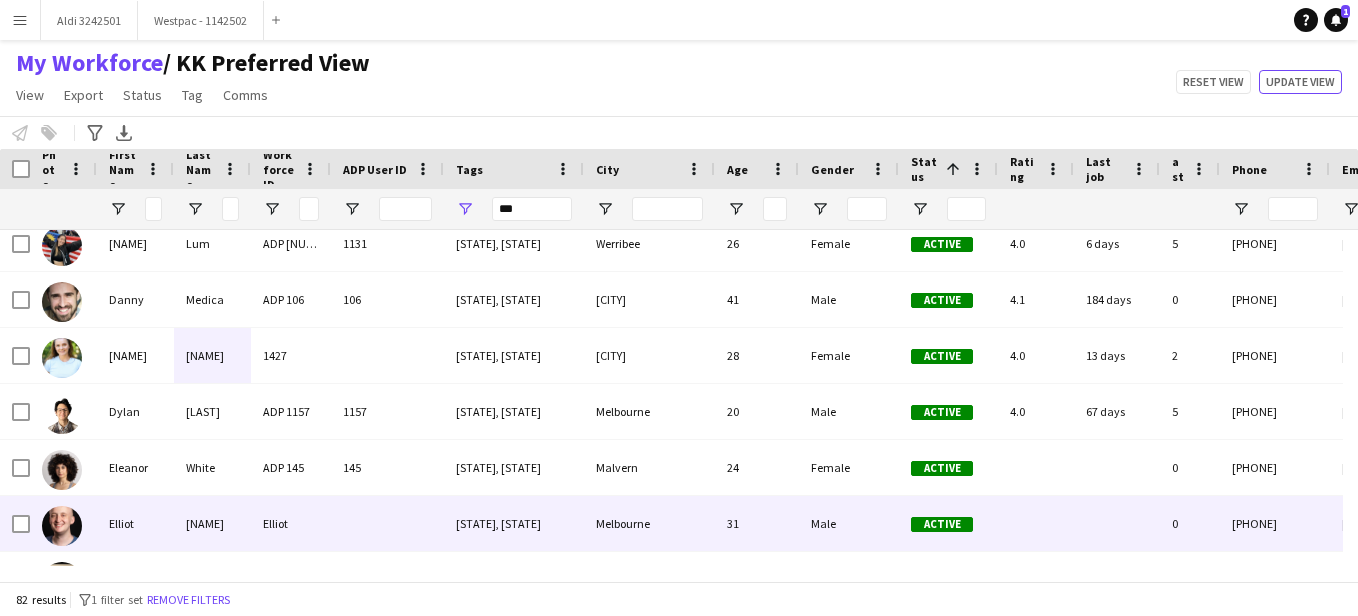 type 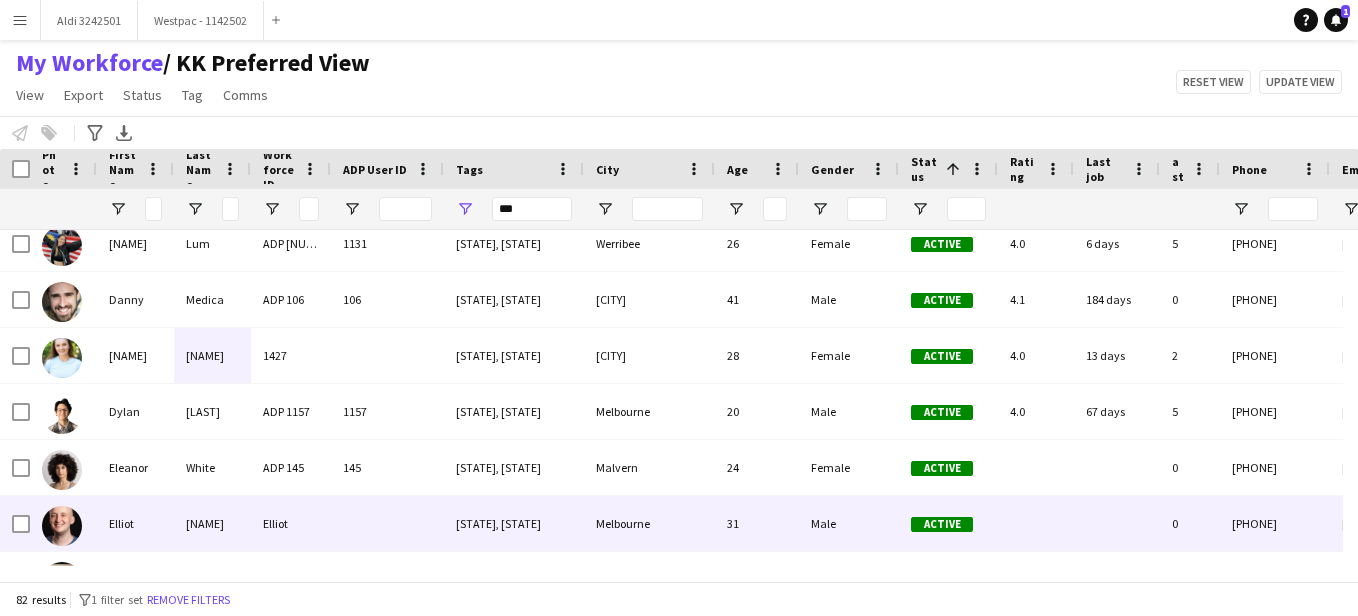 click at bounding box center [387, 523] 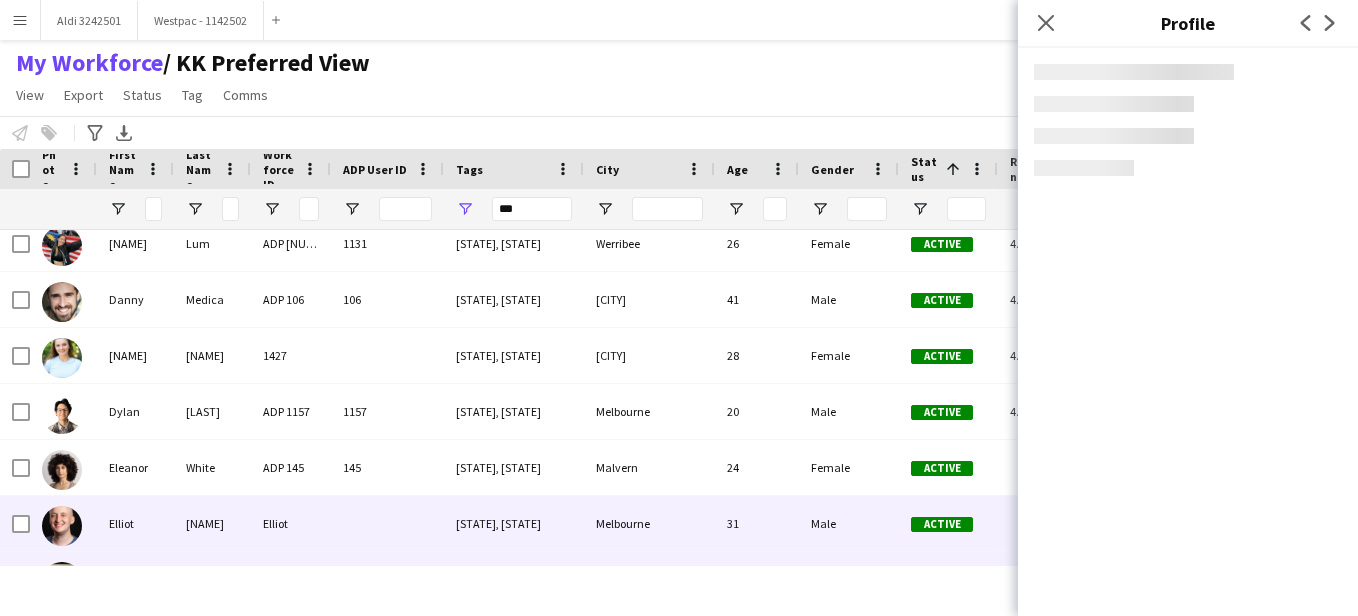 scroll, scrollTop: 896, scrollLeft: 0, axis: vertical 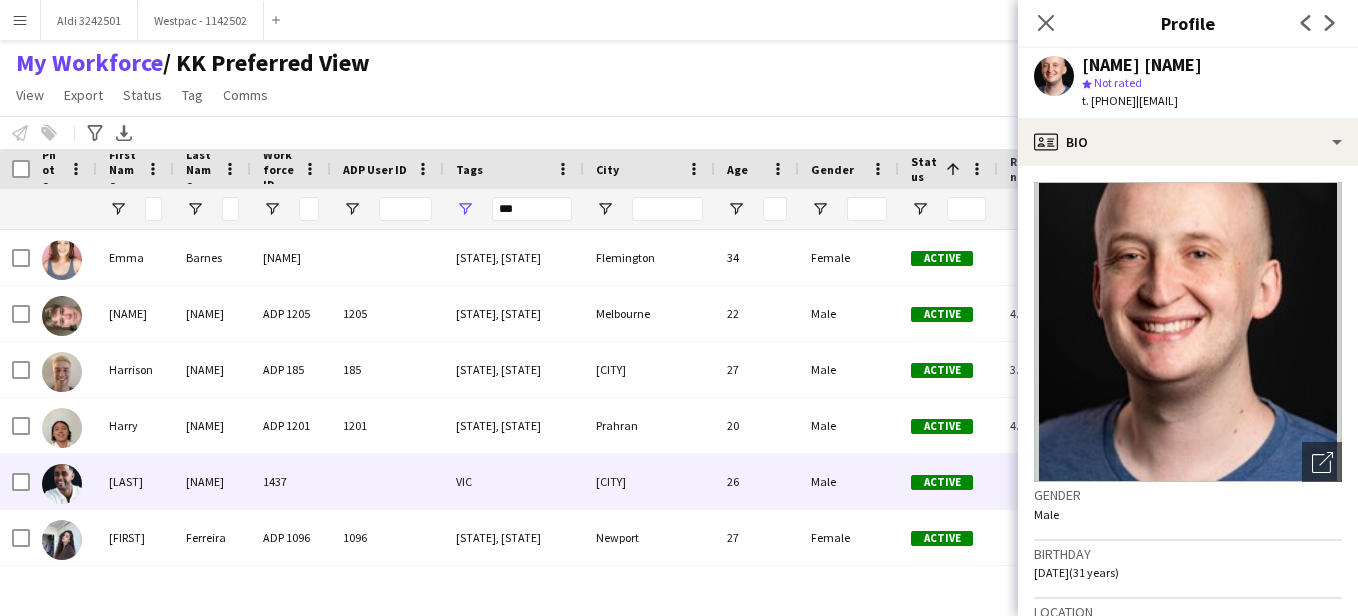 click at bounding box center [62, 484] 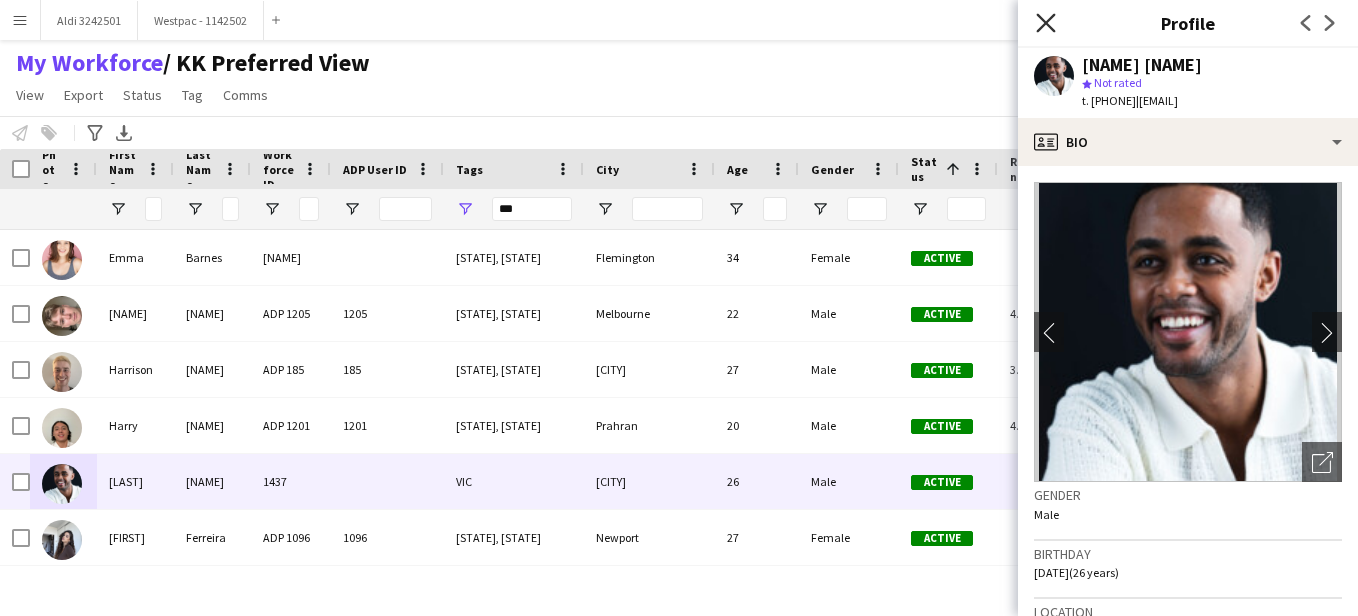 click on "Close pop-in" 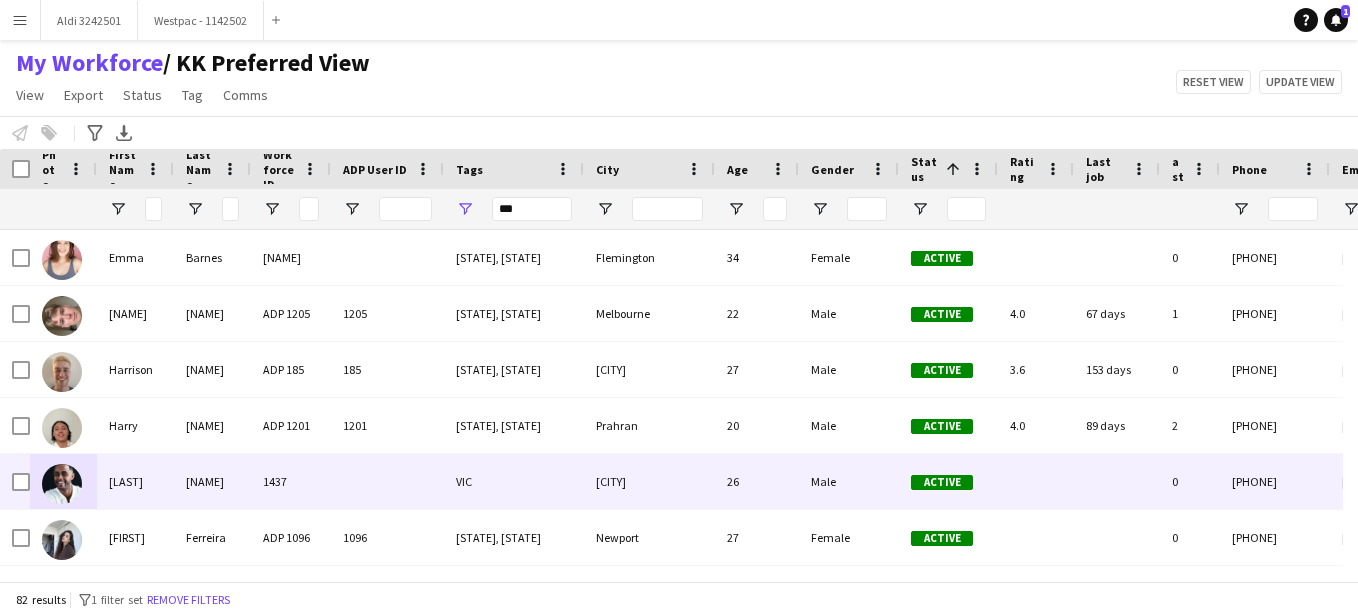 click on "1437" at bounding box center [291, 481] 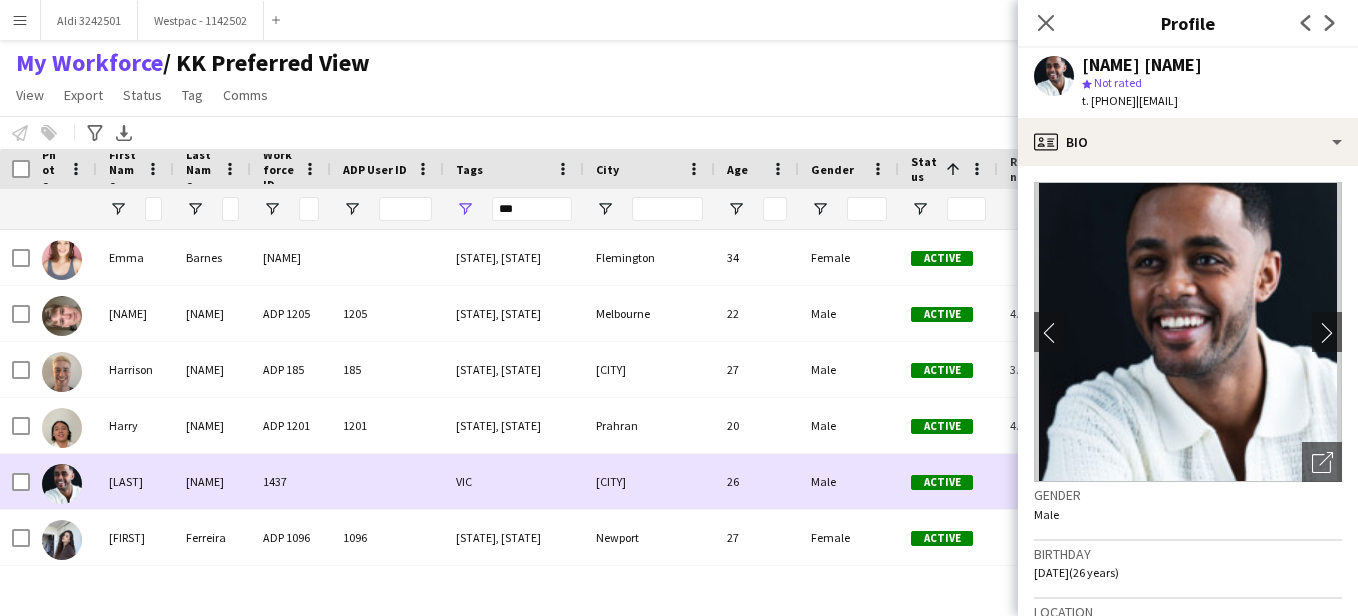 scroll, scrollTop: 1288, scrollLeft: 0, axis: vertical 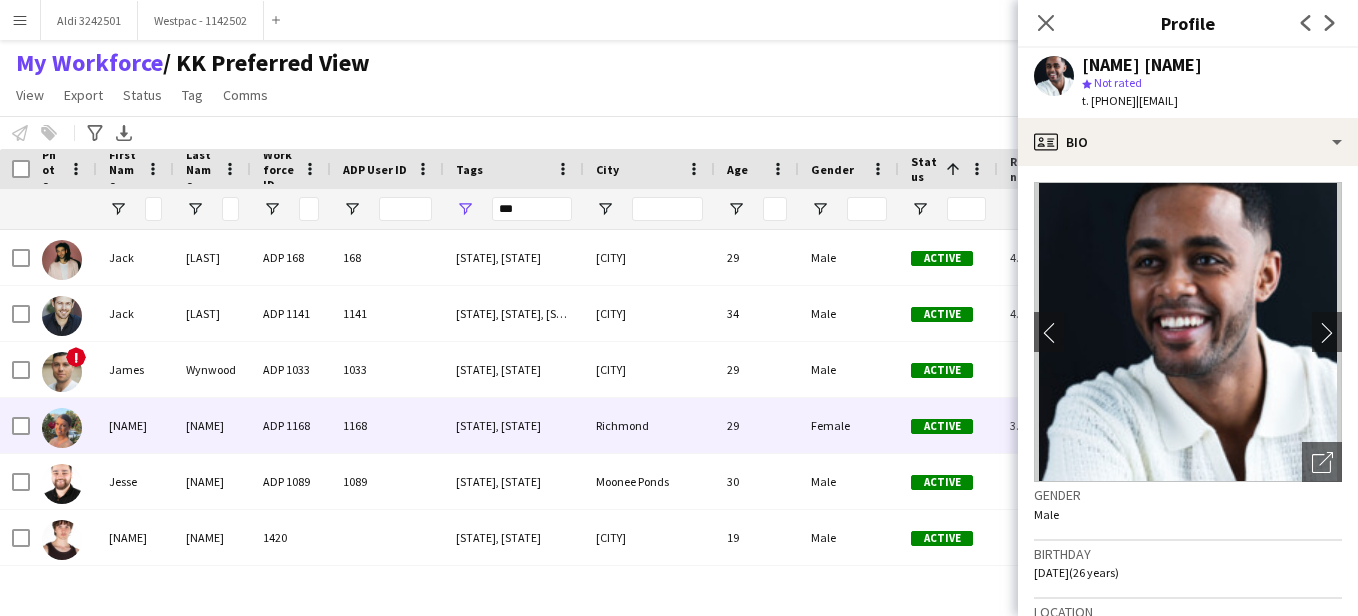 click on "ADP 1168" at bounding box center (291, 425) 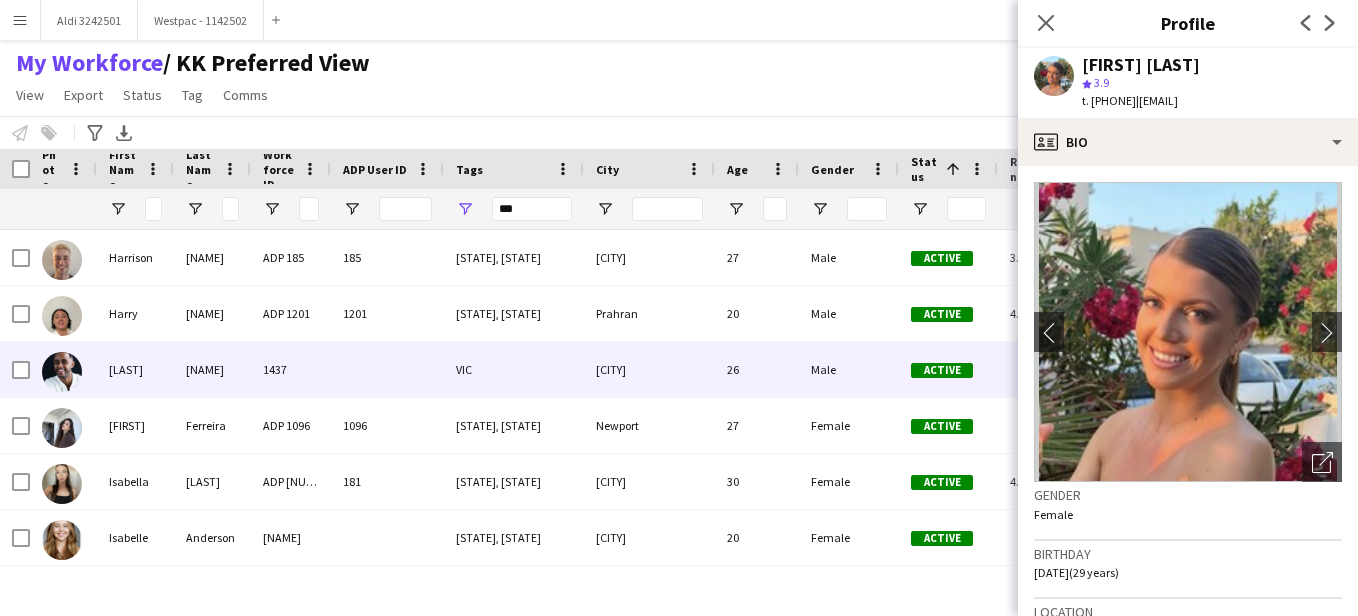 click on "1437" at bounding box center (291, 369) 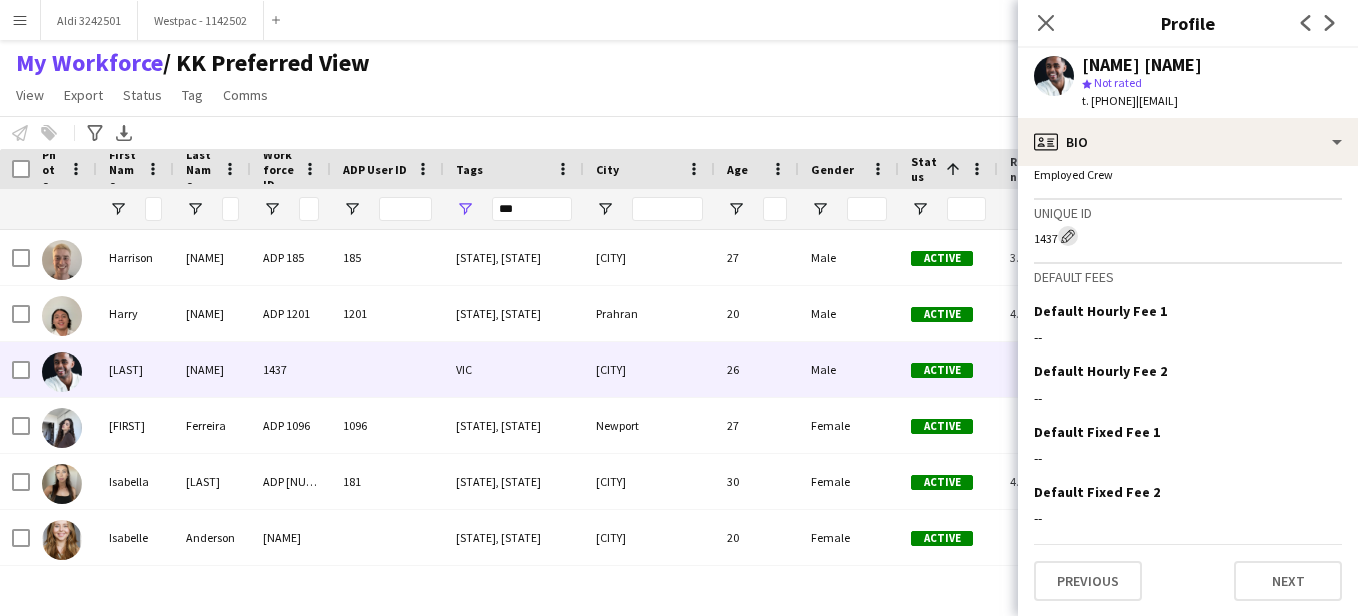 click on "Edit crew unique ID" 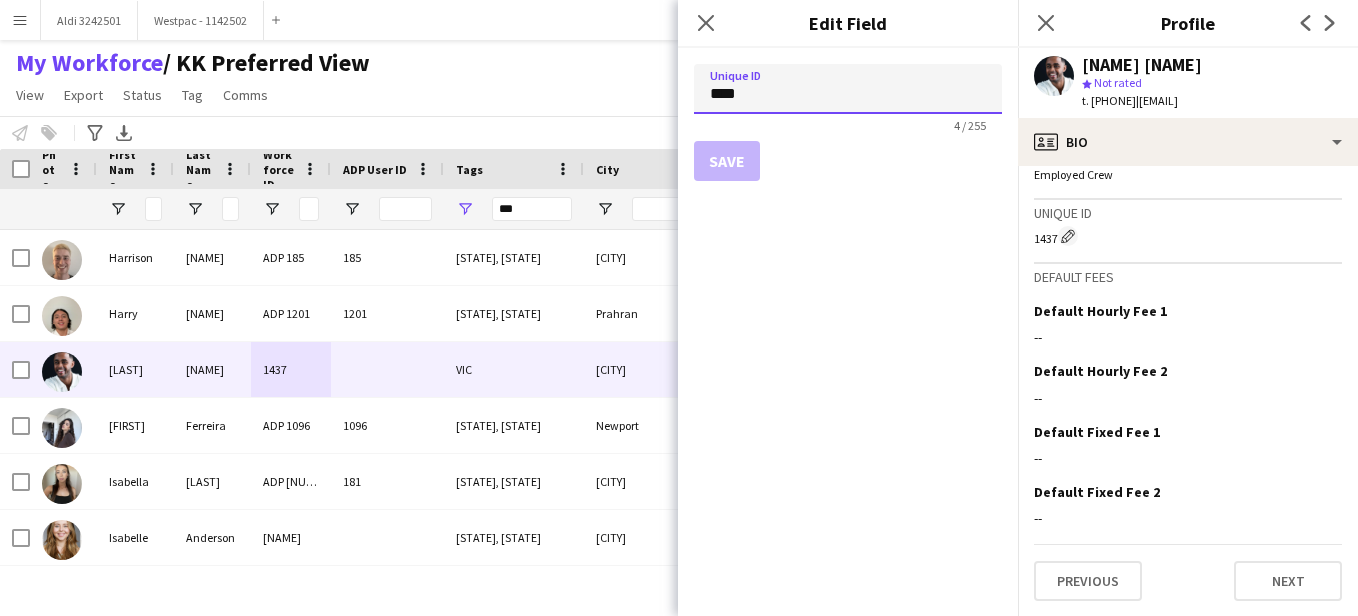 drag, startPoint x: 751, startPoint y: 81, endPoint x: 657, endPoint y: 95, distance: 95.036835 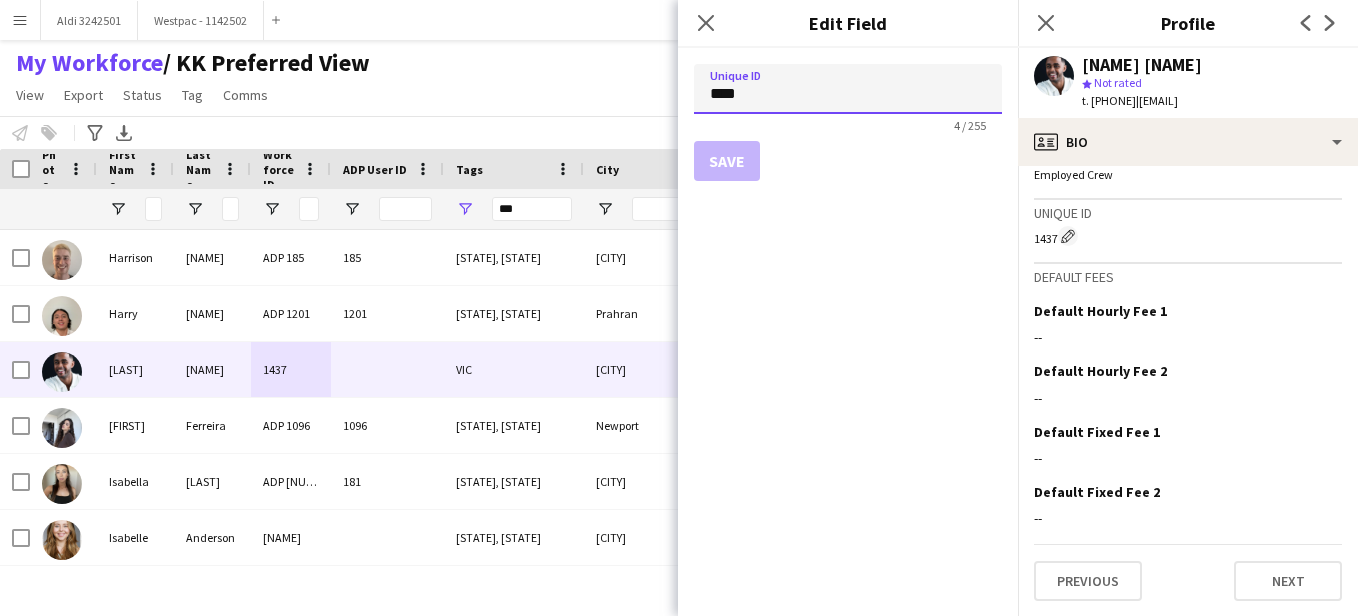 click on "Menu
Boards
Boards   Boards   All jobs   Status
Workforce
Workforce   My Workforce   Recruiting
Comms
Comms
Pay
Pay   Approvals   Payments   Reports
Platform Settings
Platform Settings   App settings   Your settings   Profiles
Training Academy
Training Academy
Knowledge Base
Knowledge Base
Product Updates
Product Updates   Log Out   Privacy   Aldi 3242501
Close
Westpac - 1142502
Close
Add
Help
Notifications
1   My Workforce    / KK Preferred View    View   Views  Default view KK Preferred View  New view Update view" at bounding box center [679, 308] 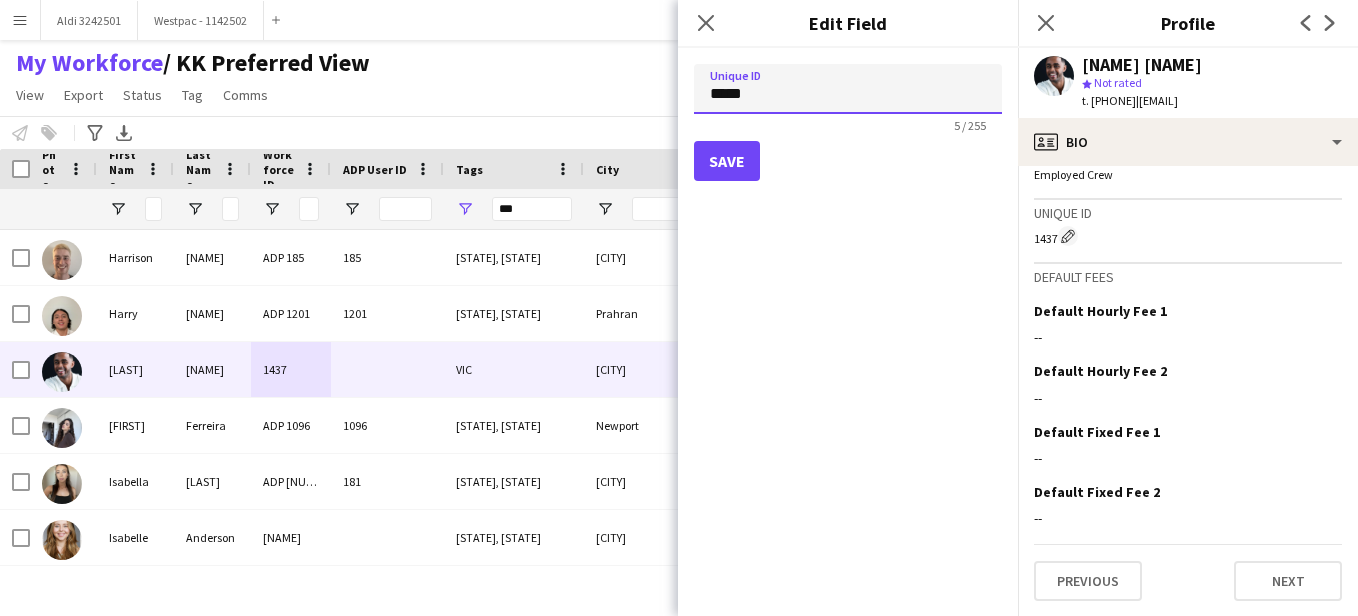 type on "*****" 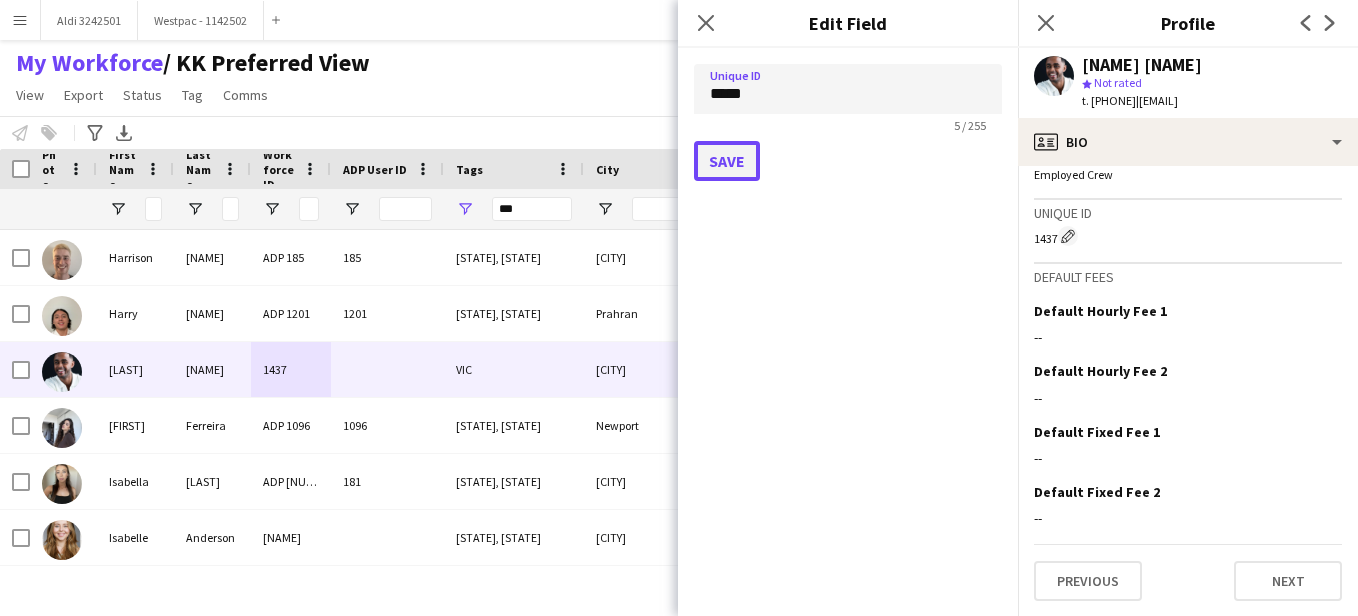 click on "Save" 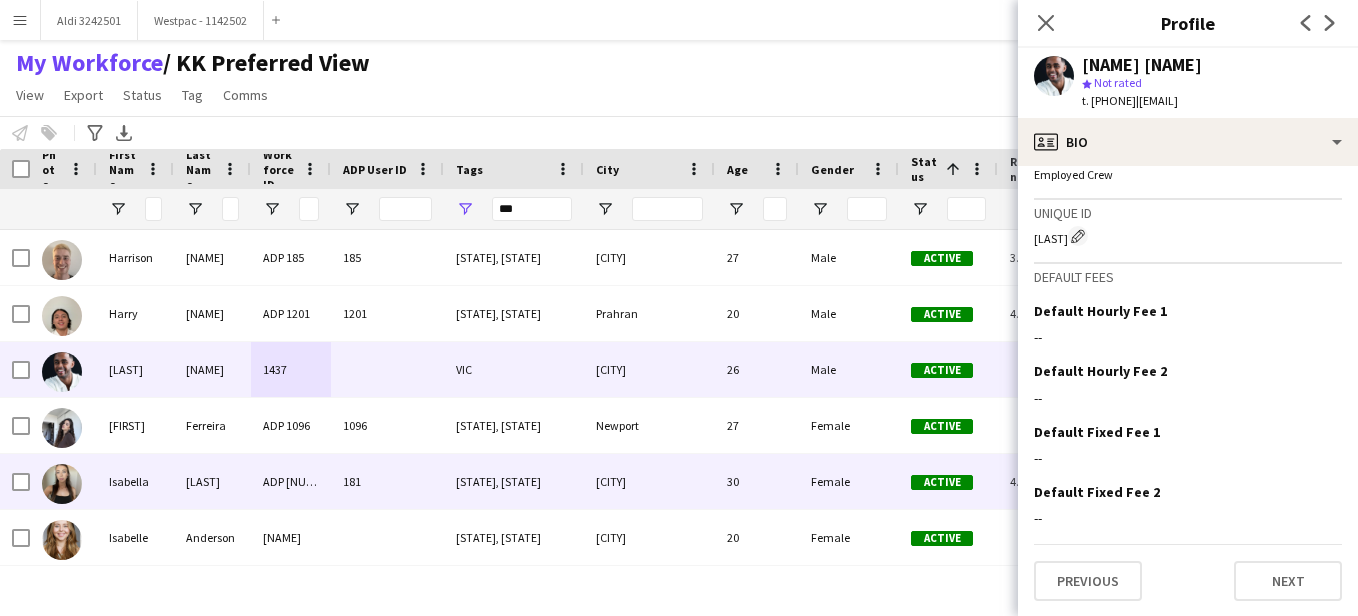 click on "181" at bounding box center [387, 481] 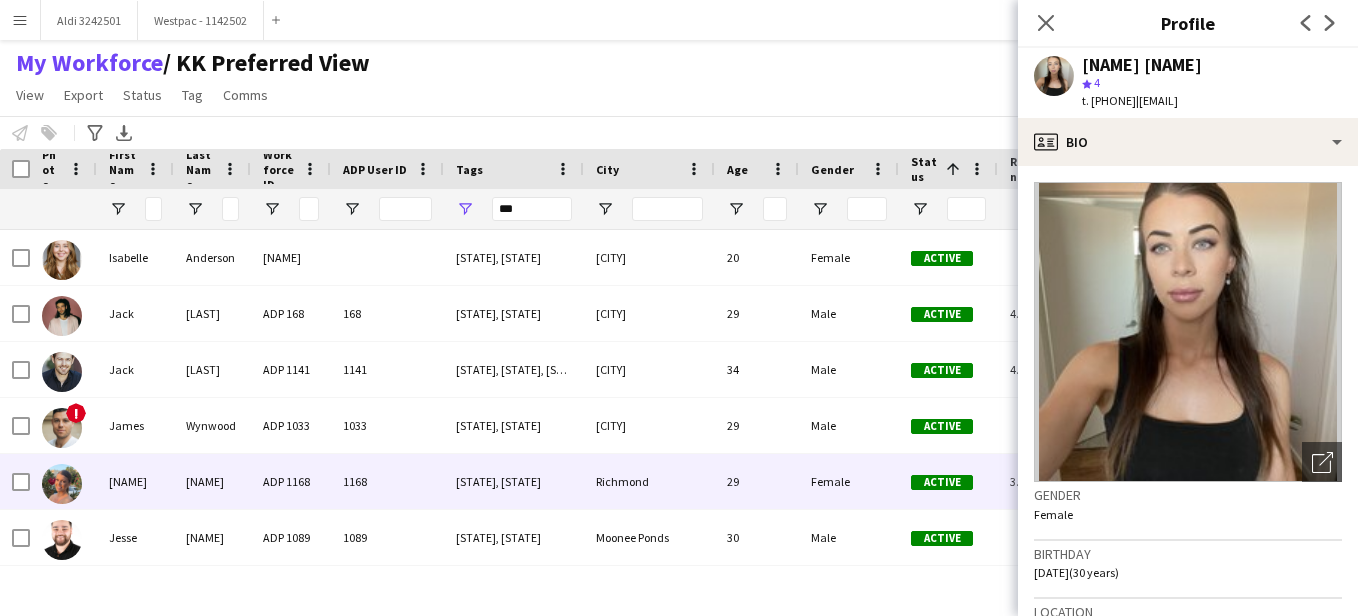 scroll, scrollTop: 1680, scrollLeft: 0, axis: vertical 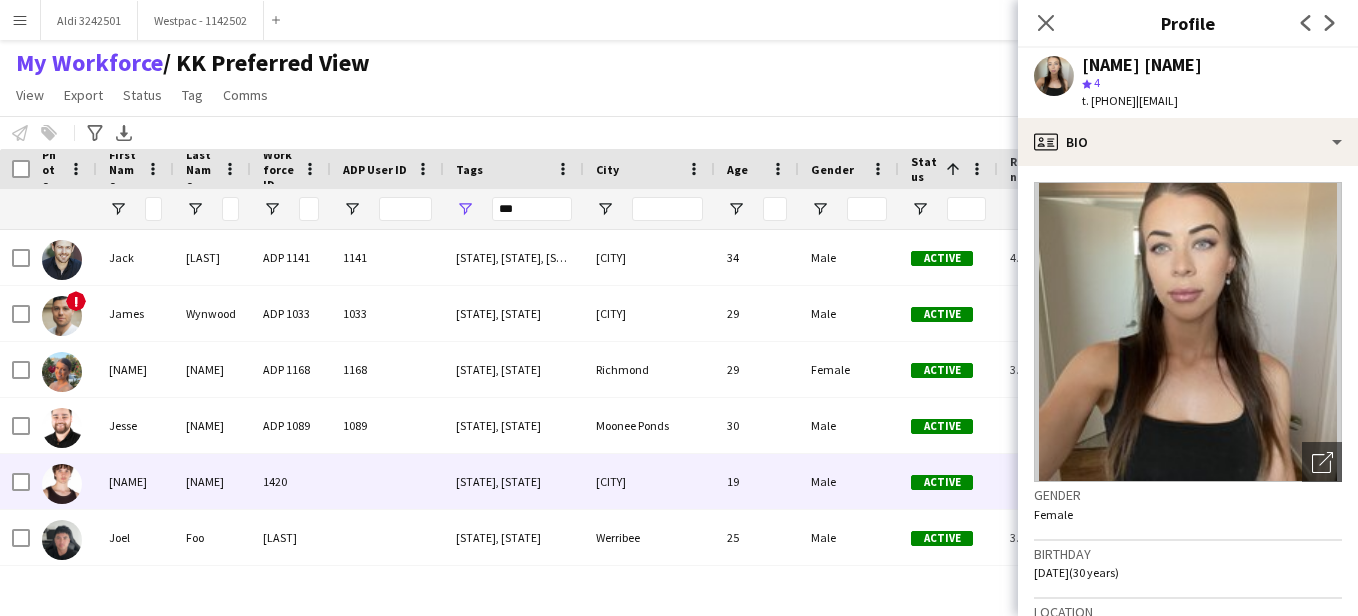 click on "1420" at bounding box center (291, 481) 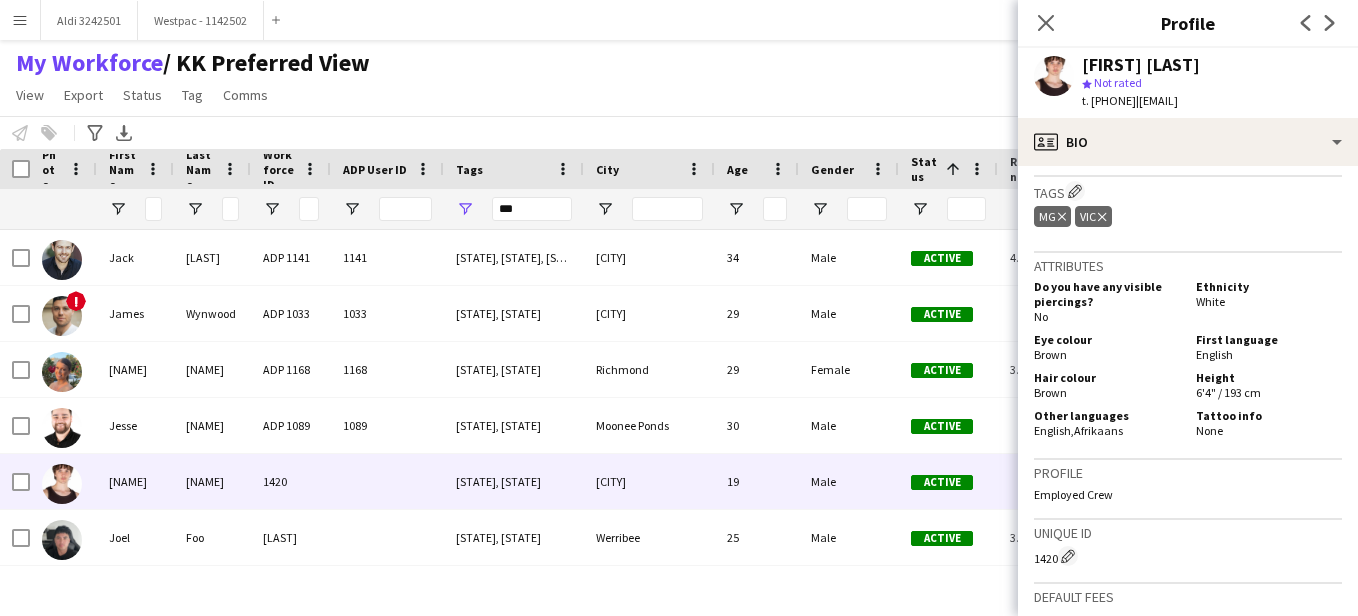 scroll, scrollTop: 1131, scrollLeft: 0, axis: vertical 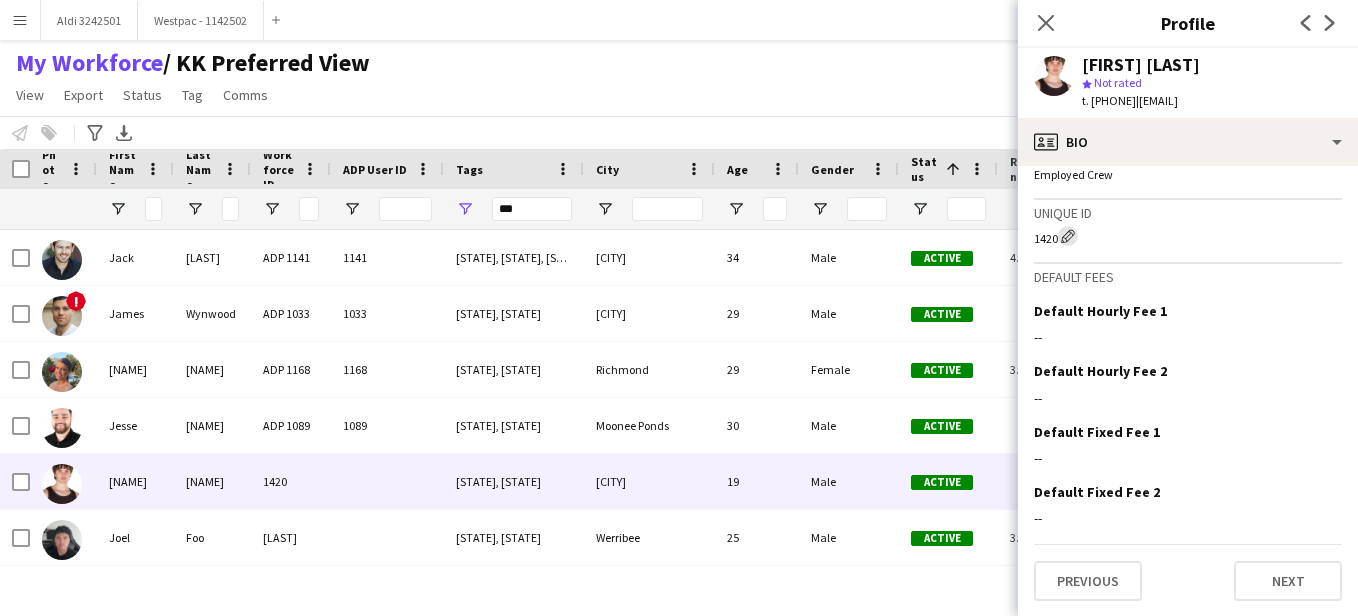 click on "Edit crew unique ID" 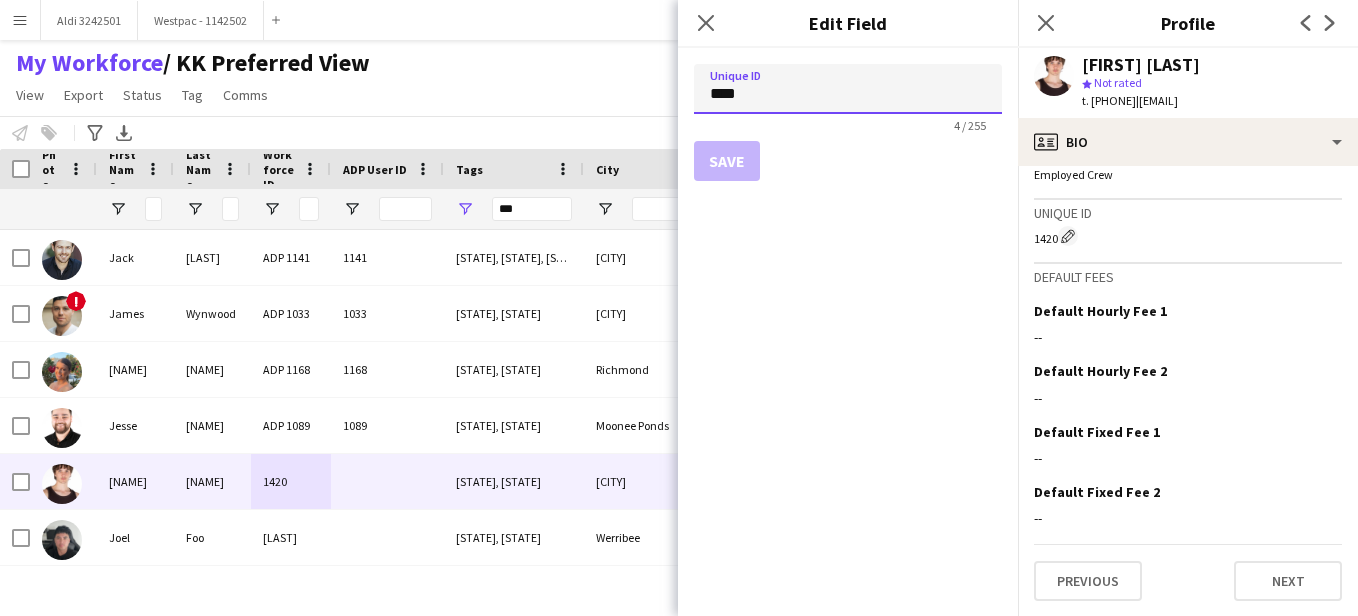 drag, startPoint x: 761, startPoint y: 98, endPoint x: 646, endPoint y: 72, distance: 117.902504 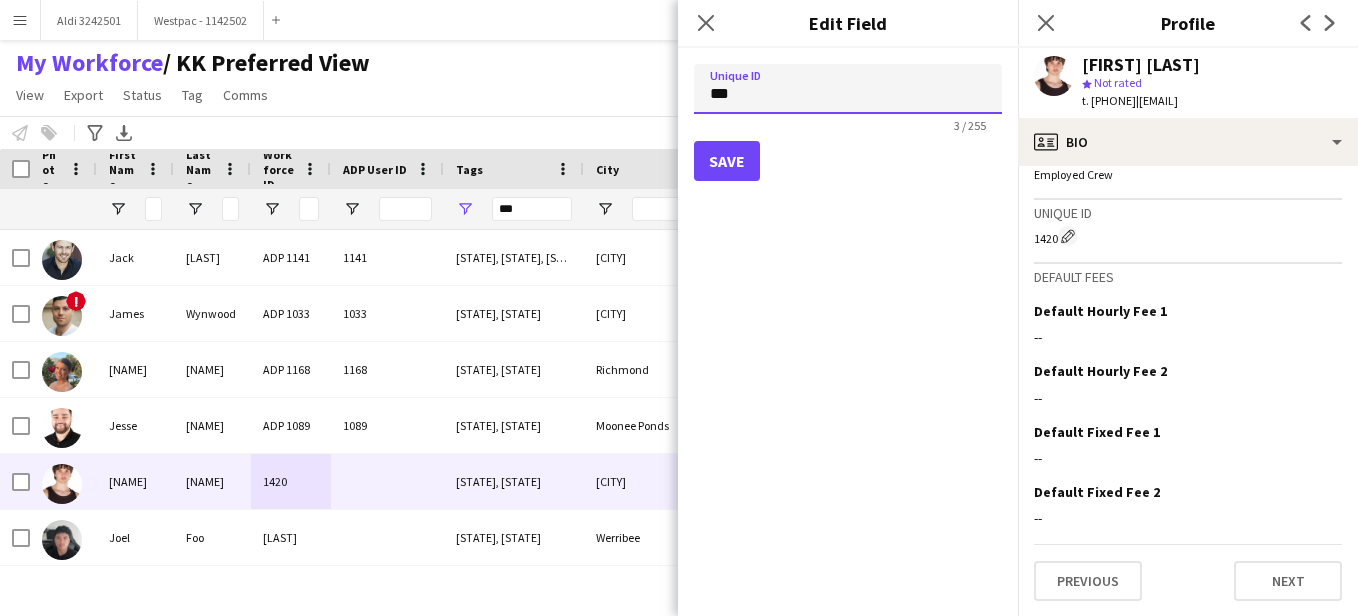 type on "***" 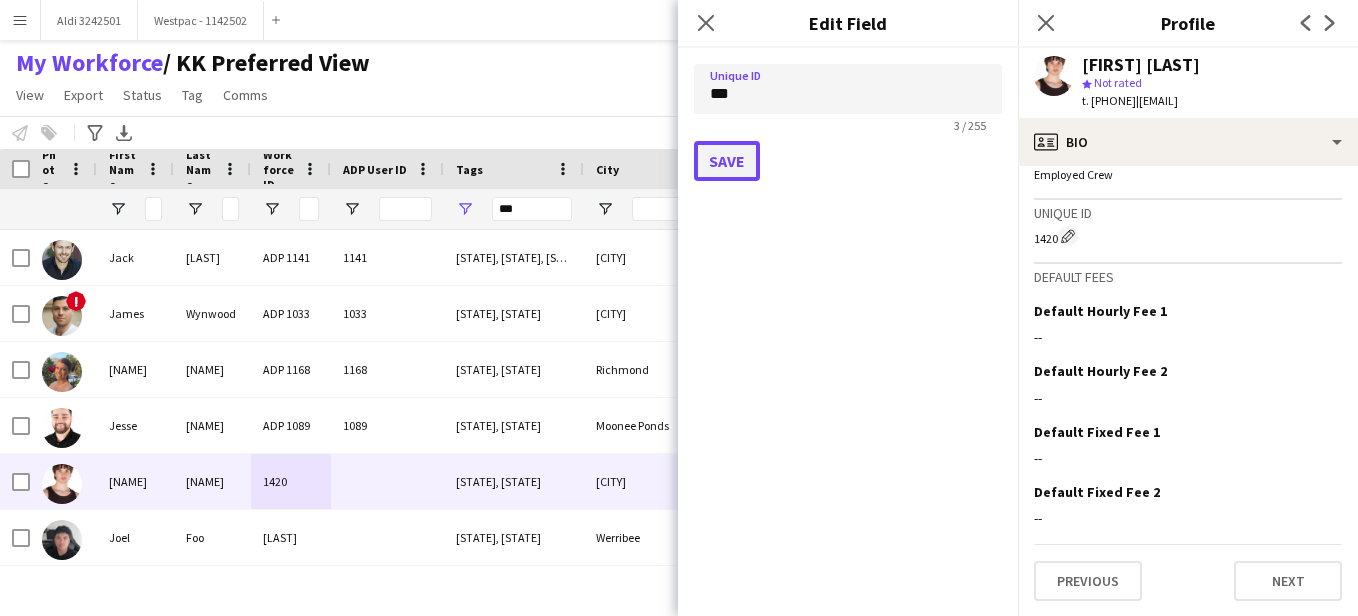 click on "Save" 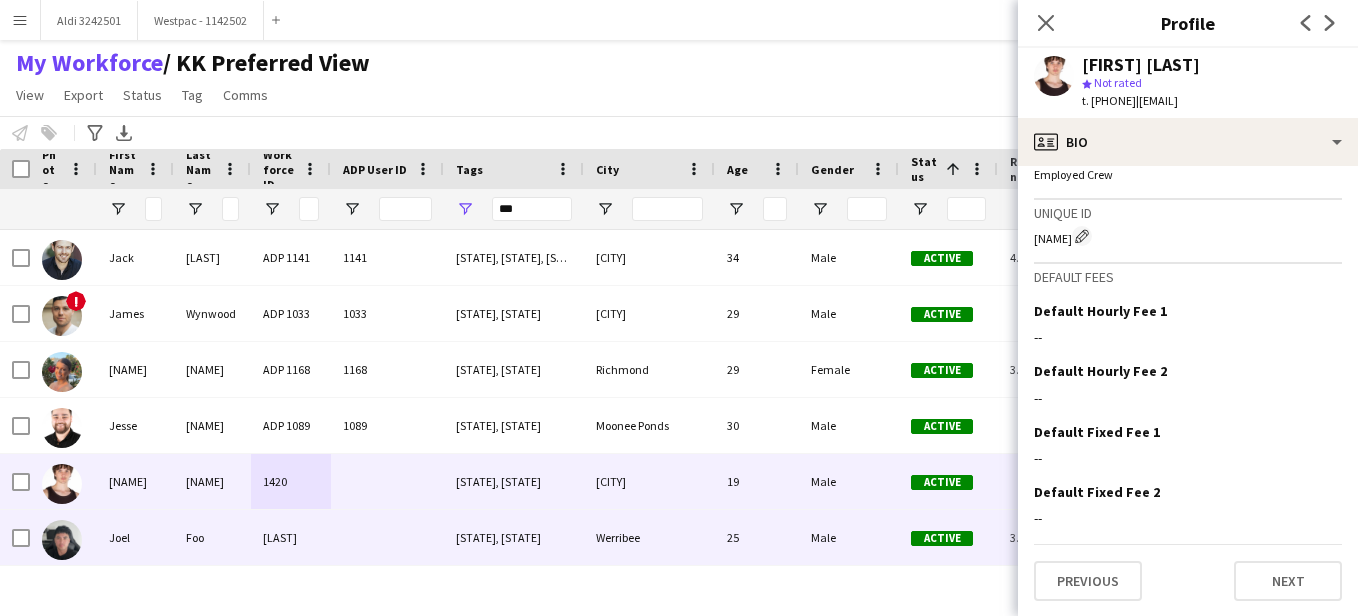 click on "Foo" at bounding box center (212, 537) 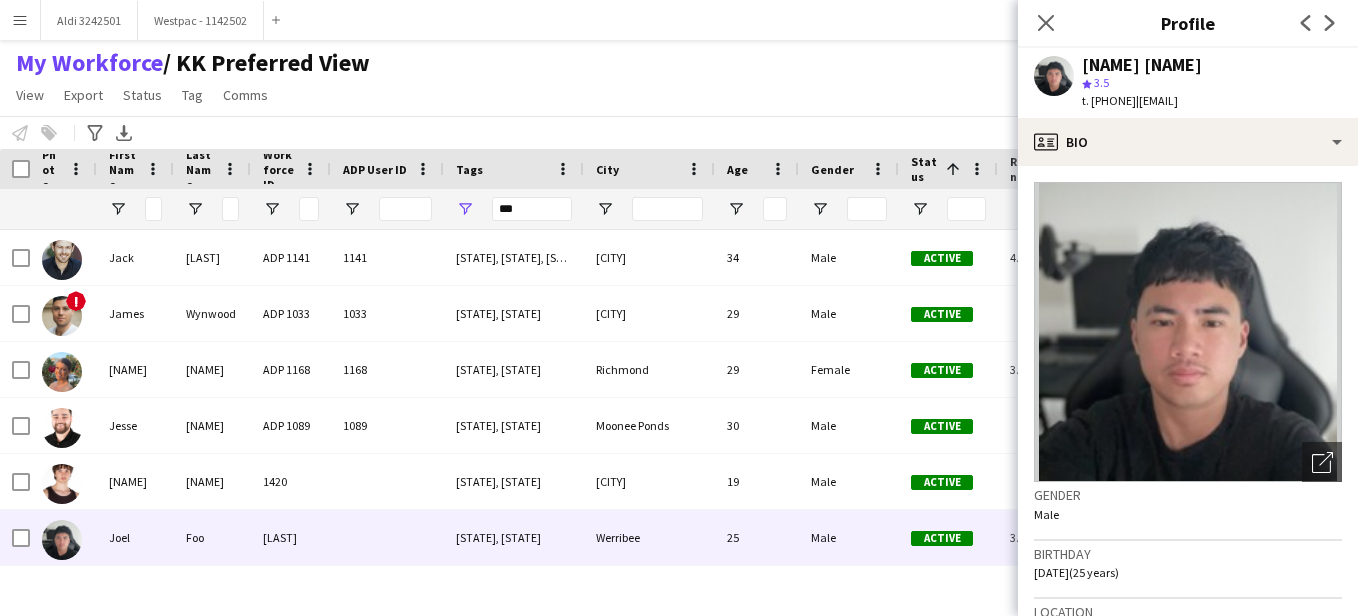 scroll, scrollTop: 1281, scrollLeft: 0, axis: vertical 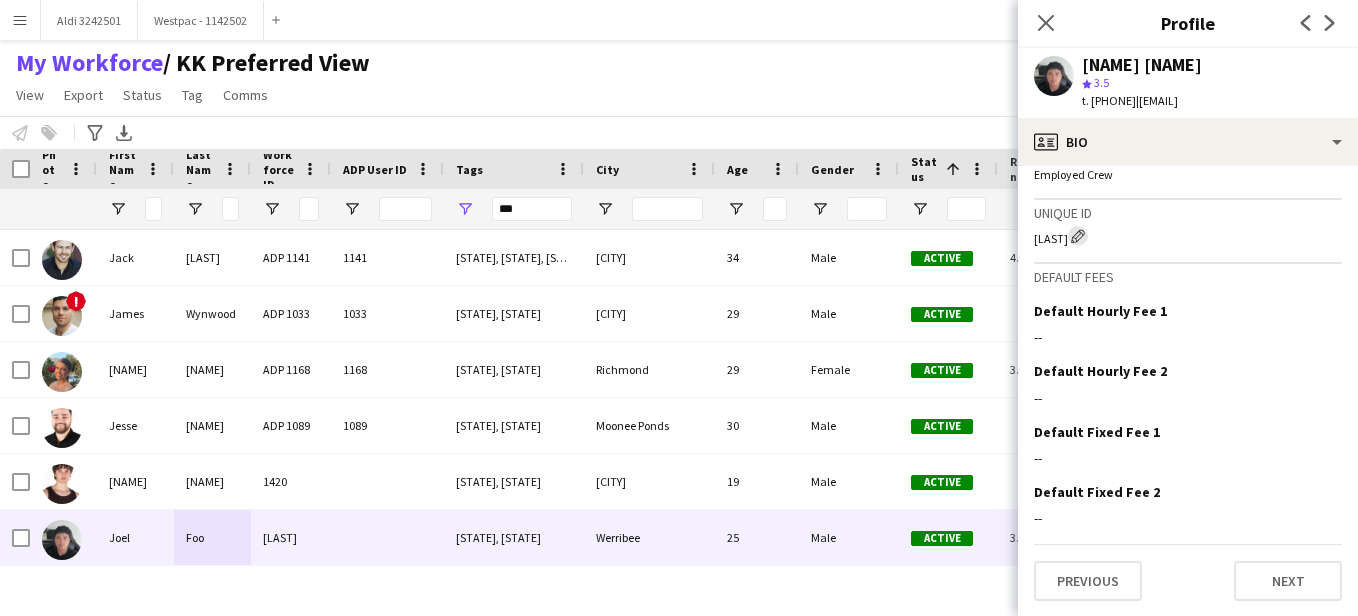 click on "Edit crew unique ID" 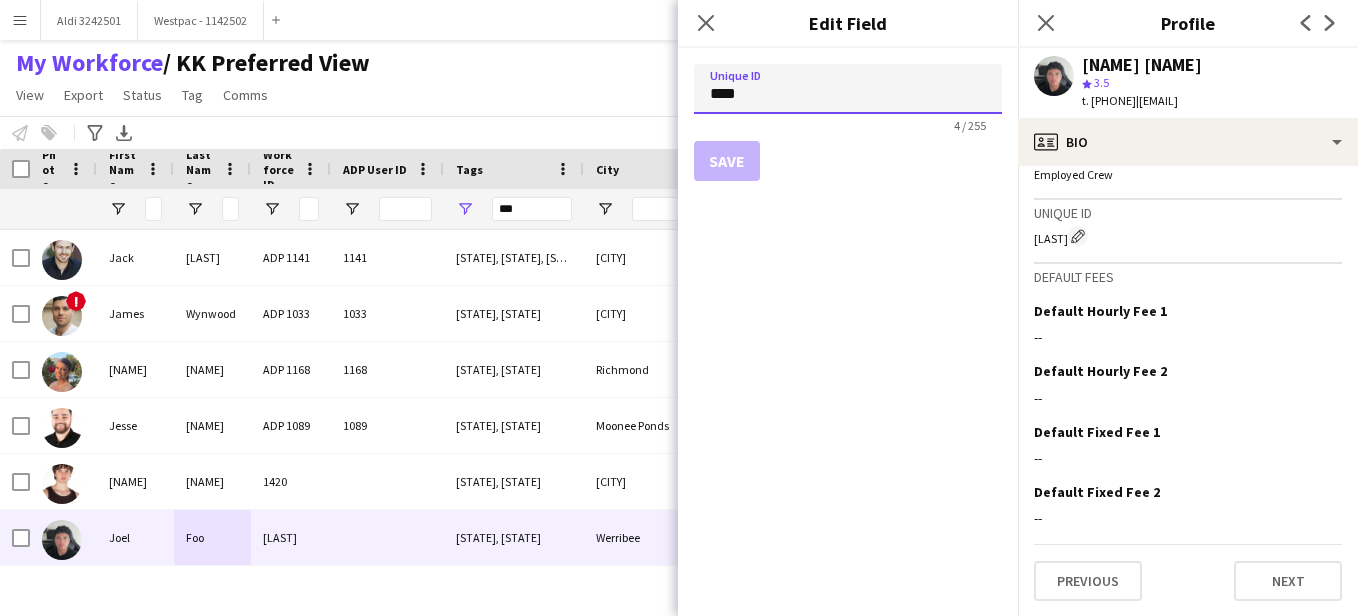 drag, startPoint x: 784, startPoint y: 90, endPoint x: 602, endPoint y: 74, distance: 182.70195 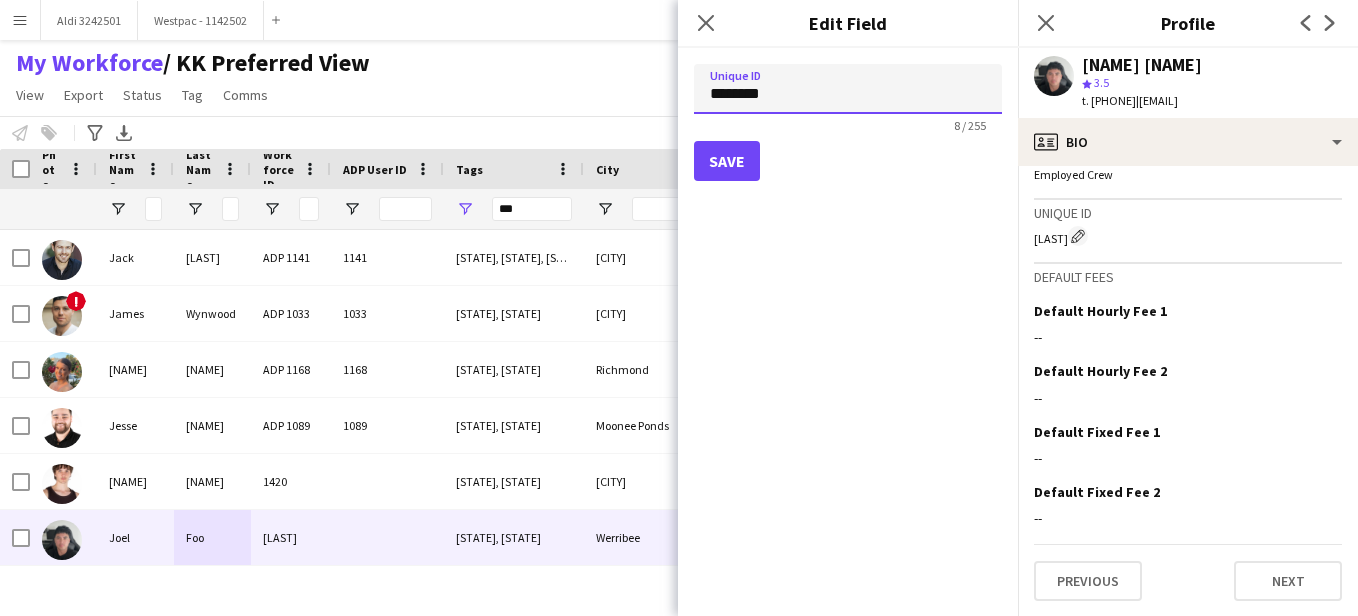 type on "********" 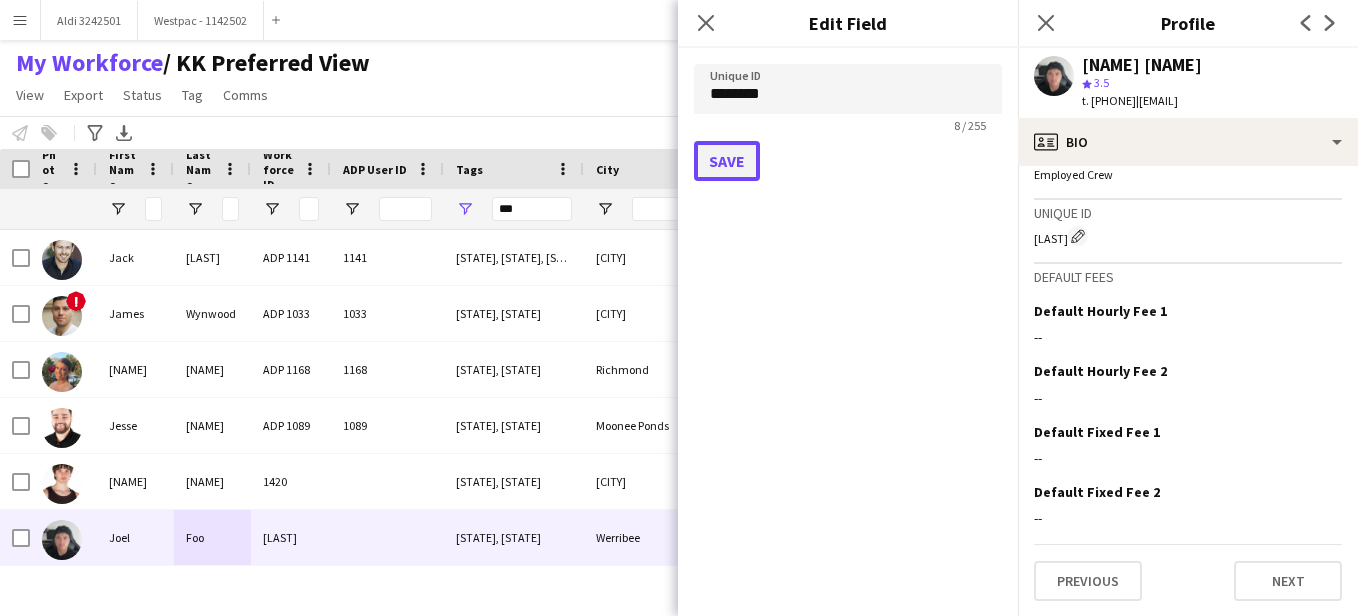 click on "Save" 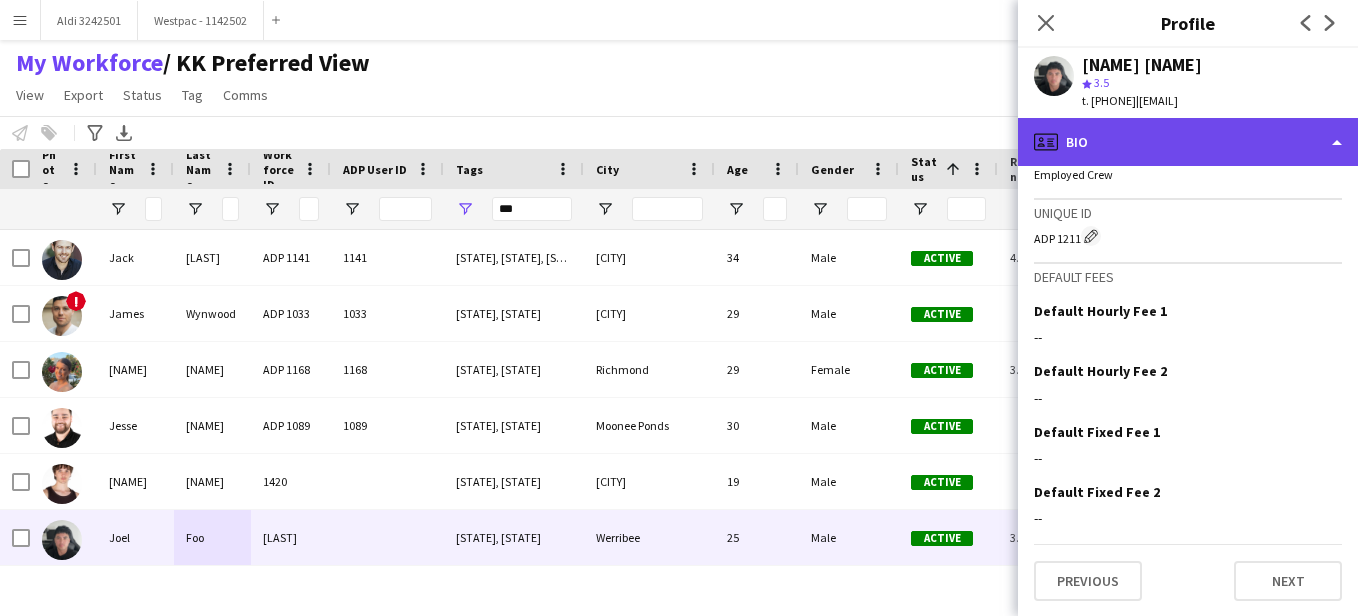 click on "profile
Bio" 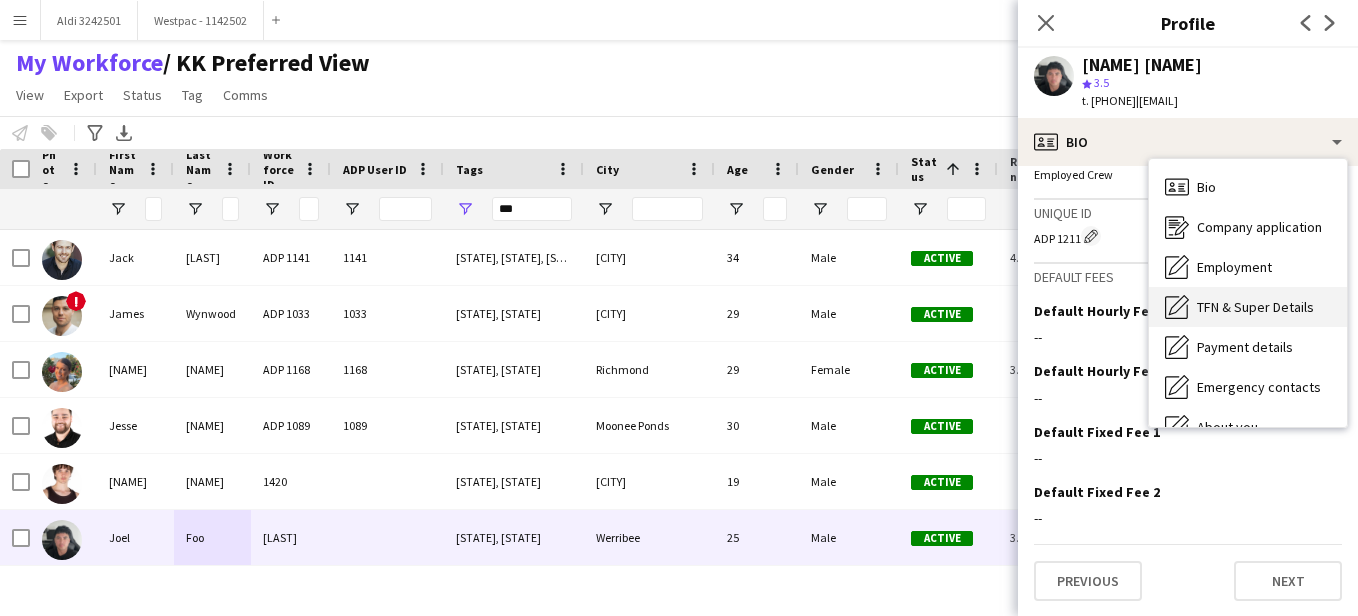 click on "TFN & Super Details
TFN & Super Details" at bounding box center [1248, 307] 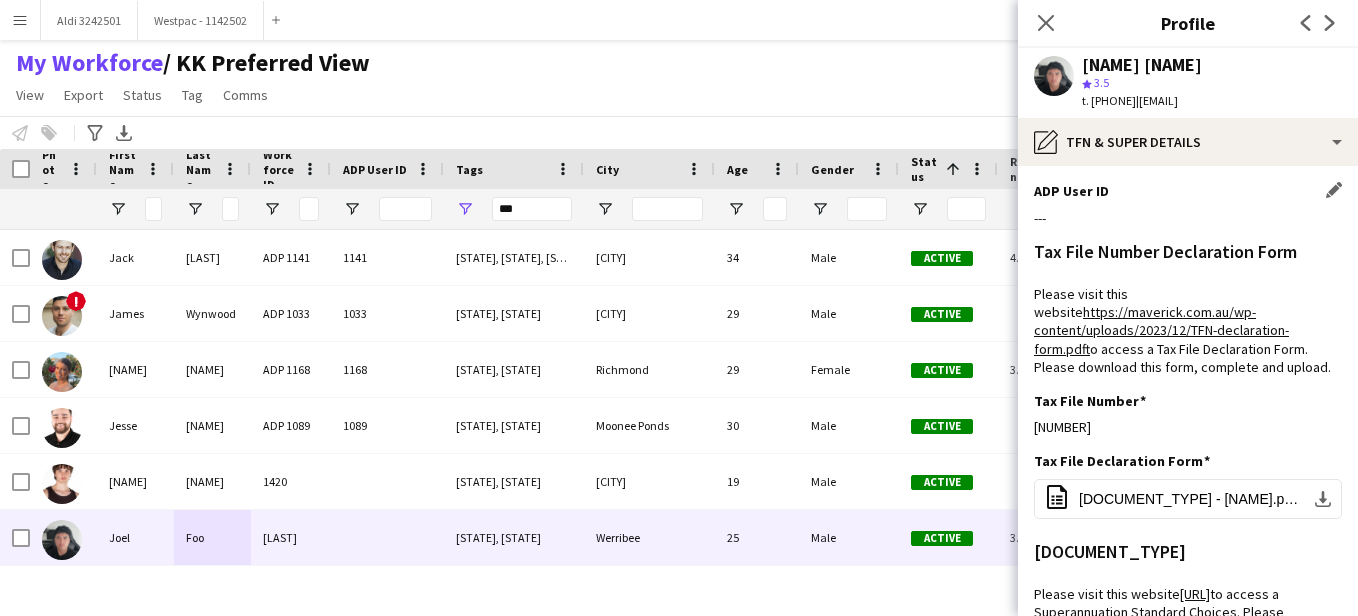 click on "[DOCUMENT_TYPE] **** [NUMBER] / [NUMBER] Save" 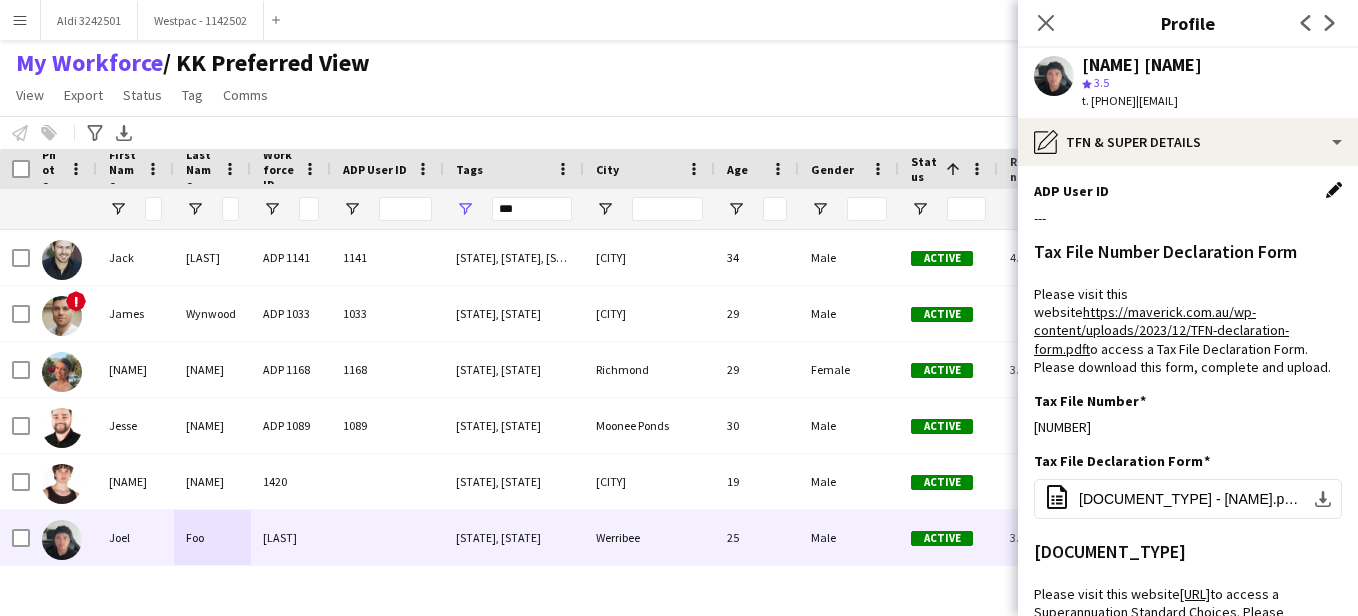 click on "Edit this field" 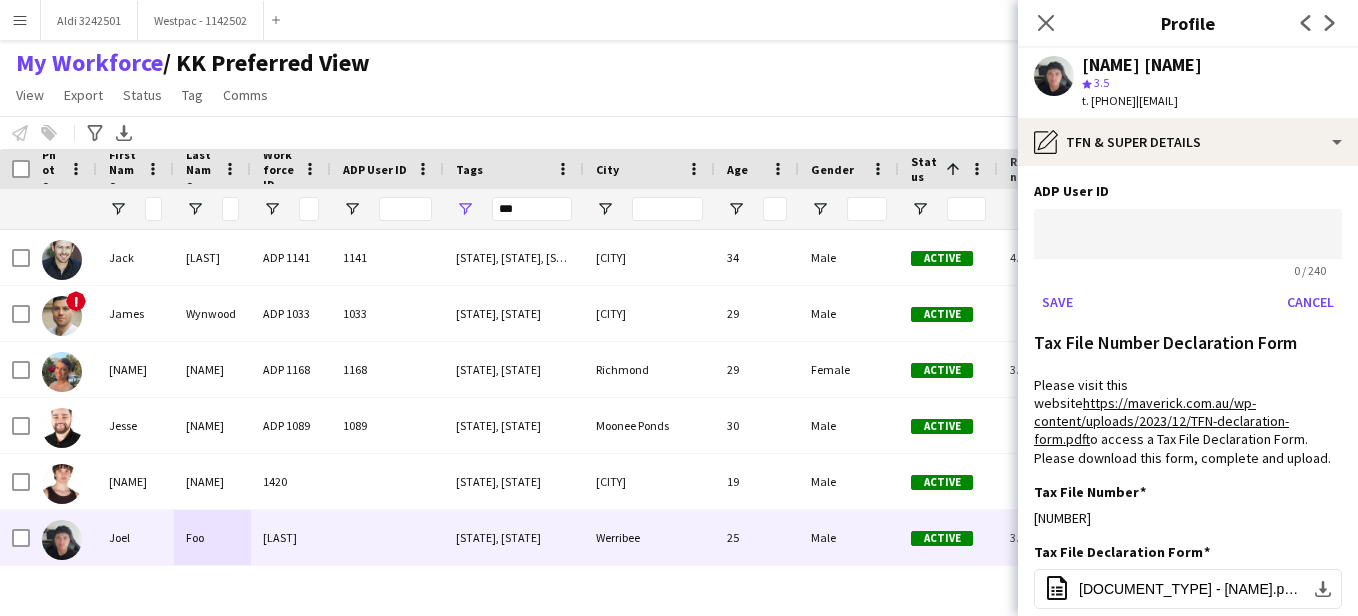 click on "[DOCUMENT_TYPE] [NUMBER] / [NUMBER] Save Cancel" 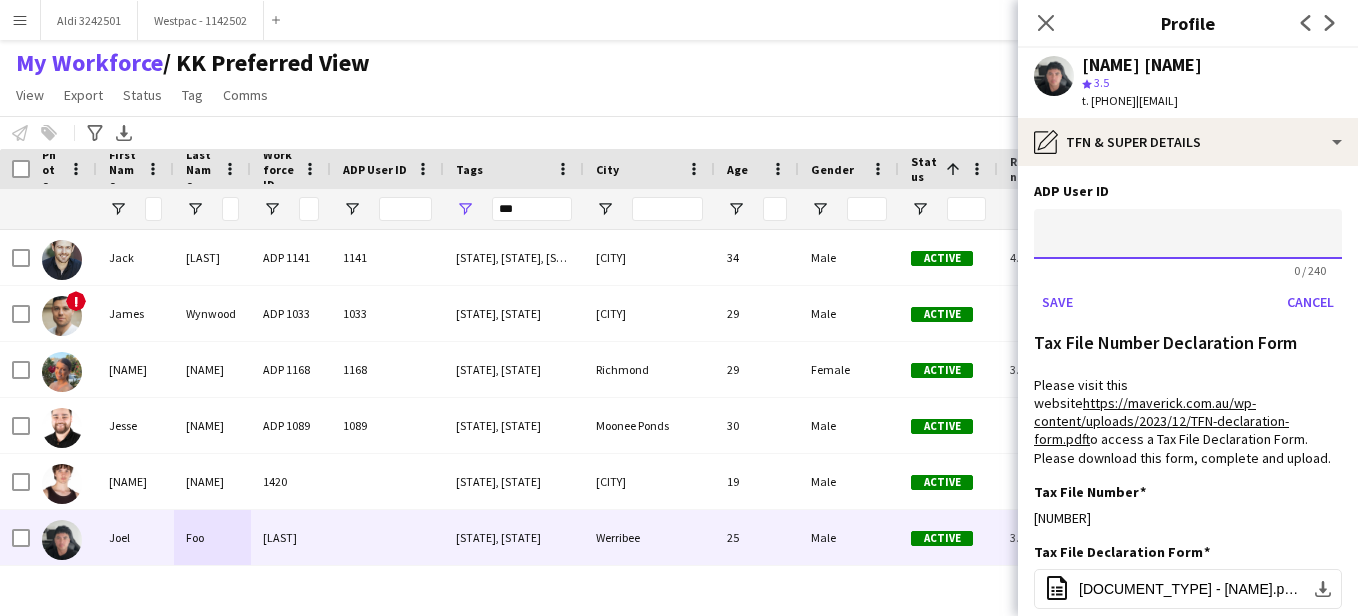 click 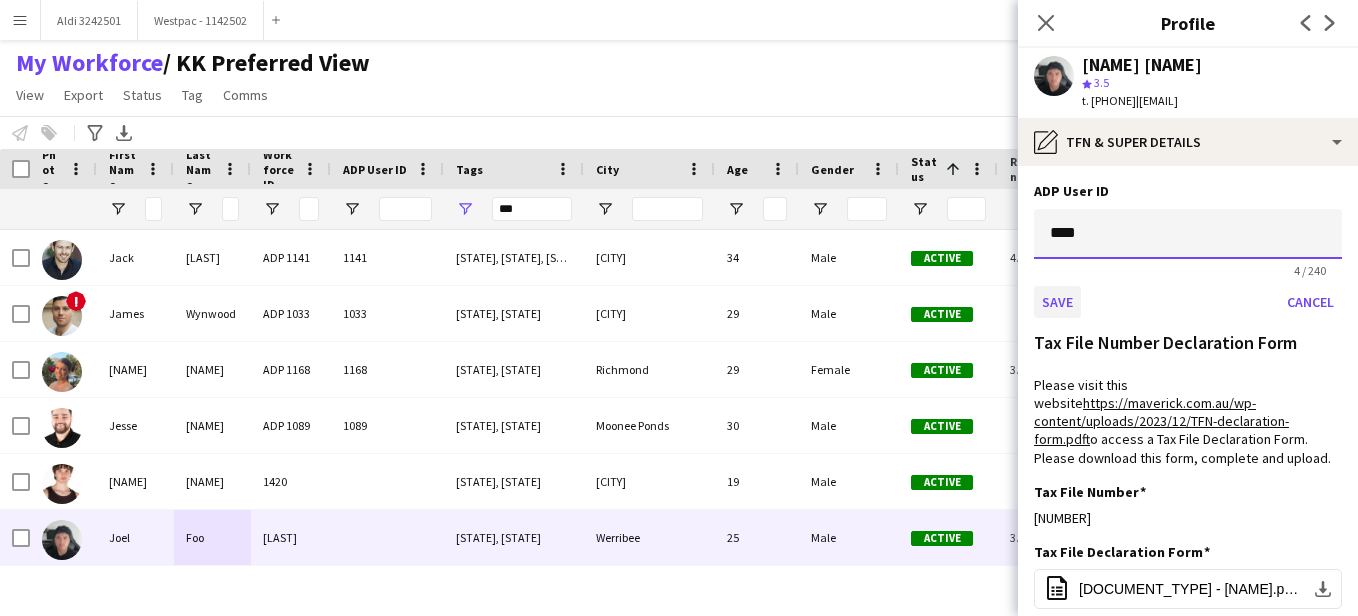 type on "****" 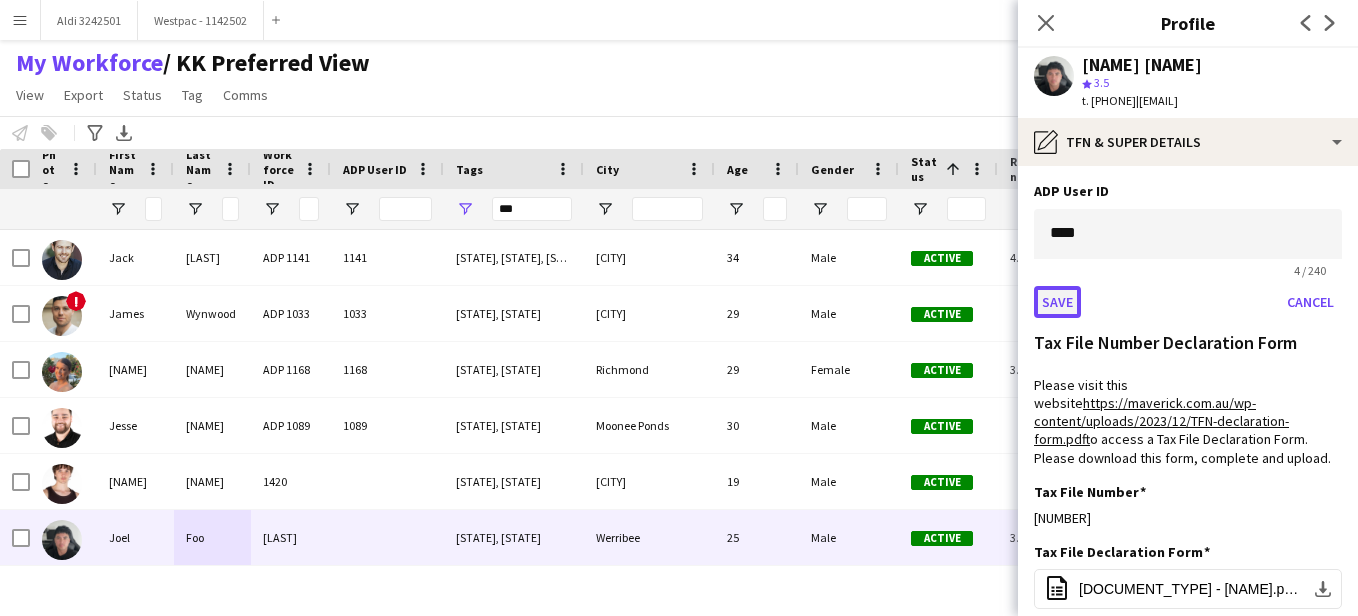 click on "Save" 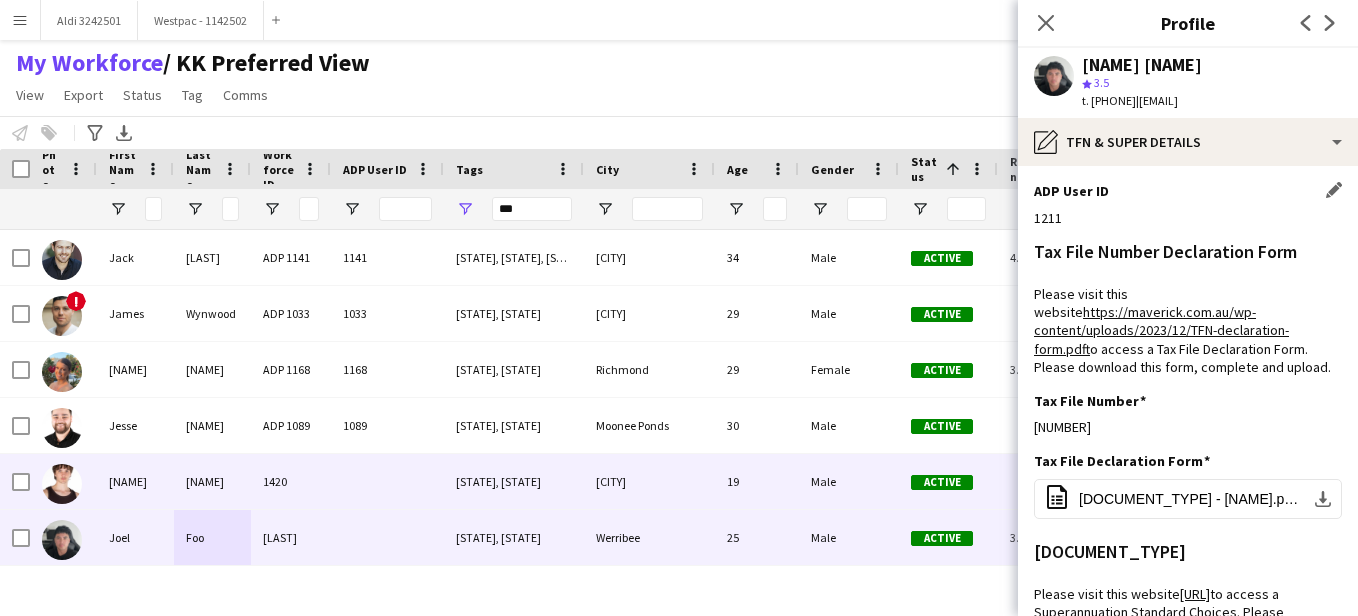 click on "1420" at bounding box center [291, 481] 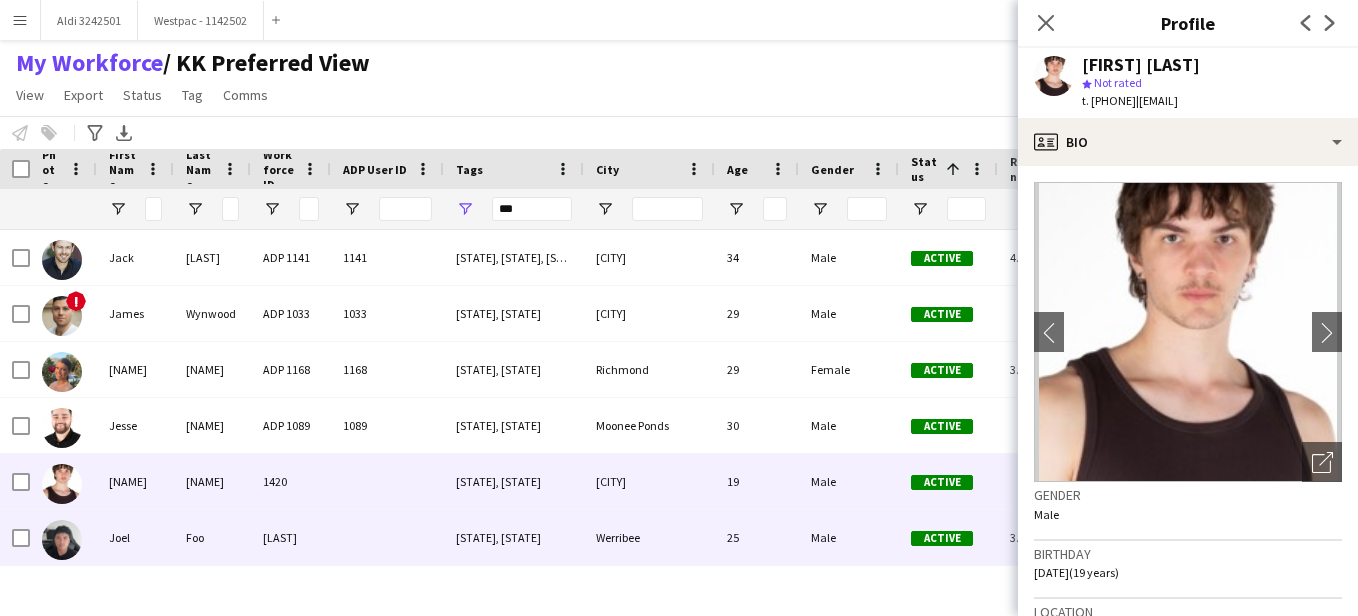 scroll, scrollTop: 1792, scrollLeft: 0, axis: vertical 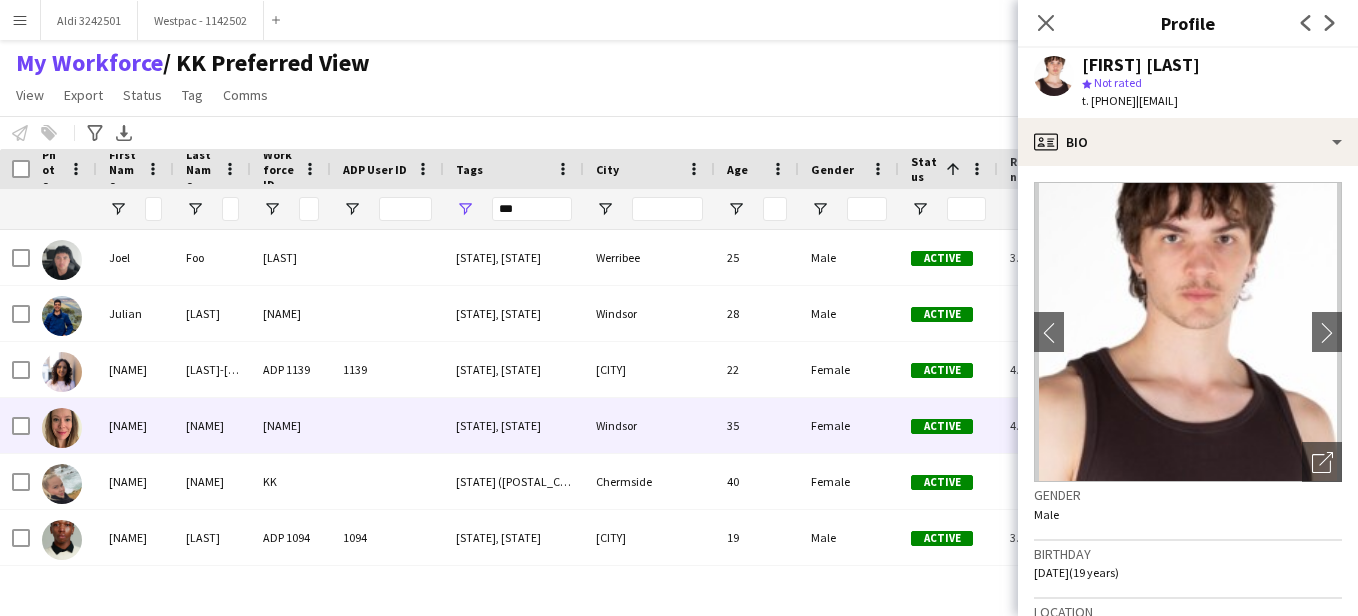 click on "[NAME]" at bounding box center (291, 425) 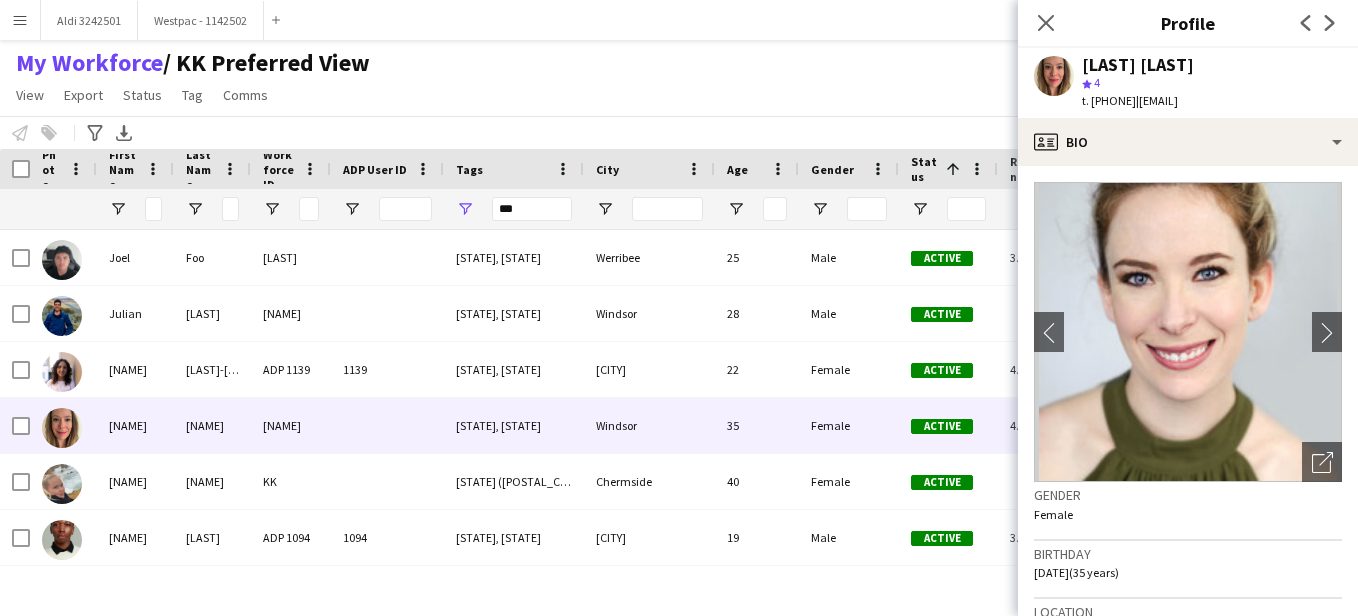 scroll, scrollTop: 1344, scrollLeft: 0, axis: vertical 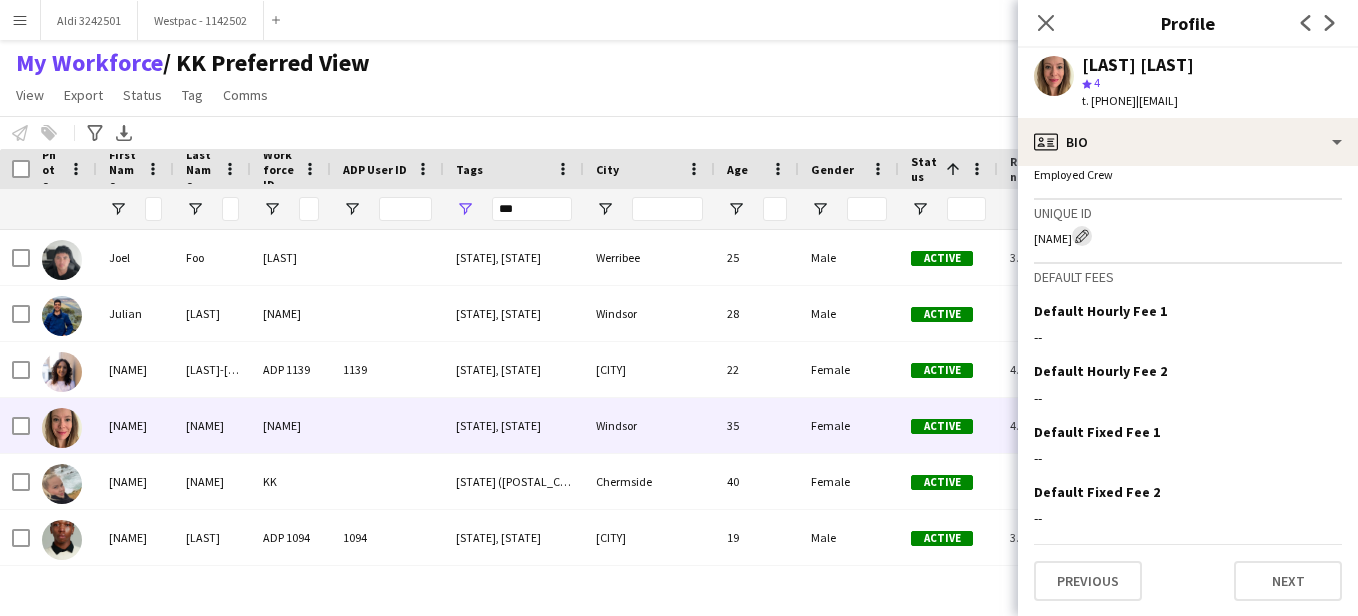 click on "Edit crew unique ID" 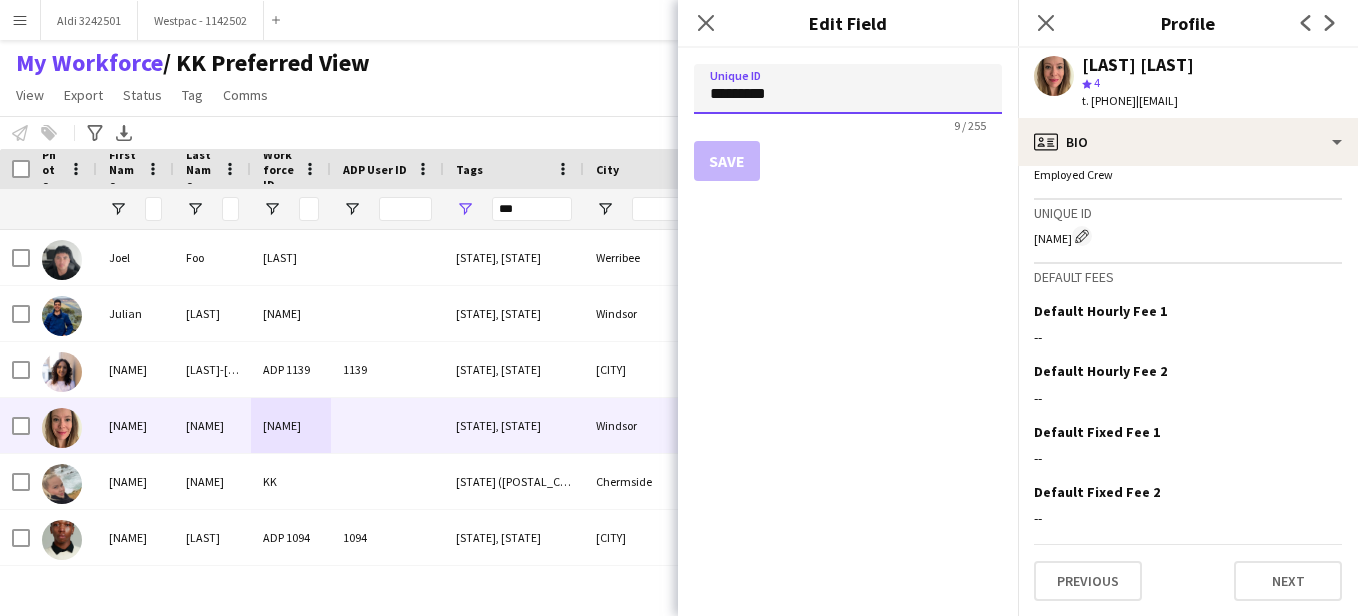 drag, startPoint x: 777, startPoint y: 106, endPoint x: 612, endPoint y: 68, distance: 169.31923 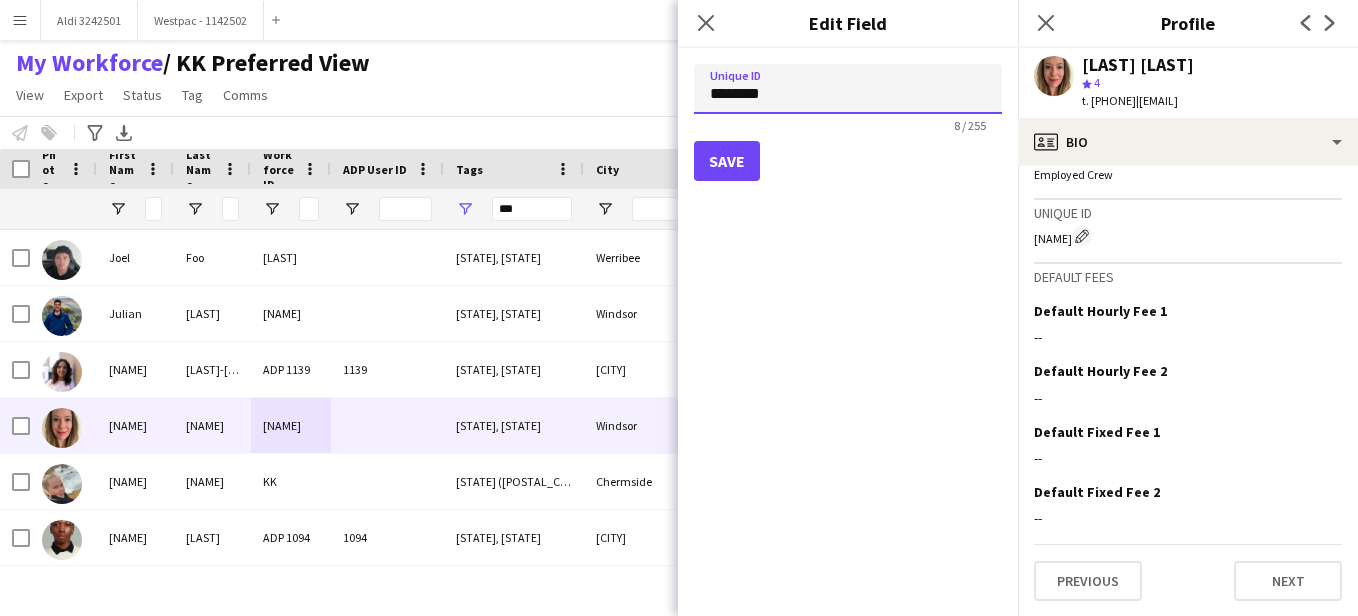 type on "********" 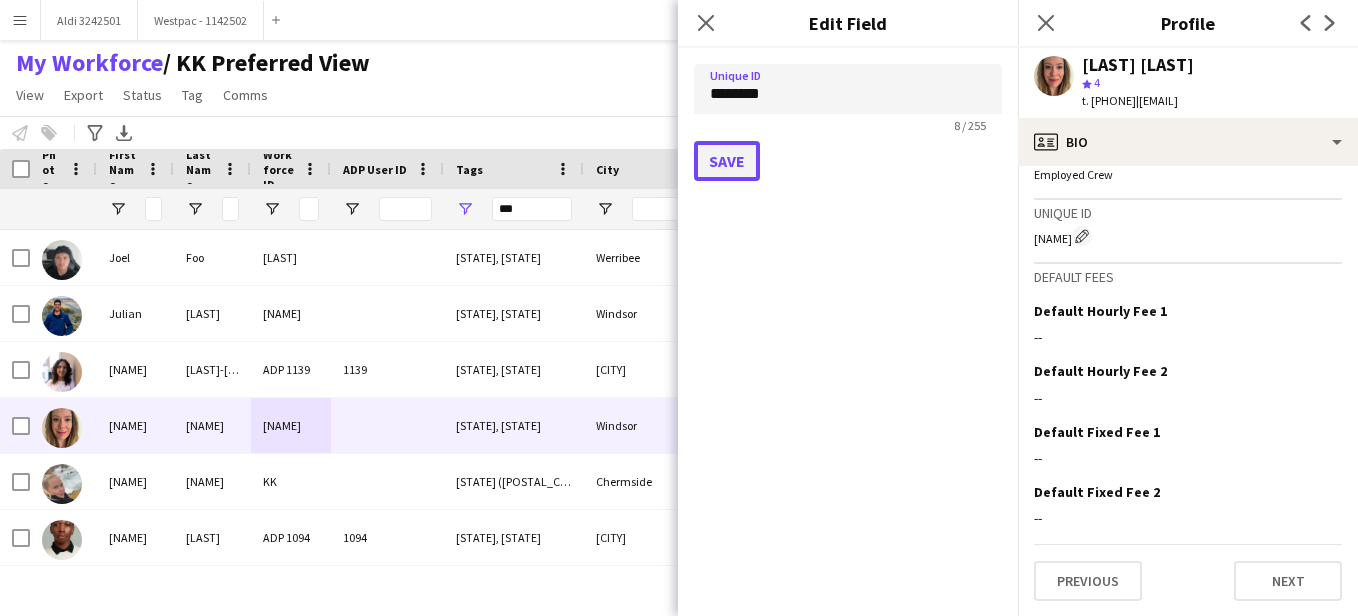 click on "Save" 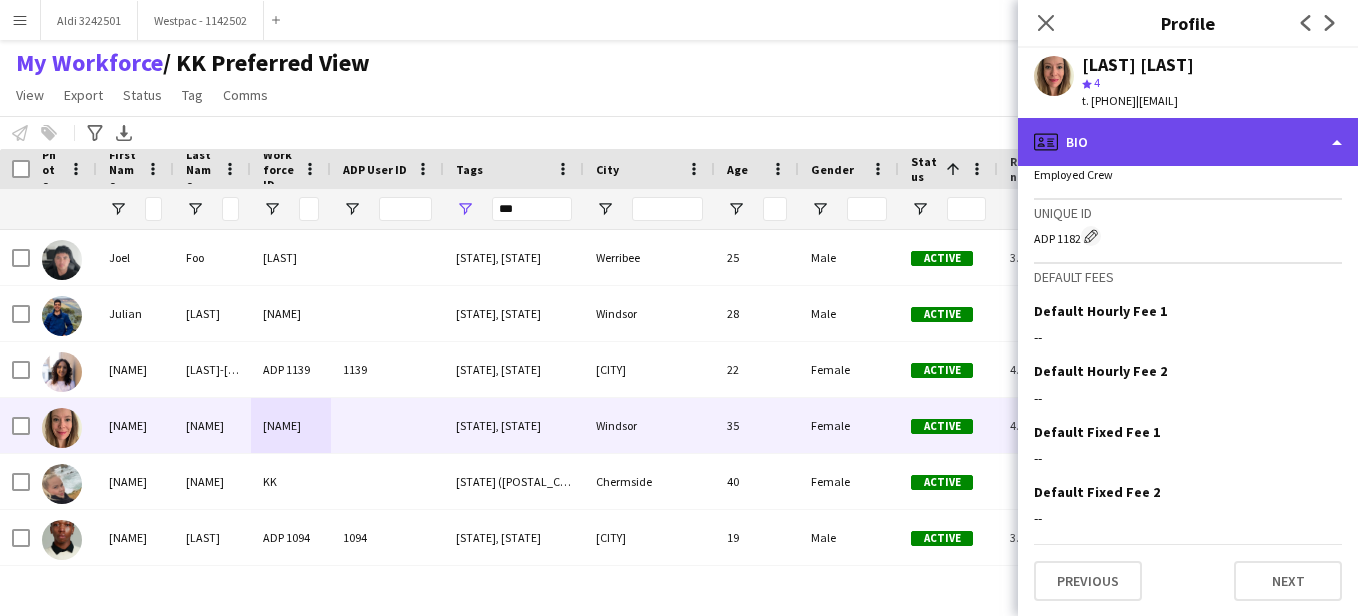 click on "profile
Bio" 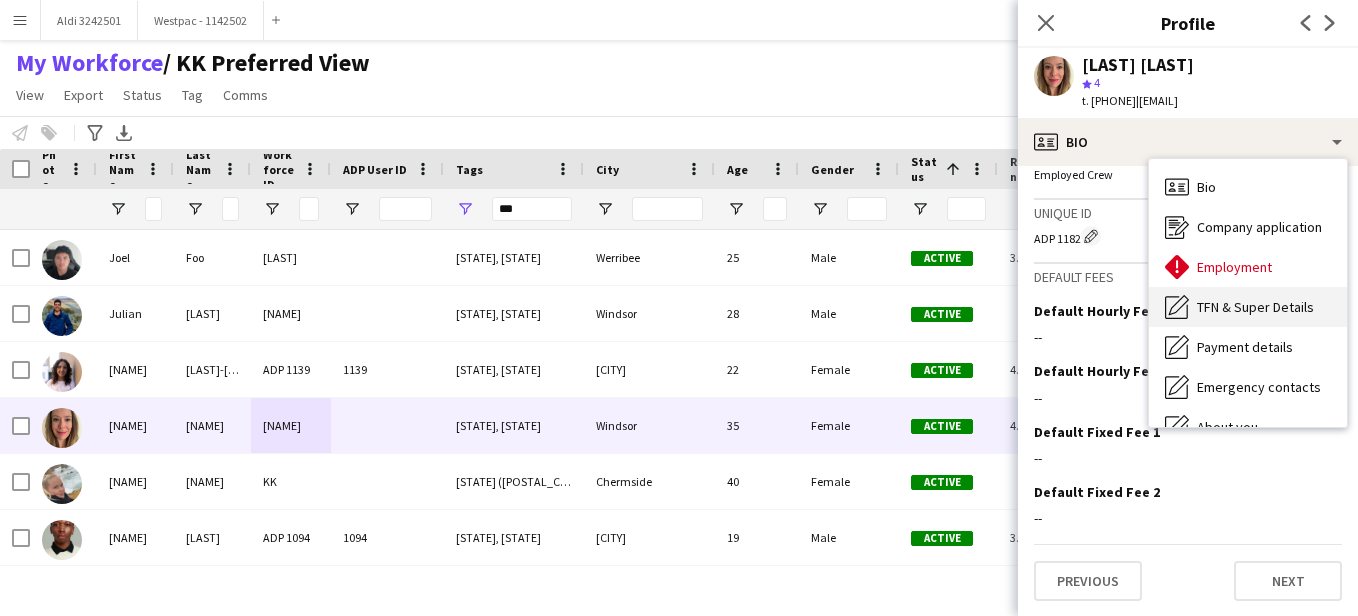click on "TFN & Super Details" at bounding box center [1255, 307] 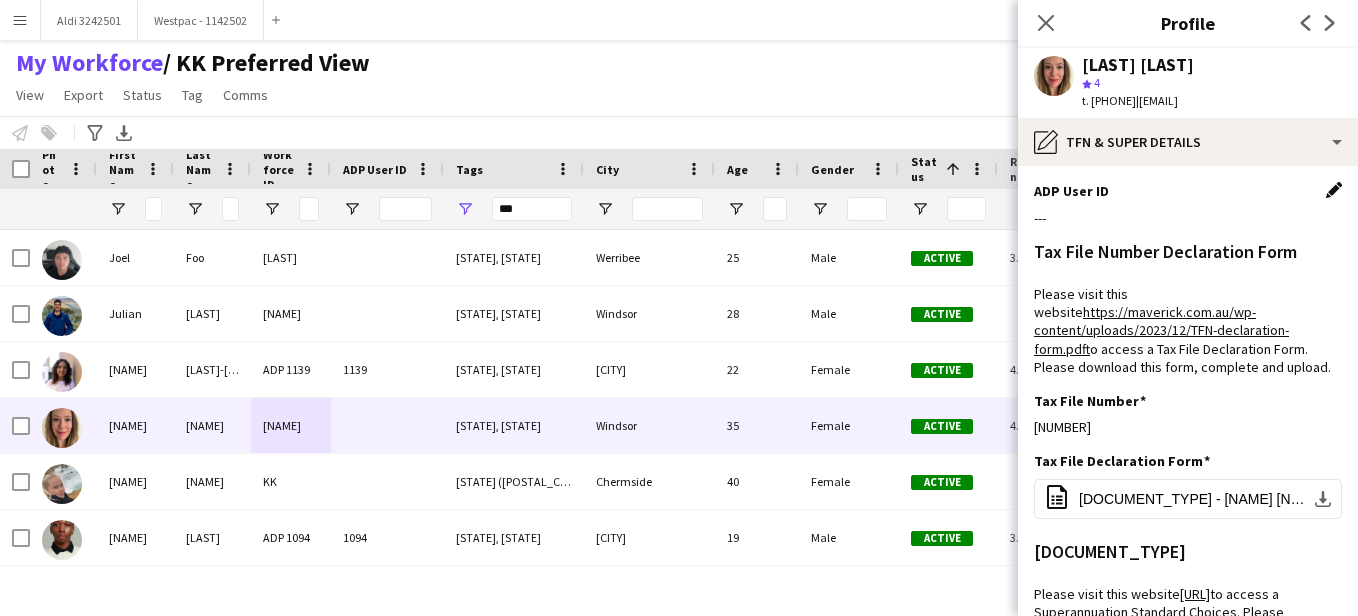 click on "Edit this field" 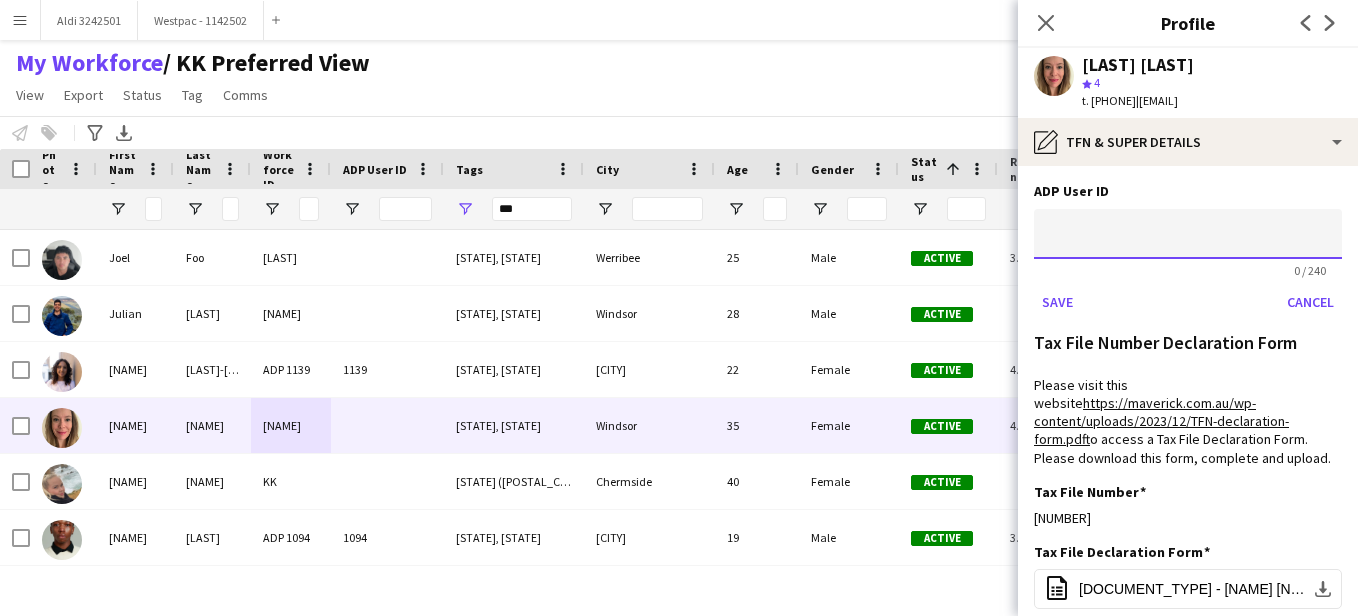 click 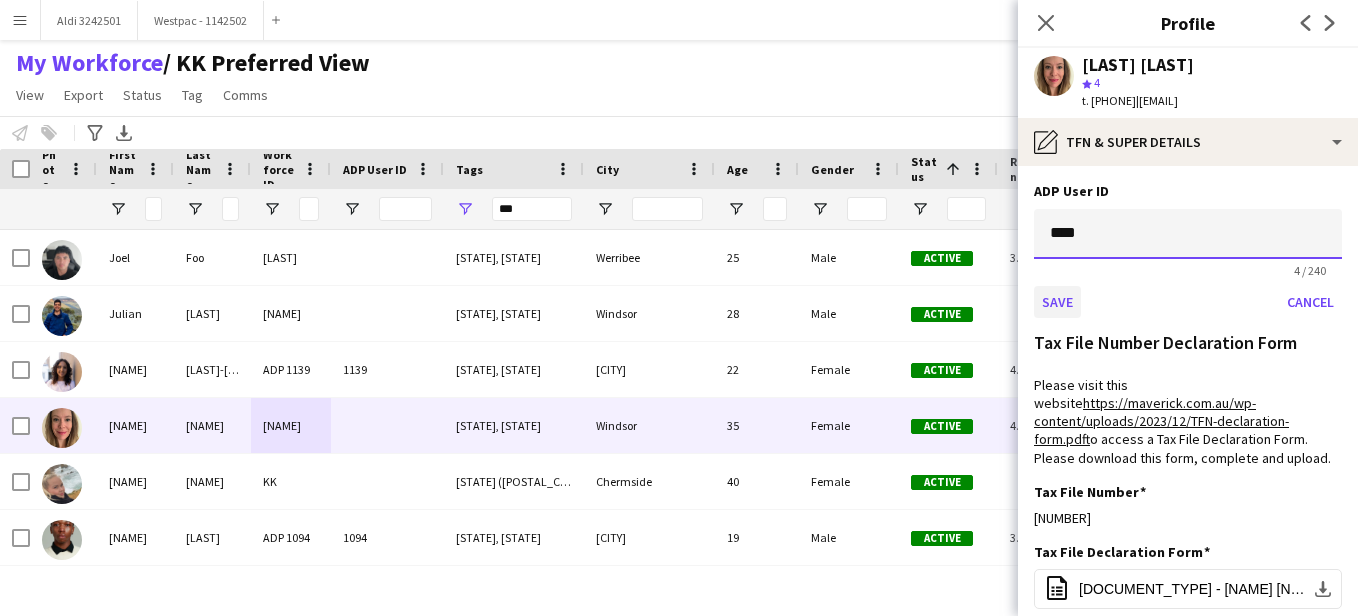 type on "****" 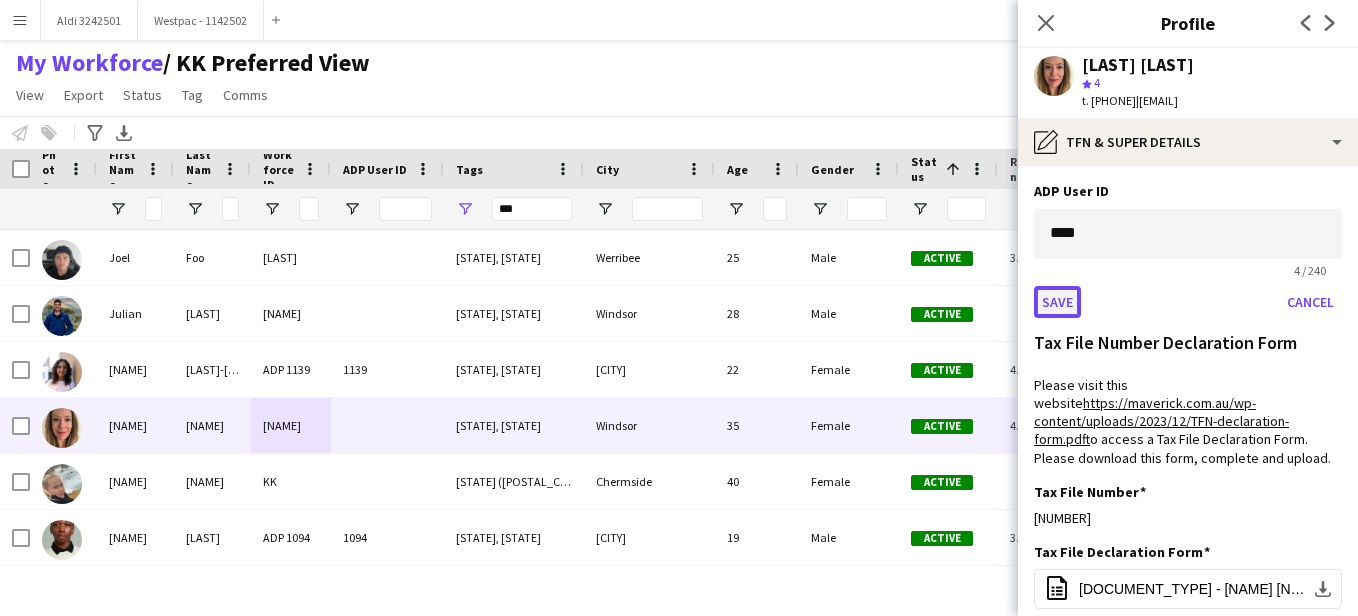 click on "Save" 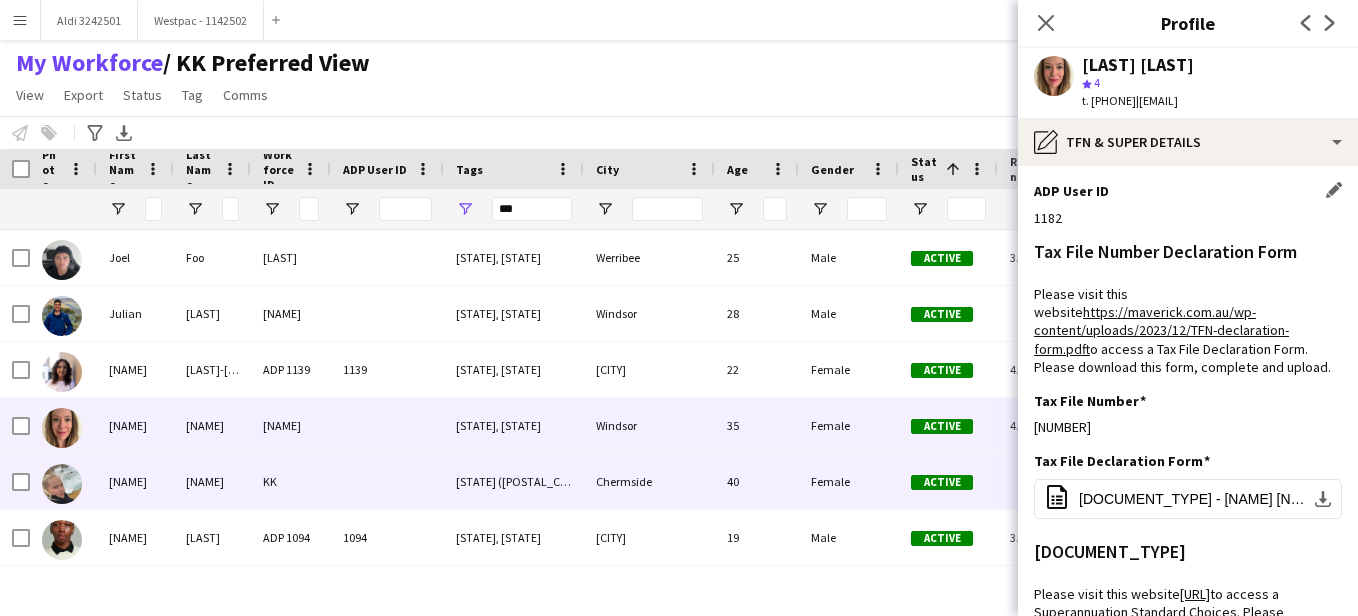 click at bounding box center [387, 481] 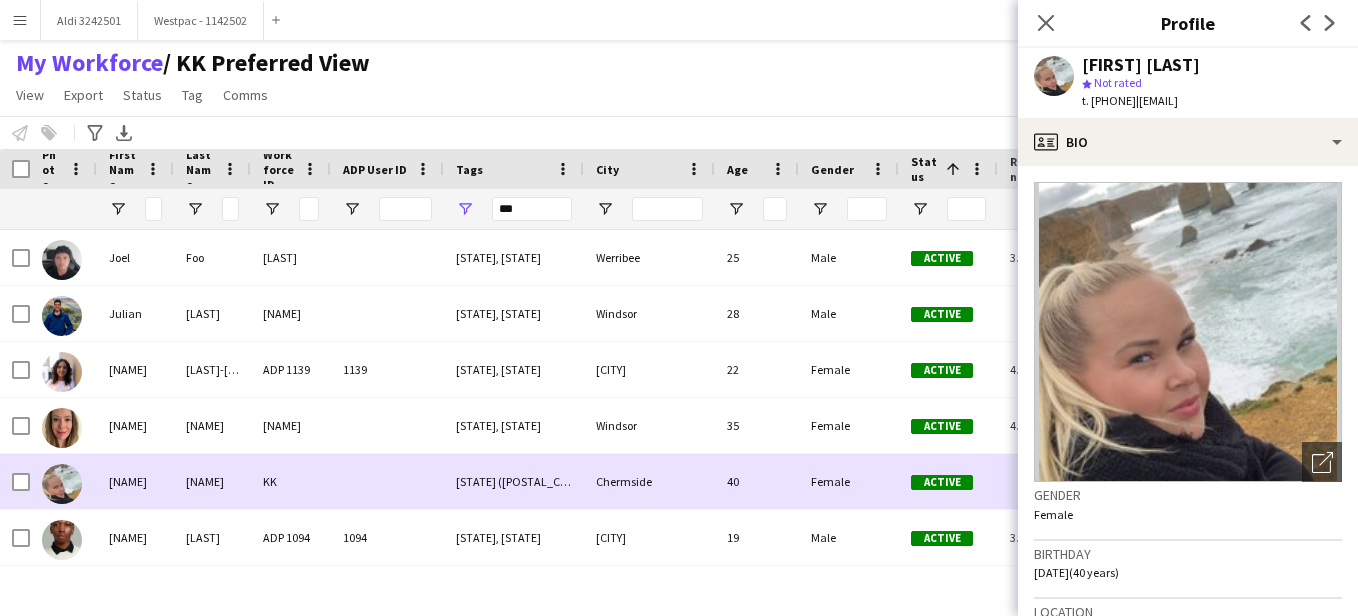 scroll, scrollTop: 2072, scrollLeft: 0, axis: vertical 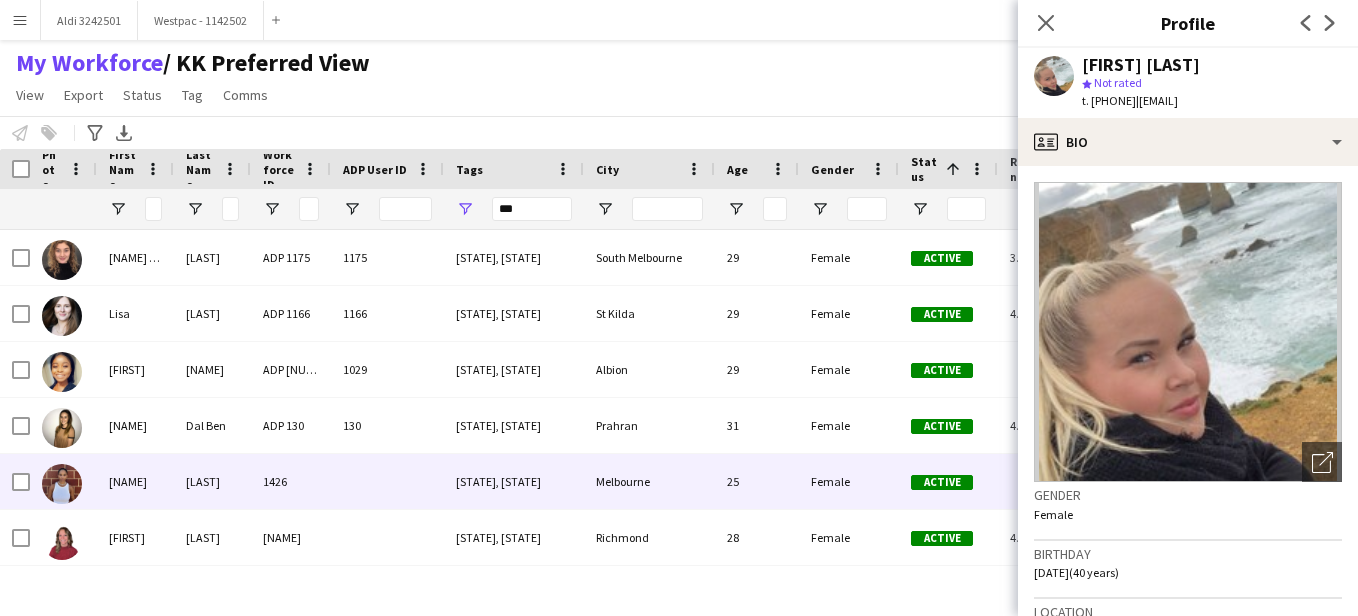 click at bounding box center (62, 484) 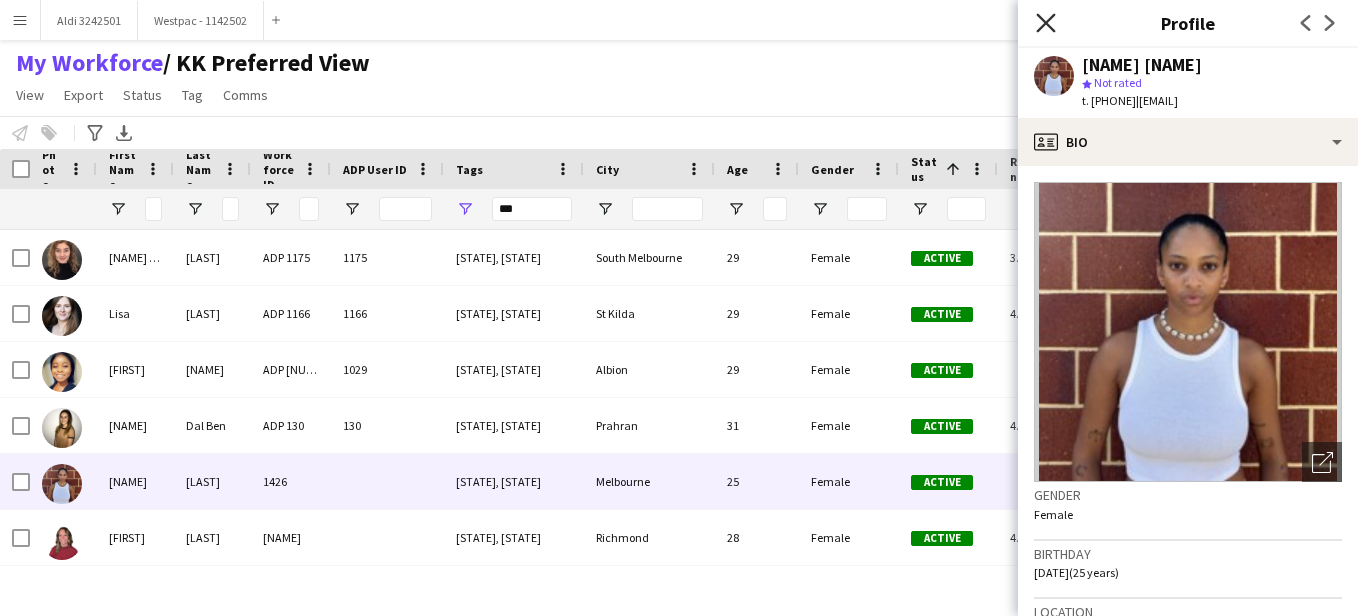 click on "Close pop-in" 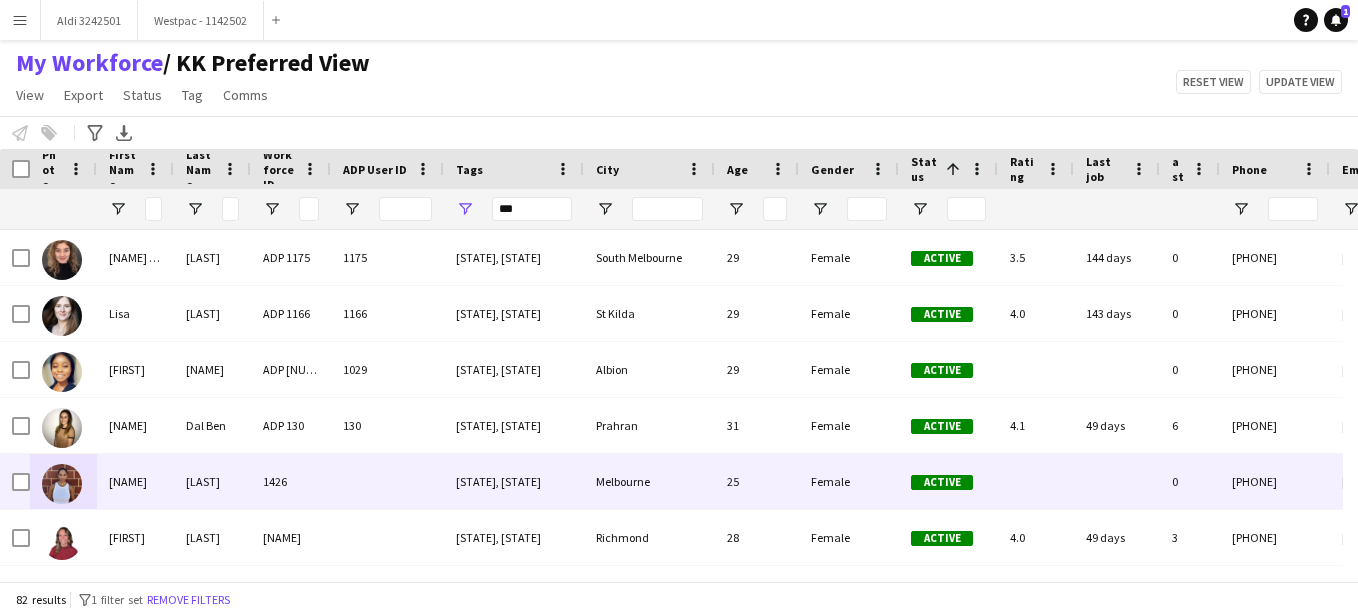 click on "1426" at bounding box center [291, 481] 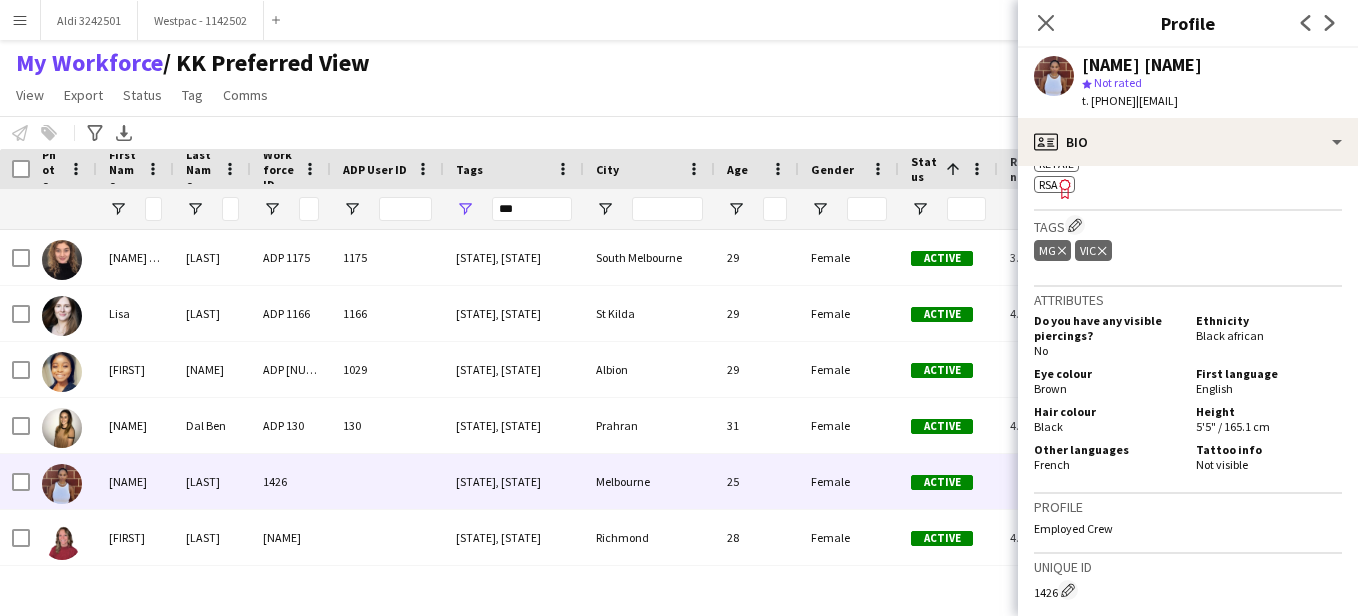 scroll, scrollTop: 1194, scrollLeft: 0, axis: vertical 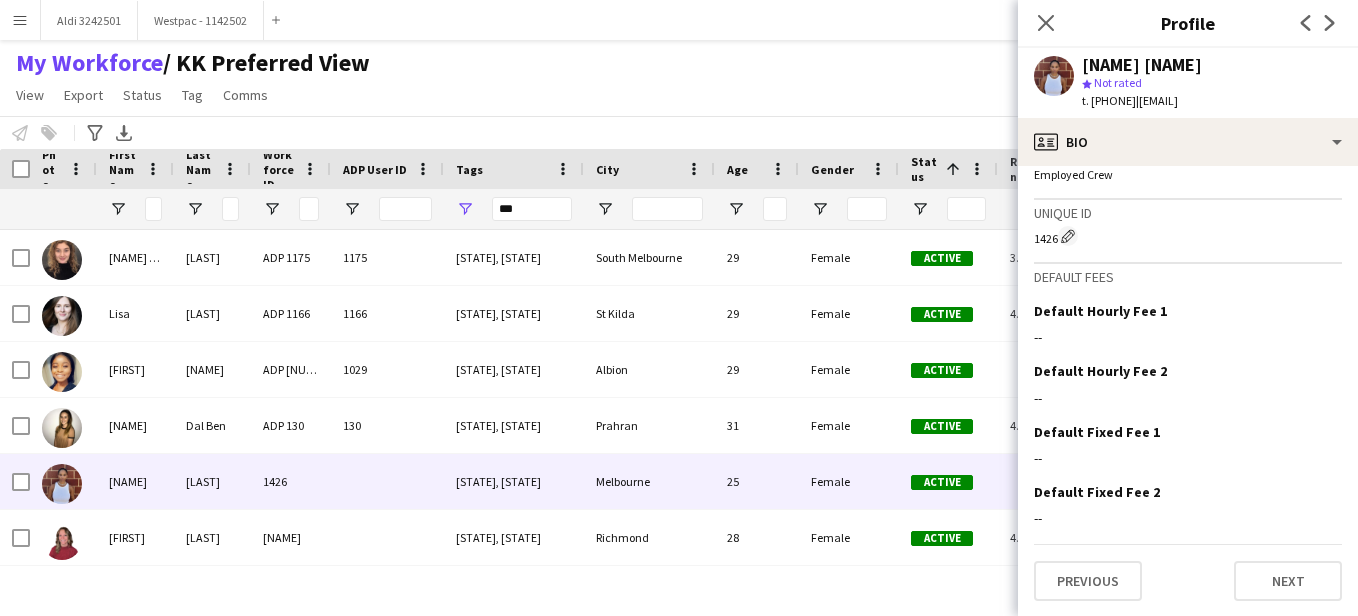 click on "1426 Edit crew unique ID" 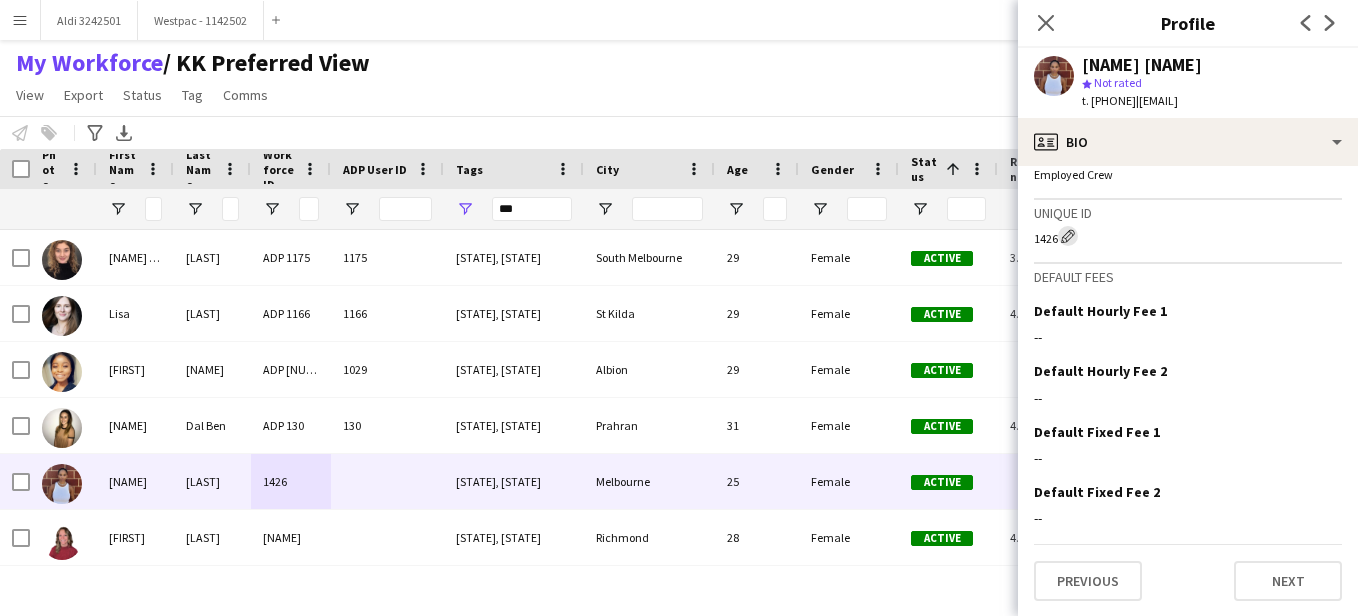 click on "Edit crew unique ID" 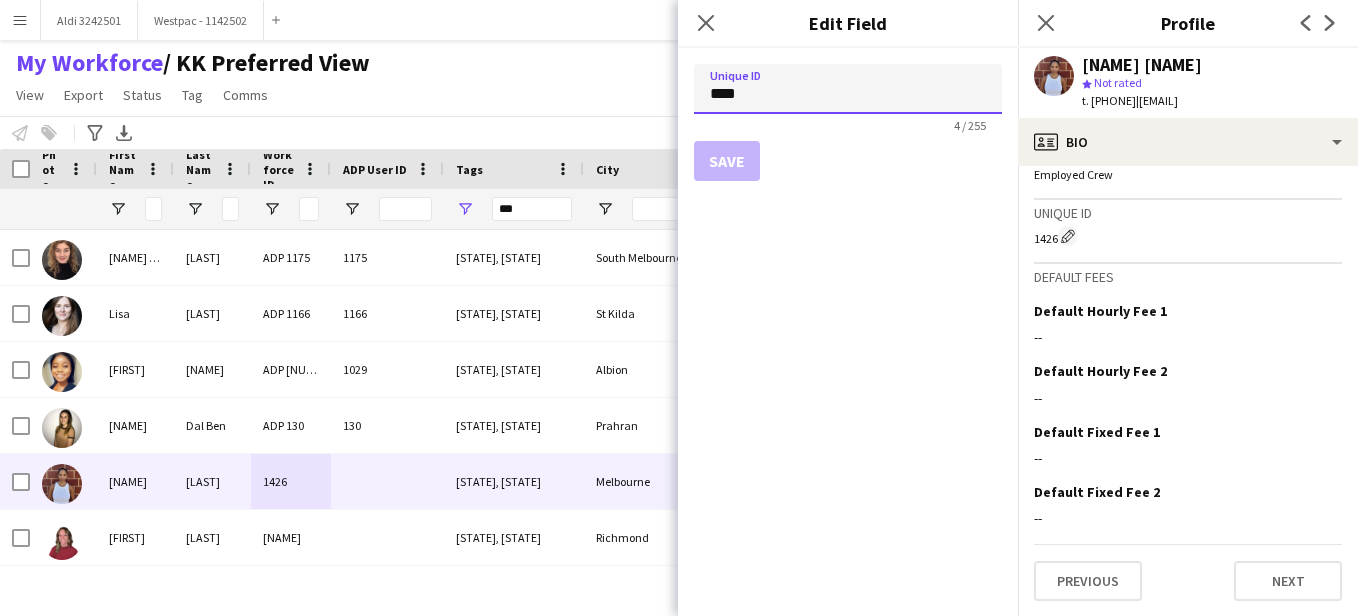 drag, startPoint x: 760, startPoint y: 86, endPoint x: 639, endPoint y: 66, distance: 122.641754 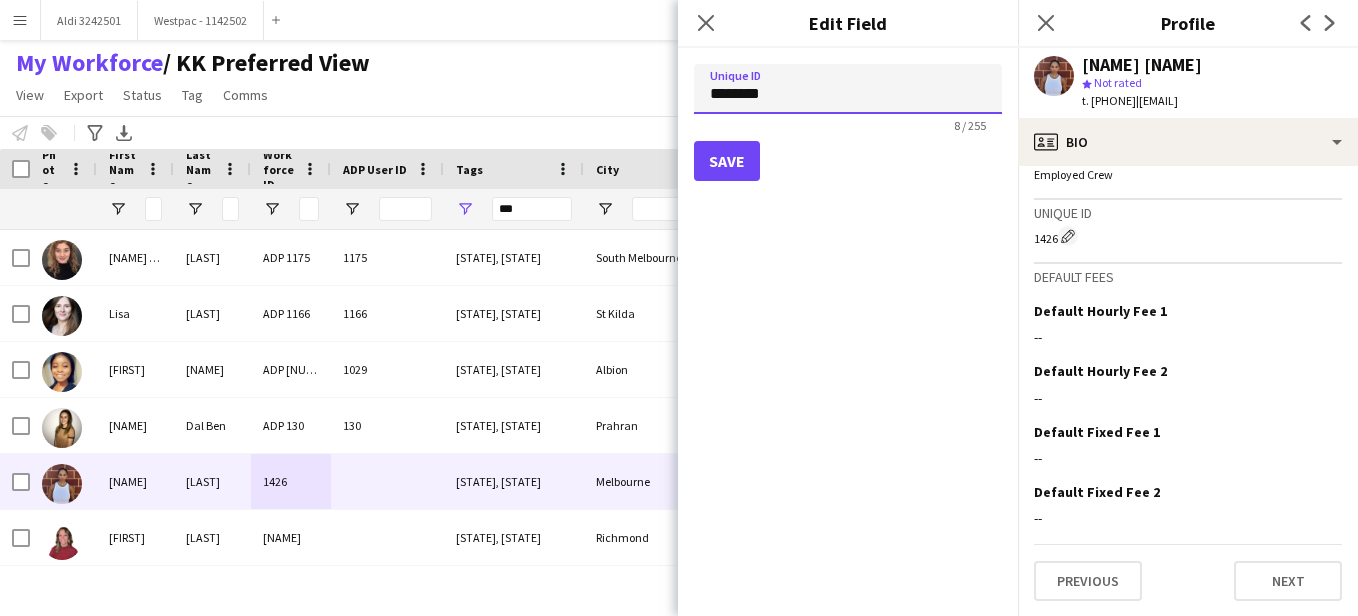 type on "********" 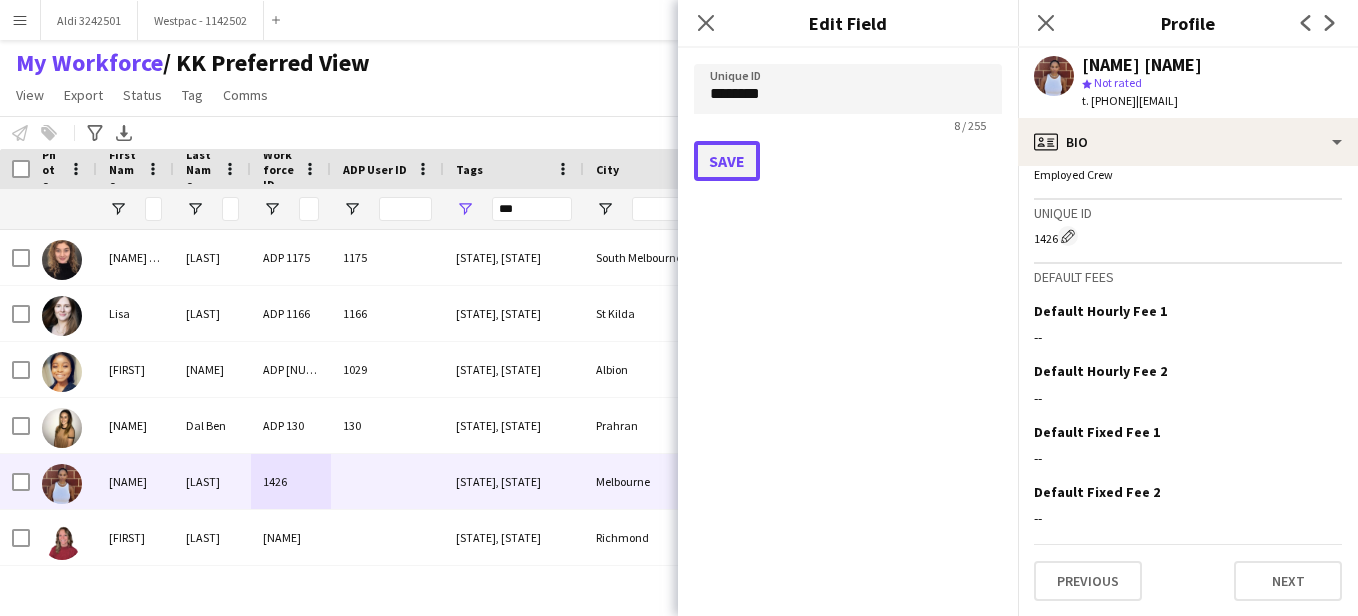 click on "Save" 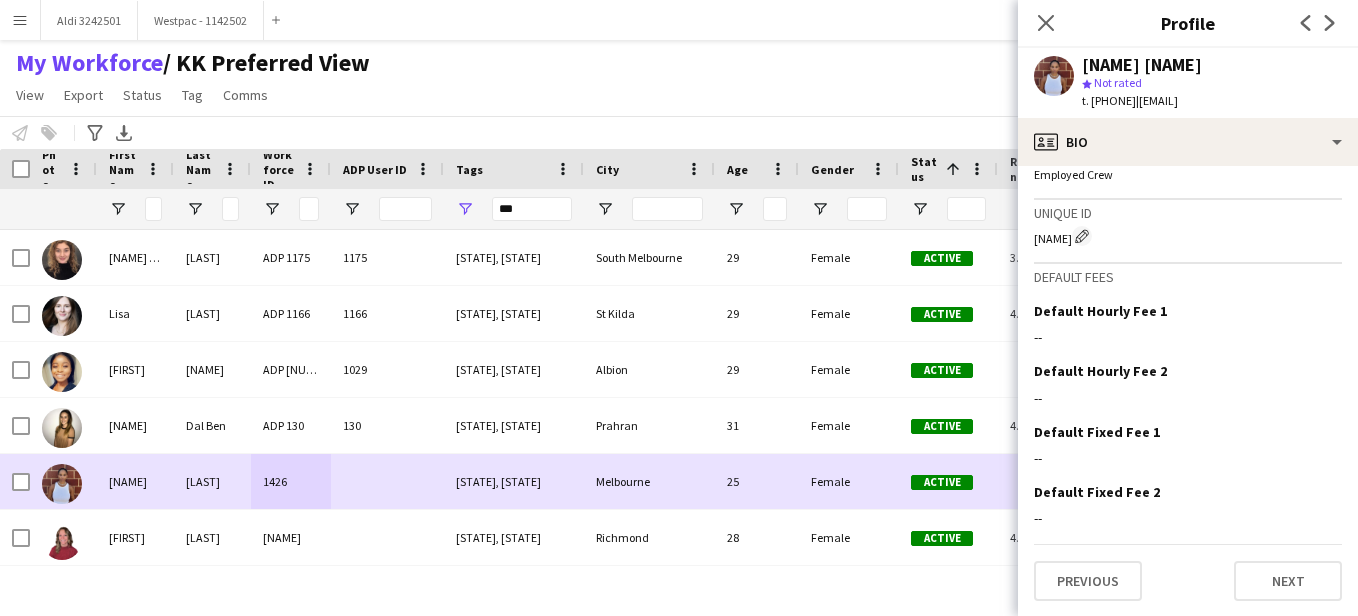 click at bounding box center [387, 481] 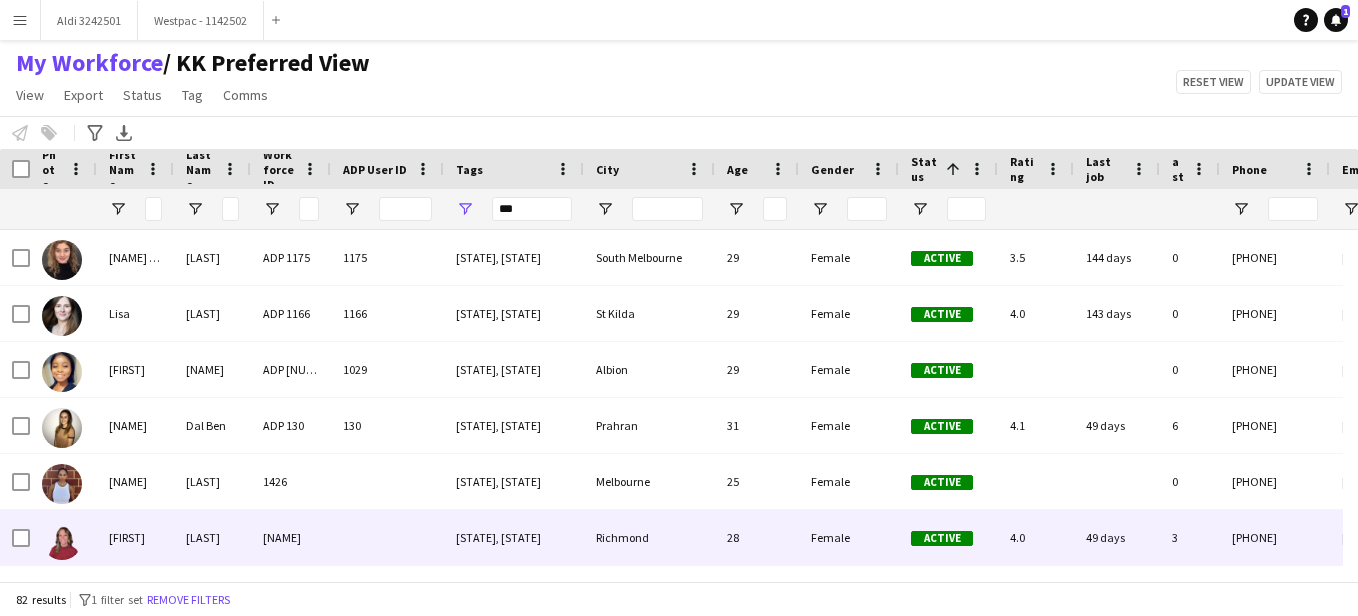 click on "[NAME]" at bounding box center [291, 537] 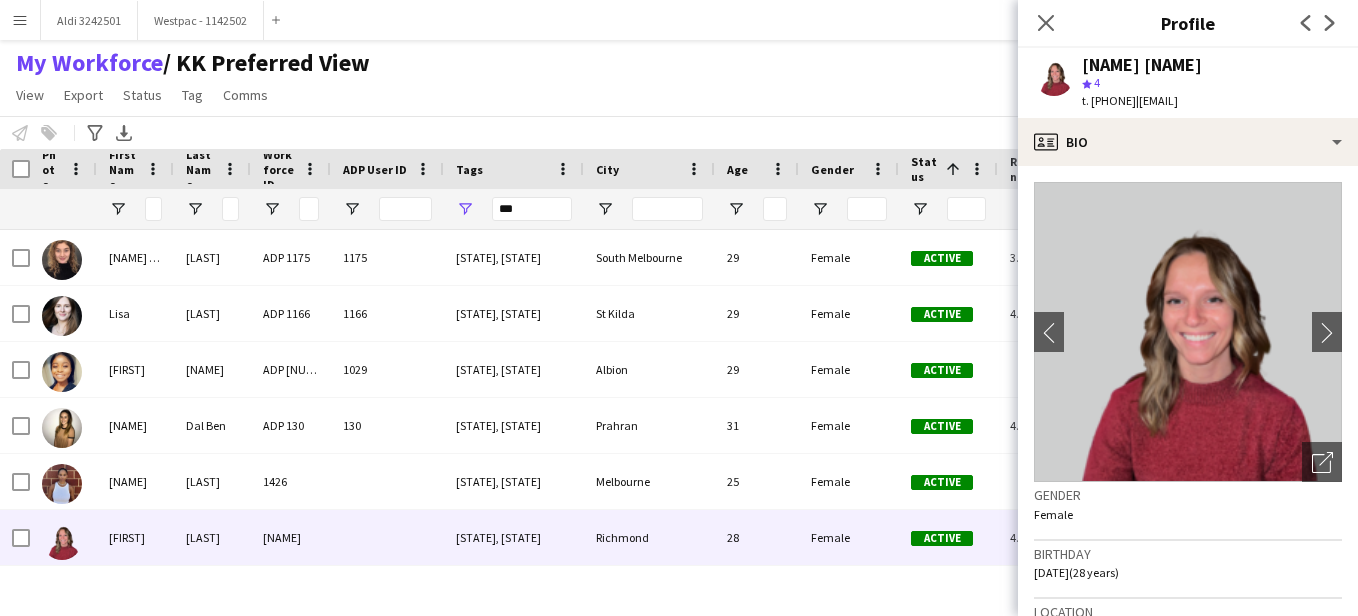 scroll, scrollTop: 1176, scrollLeft: 0, axis: vertical 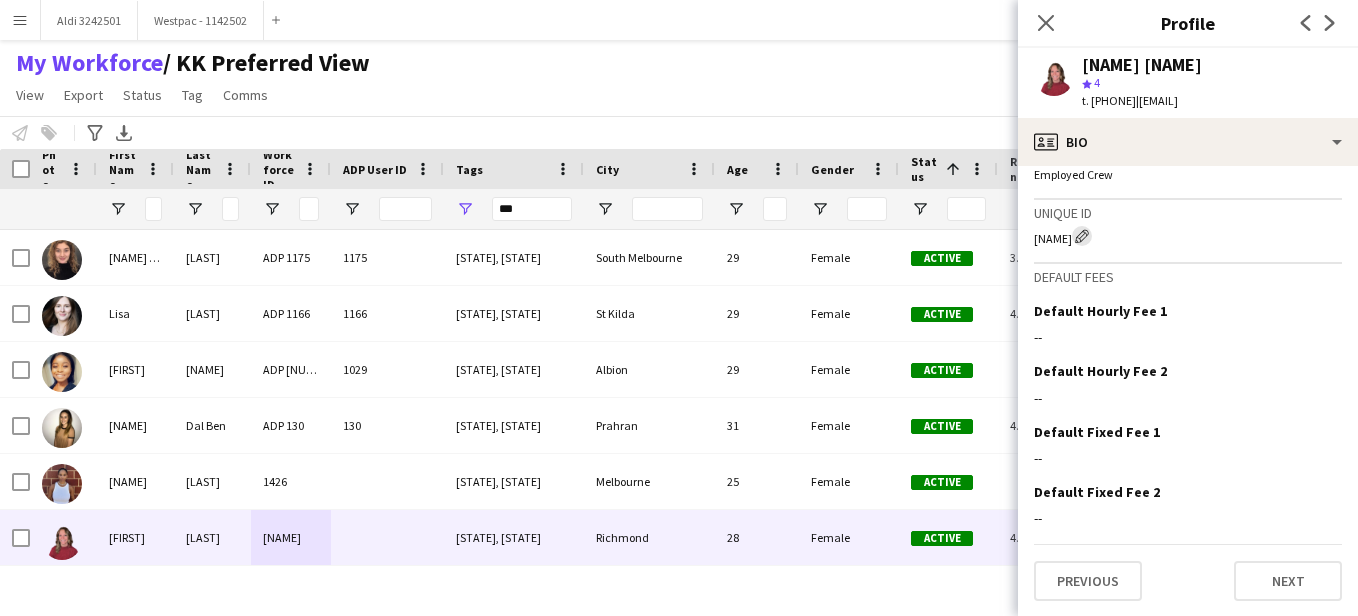 click on "Edit crew unique ID" 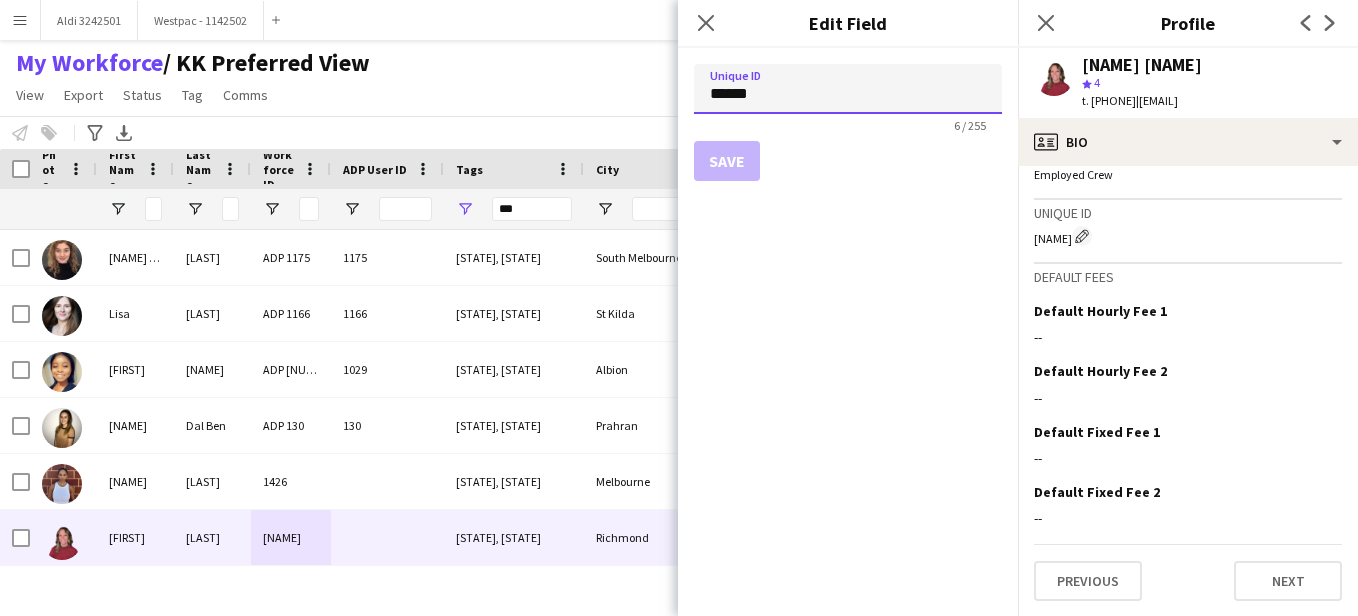 drag, startPoint x: 797, startPoint y: 101, endPoint x: 615, endPoint y: 67, distance: 185.14859 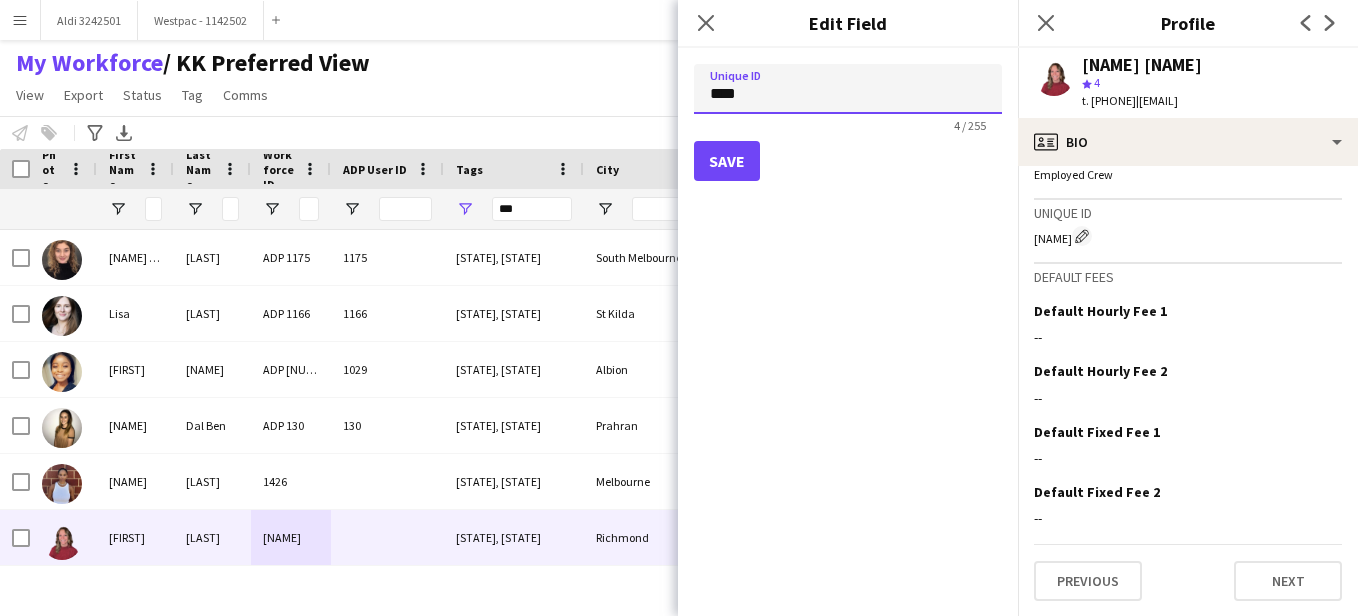 click on "****" 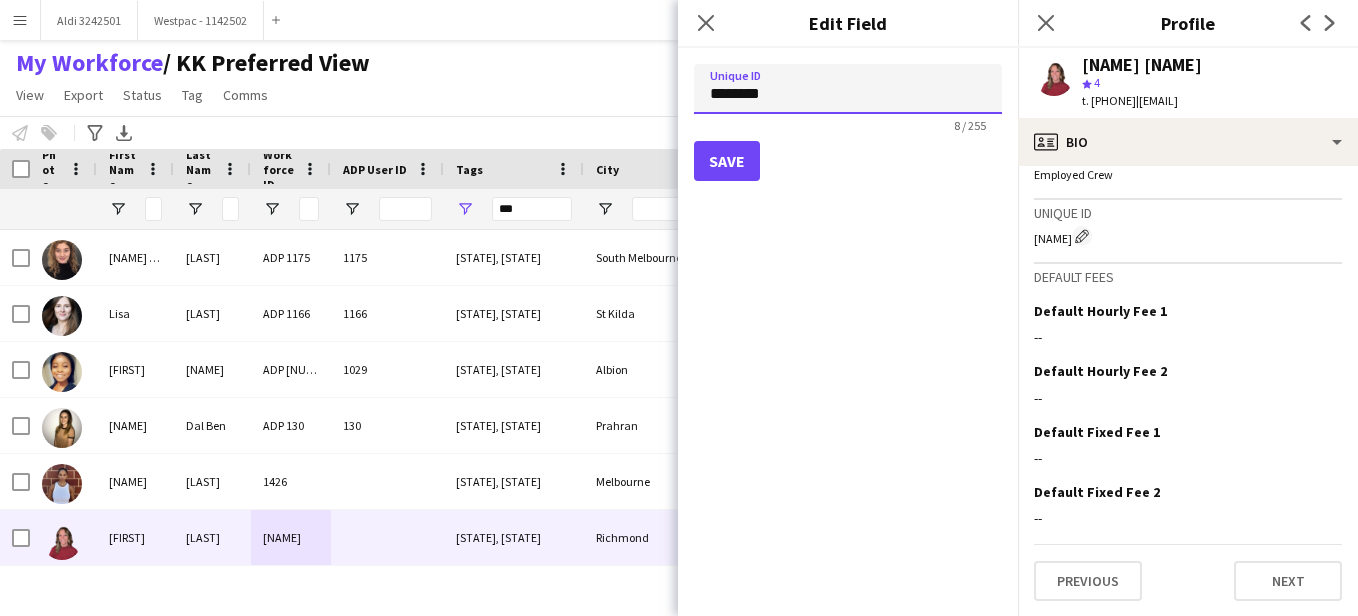 type on "********" 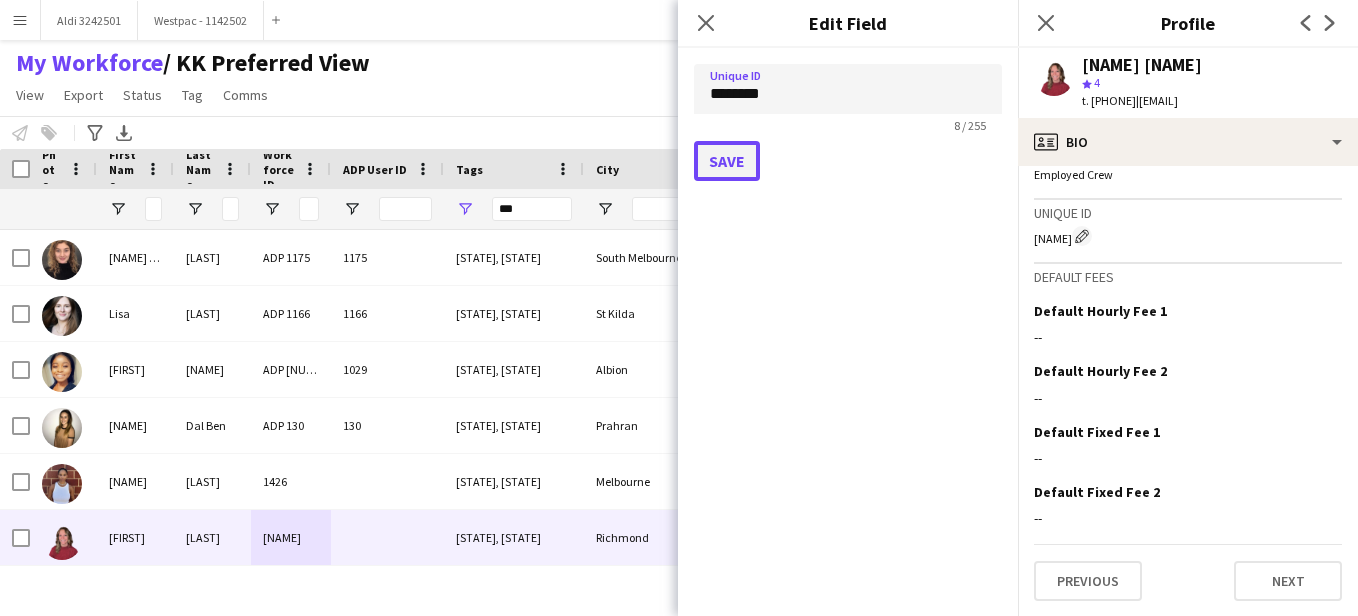 click on "Save" 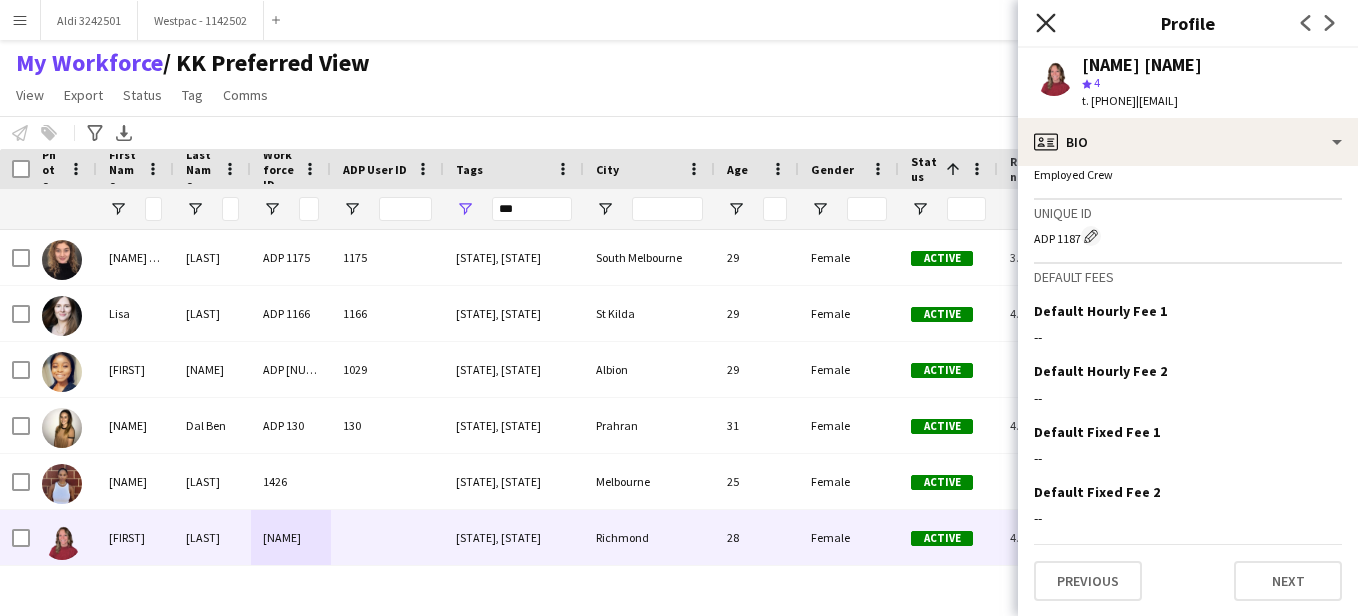 click on "Close pop-in" 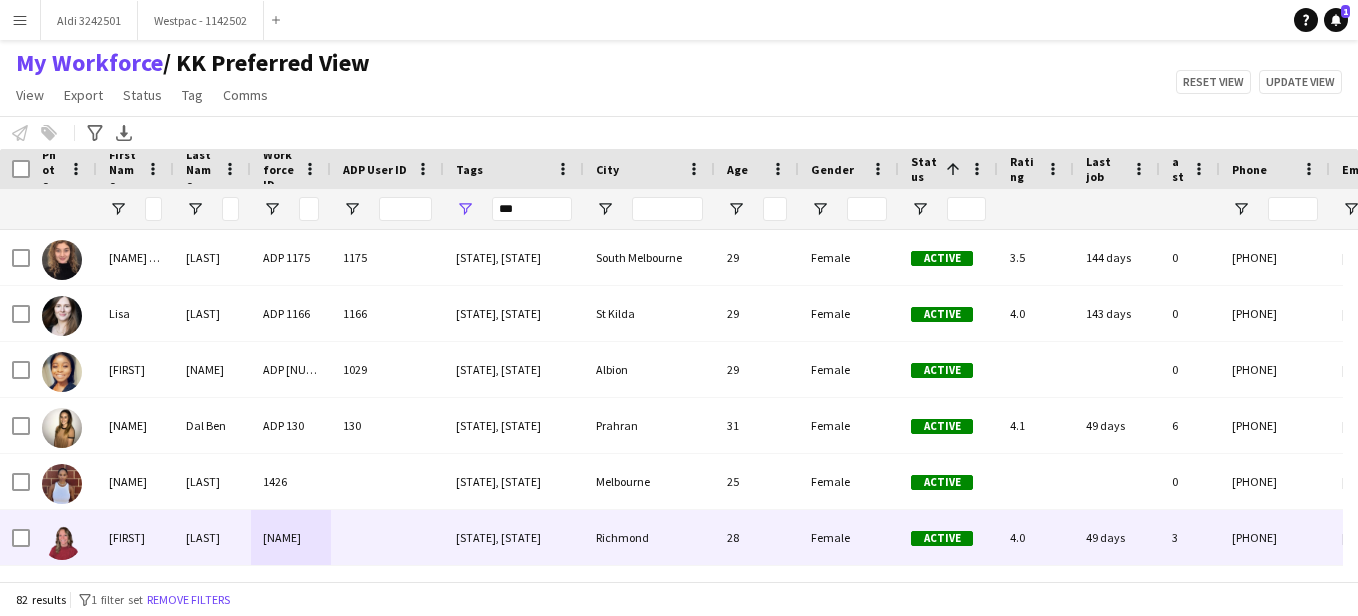 click on "[NAME]" at bounding box center (291, 537) 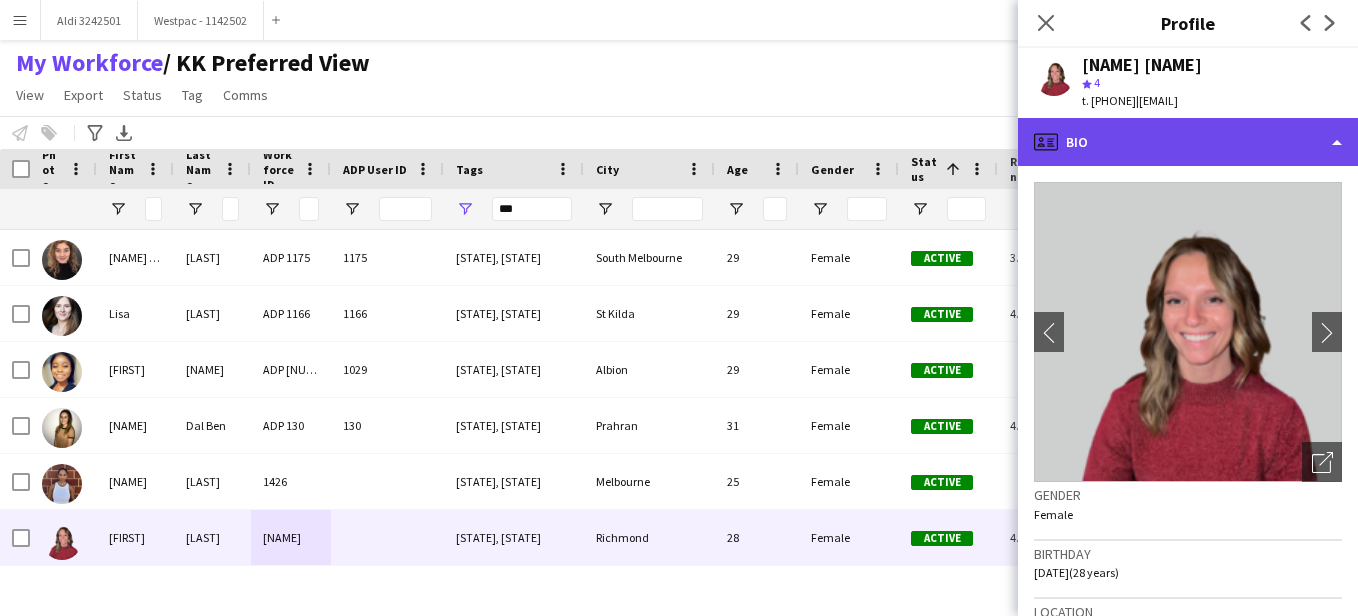 click on "profile
Bio" 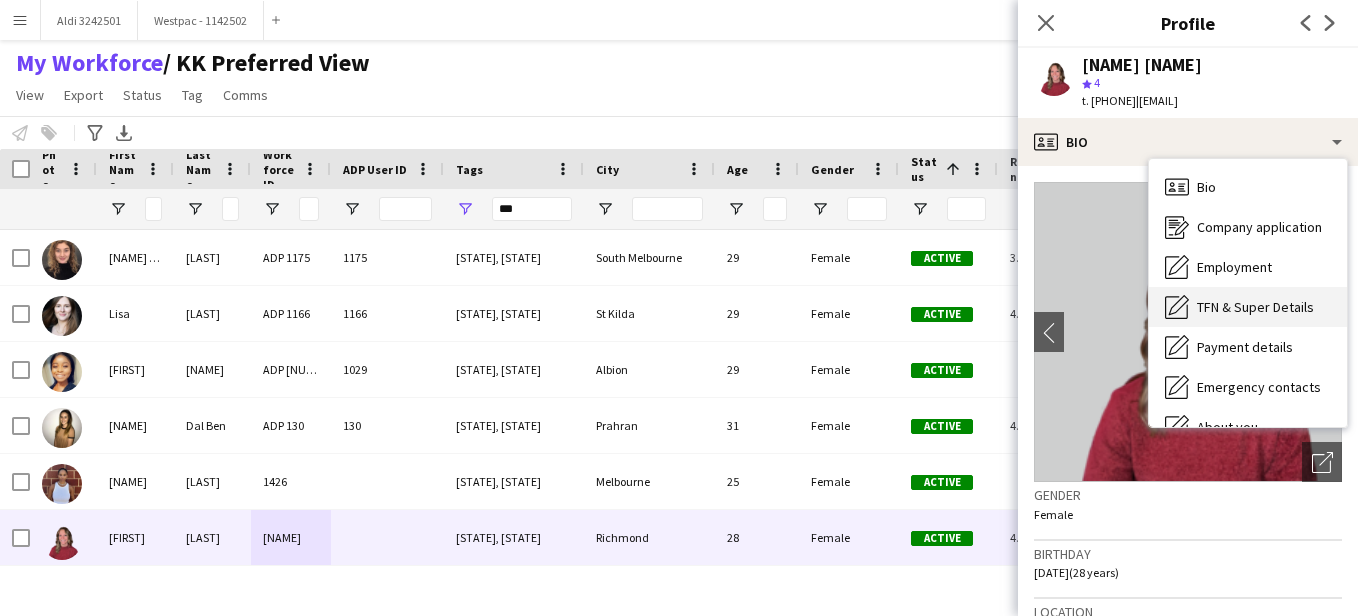 click on "TFN & Super Details" at bounding box center [1255, 307] 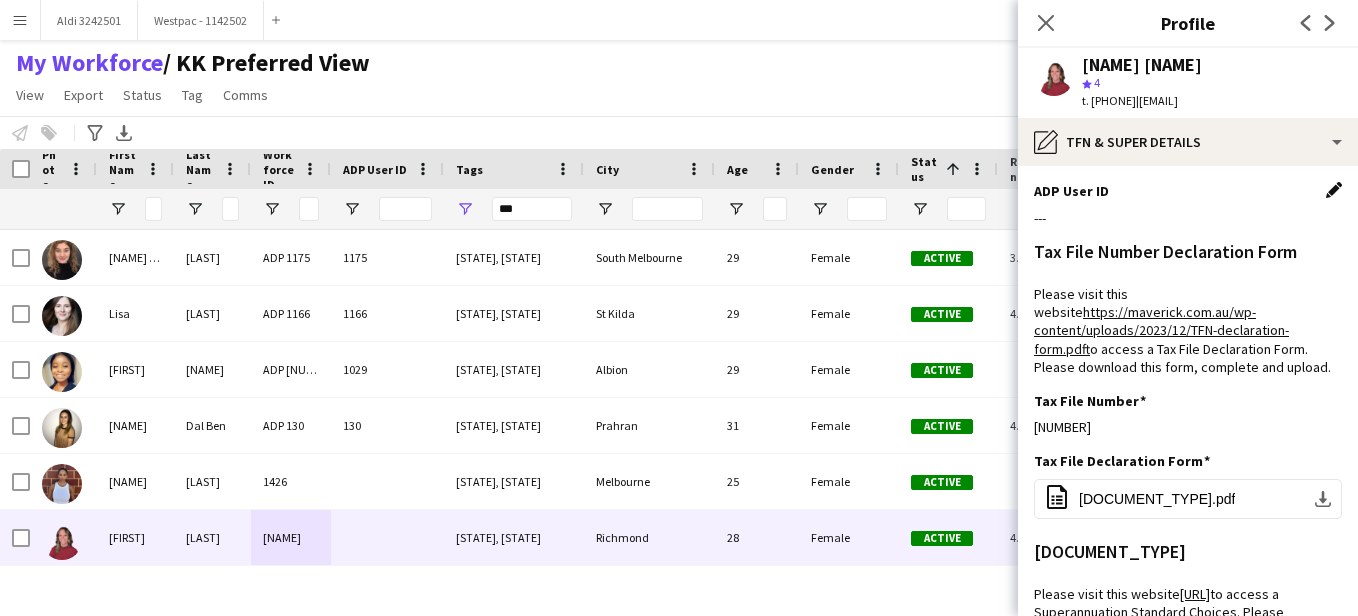 click on "Edit this field" 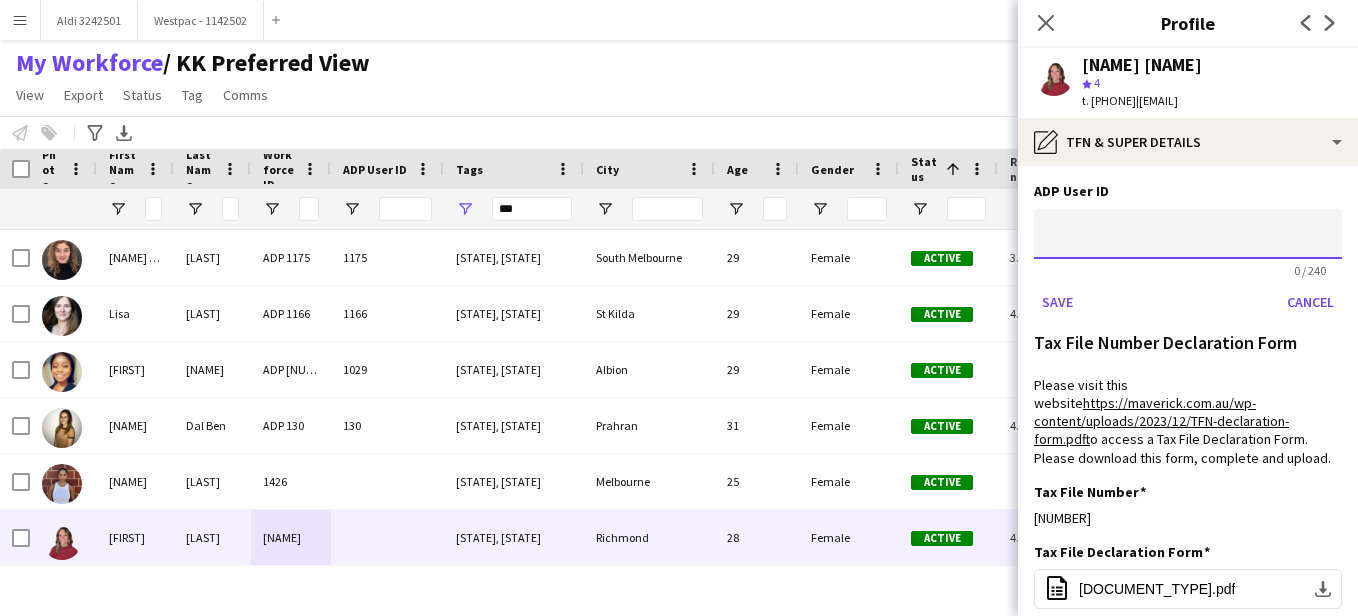 click 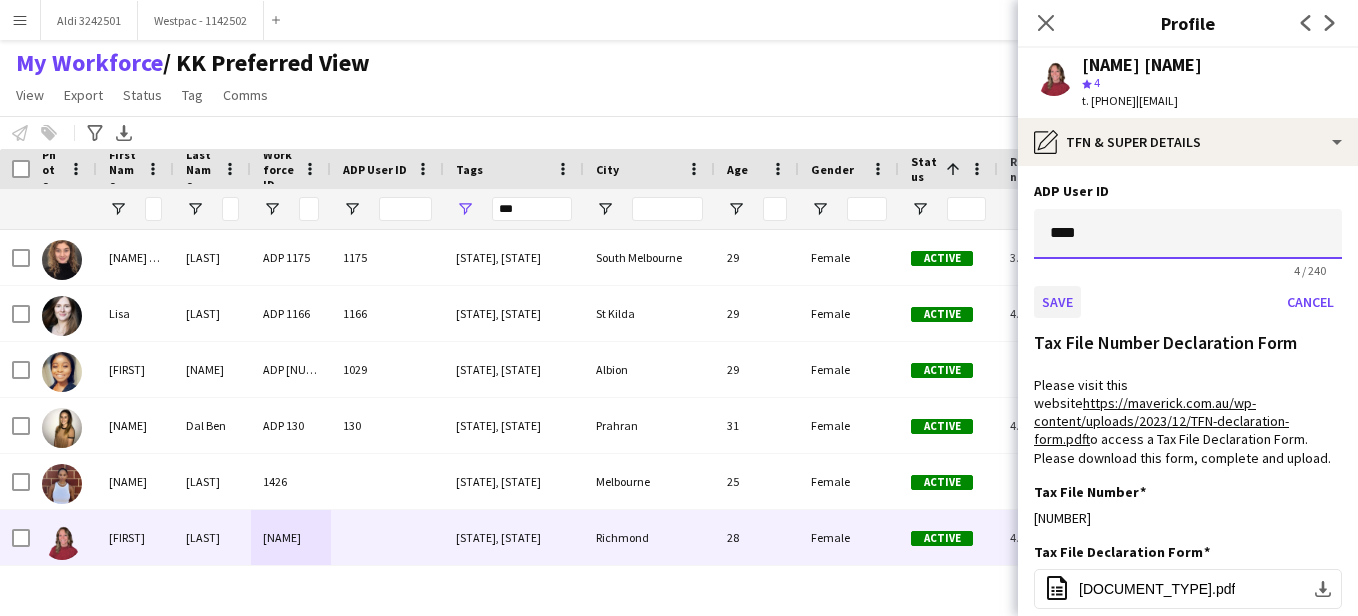 type on "****" 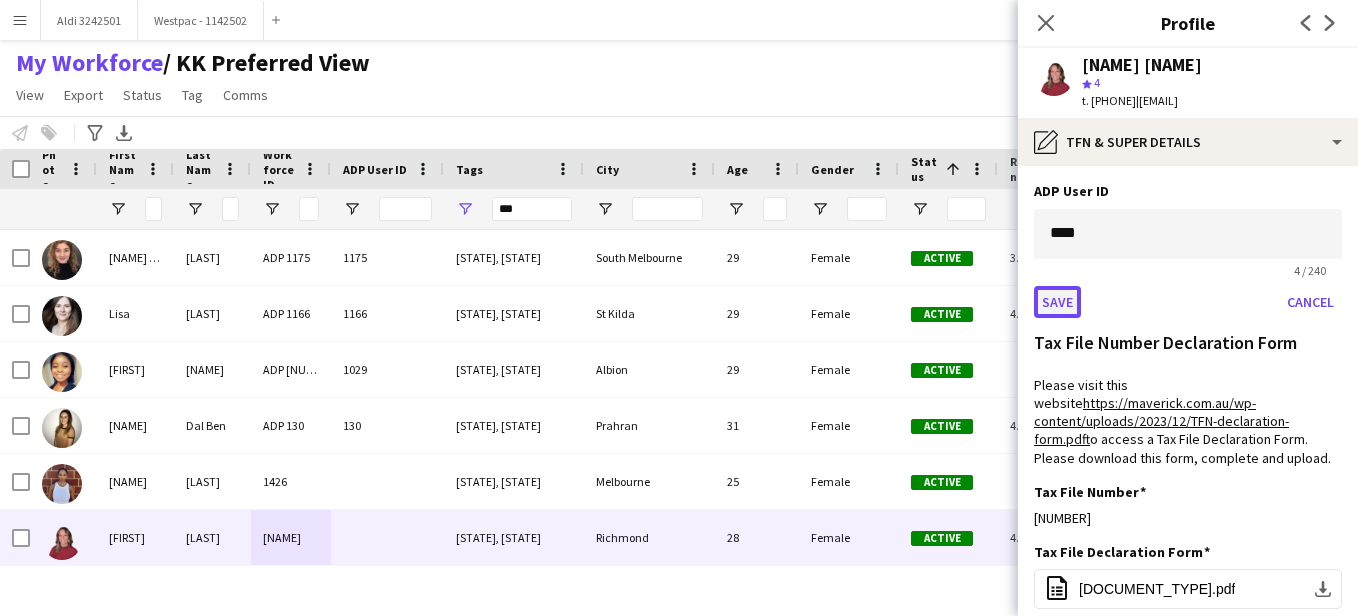 click on "Save" 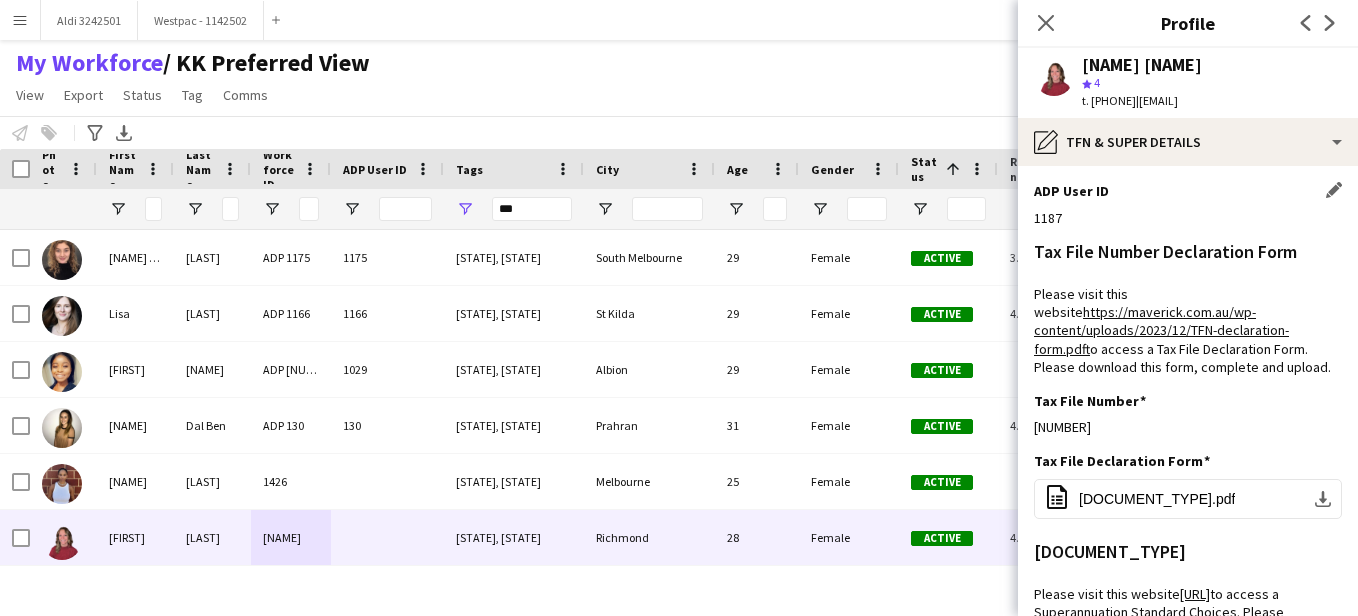click on "My Workforce    / KK Preferred View    View   Views  Default view KK Preferred View  New view Update view Delete view Edit name Customise view Customise filters Reset Filters Reset View Reset All  Export  New starters report Export as XLSX Export as PDF  Status  Edit  Tag  New tag  Edit tag  ACT (1) Inactive (2) MC (1) MG (367) NSW (160) QLD (73) Ryde Response Team  (11) SA (19) T/L (8) VIC (82) WA (26)  Add to tag  ACT (1) Inactive (2) MC (1) MG (367) NSW (160) QLD (73) Ryde Response Team  (11) SA (19) T/L (8) VIC (82) WA (26)  Untag  ACT (1) Inactive (2) MC (1) MG (367) NSW (160) QLD (73) Ryde Response Team  (11) SA (19) T/L (8) VIC (82) WA (26)  Tag chat  ACT (1) Inactive (2) MC (1) MG (367) NSW (160) QLD (73) Ryde Response Team  (11) SA (19) T/L (8) VIC (82) WA (26)  Tag share page  ACT (1) Inactive (2) MC (1) MG (367) NSW (160) QLD (73) Ryde Response Team  (11) SA (19) T/L (8) VIC (82) WA (26)  Comms  Send notification  Reset view   Update view" 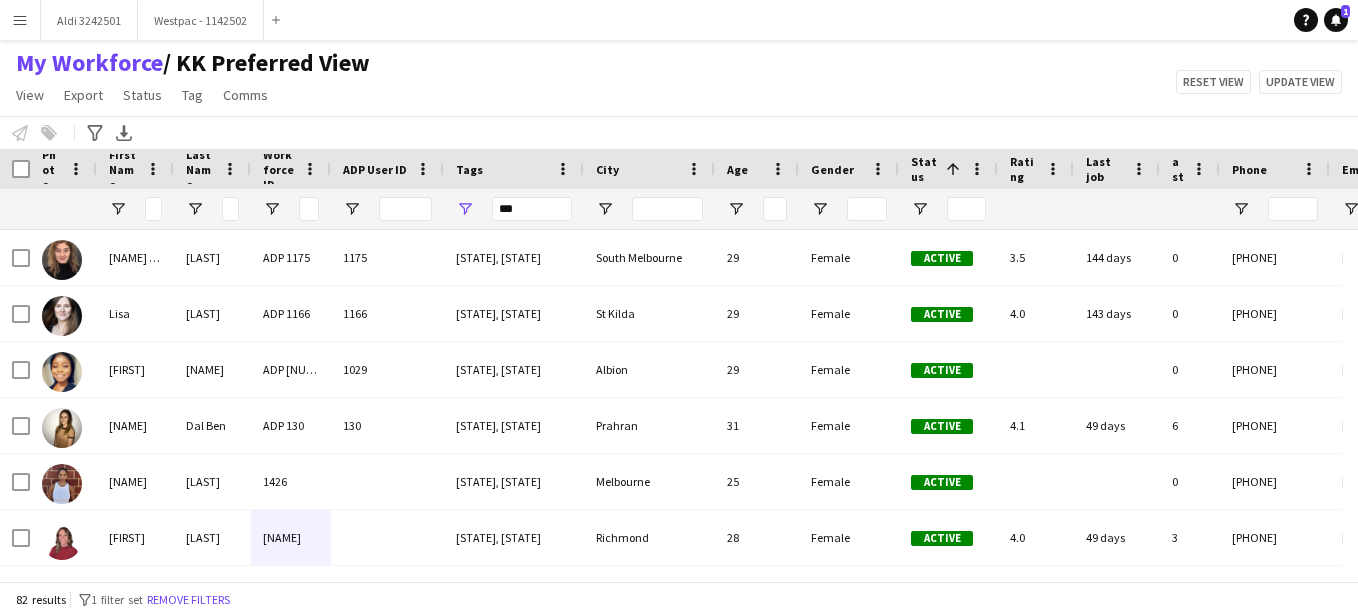 scroll, scrollTop: 2447, scrollLeft: 0, axis: vertical 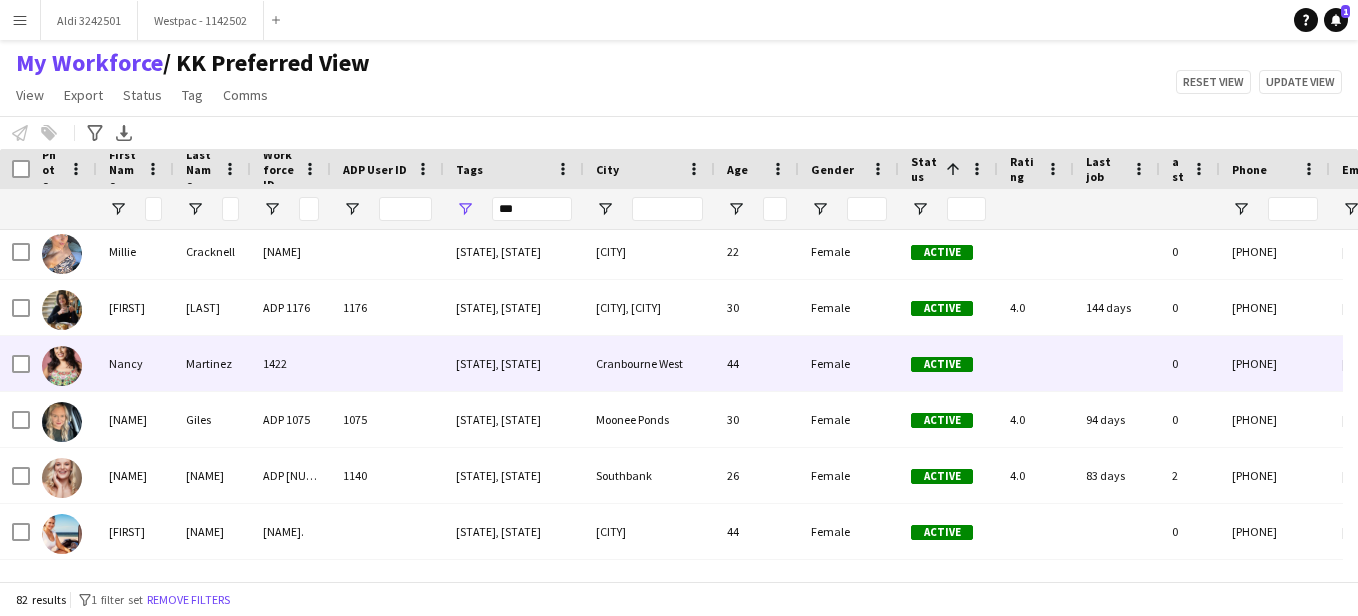 click on "1422" at bounding box center [291, 363] 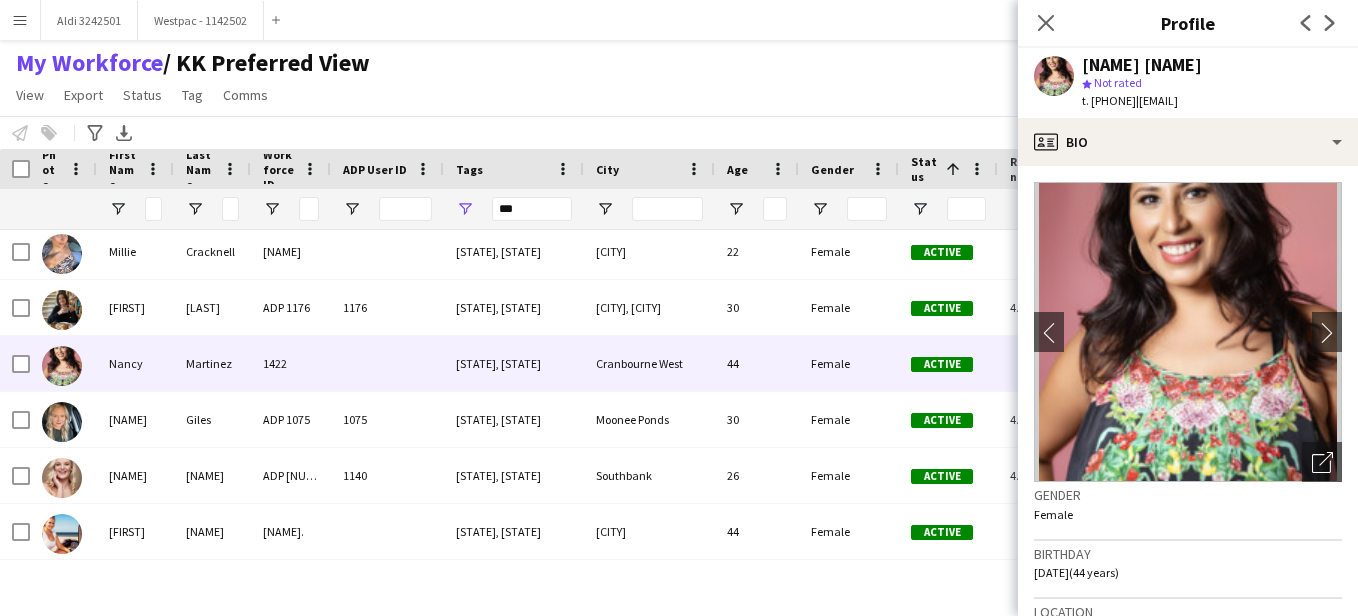 scroll, scrollTop: 1173, scrollLeft: 0, axis: vertical 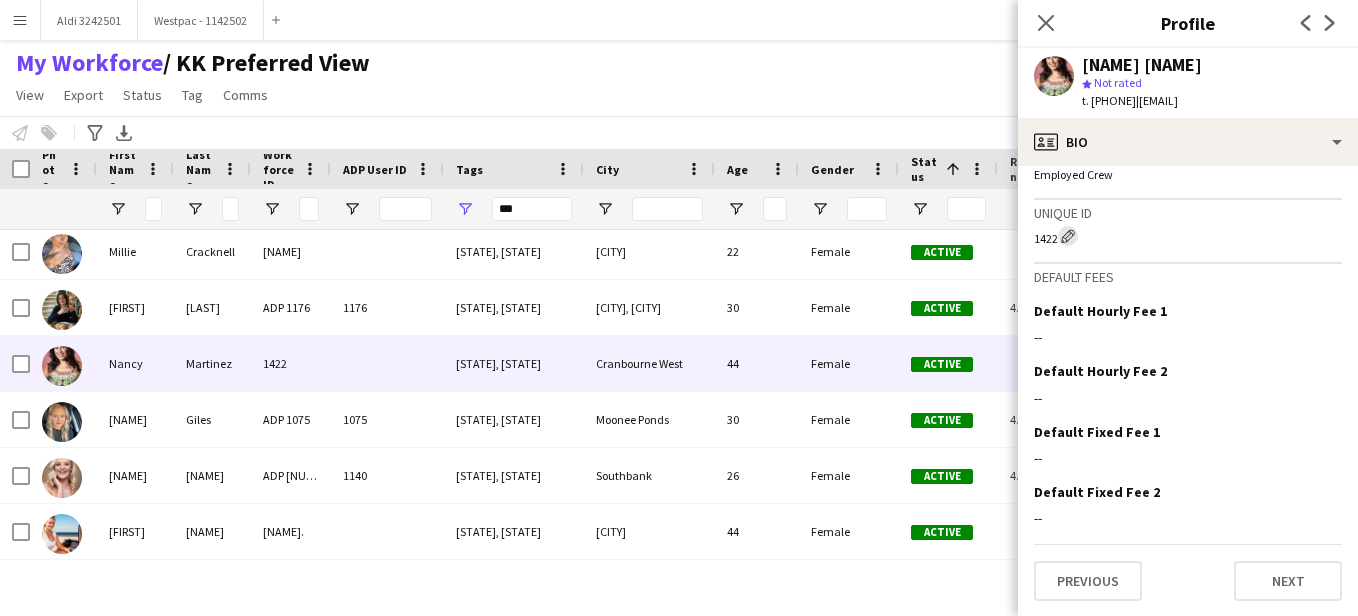 click on "Edit crew unique ID" 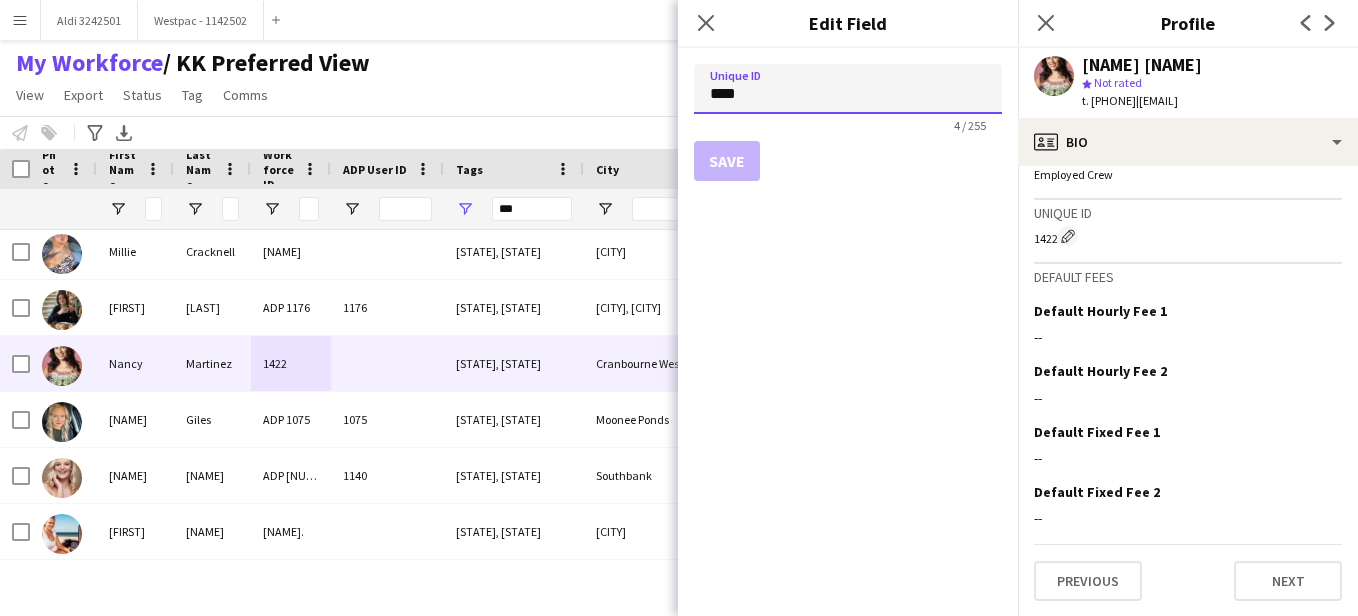 drag, startPoint x: 758, startPoint y: 98, endPoint x: 653, endPoint y: 82, distance: 106.21205 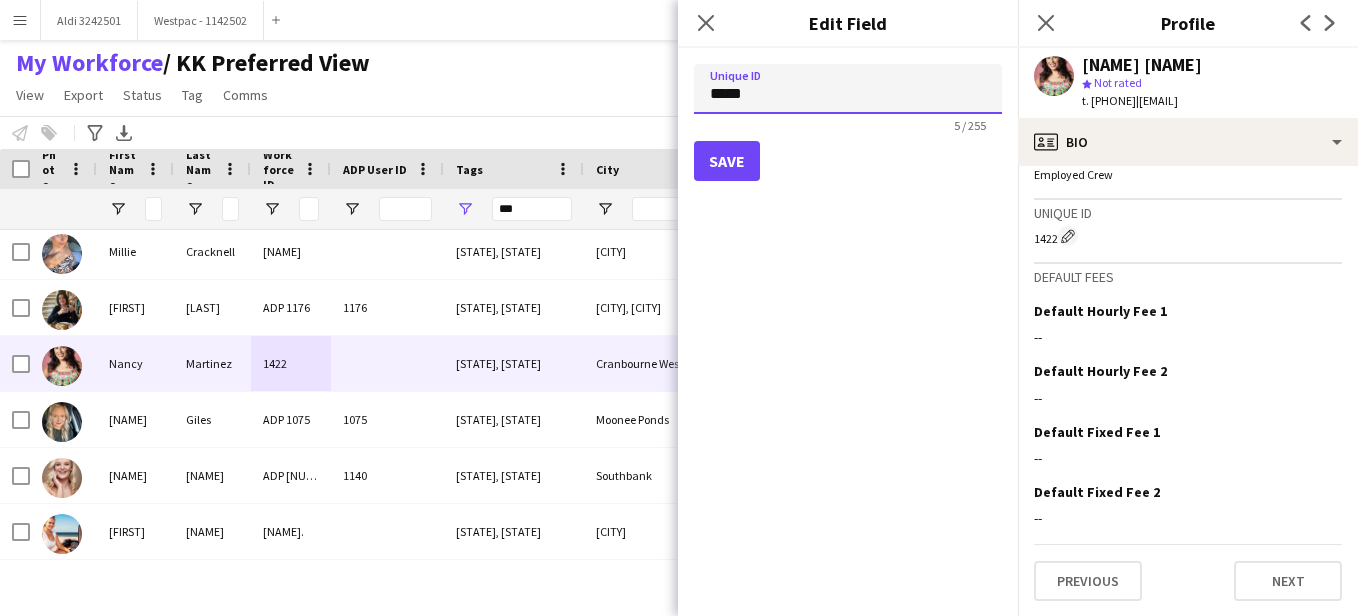 type on "*****" 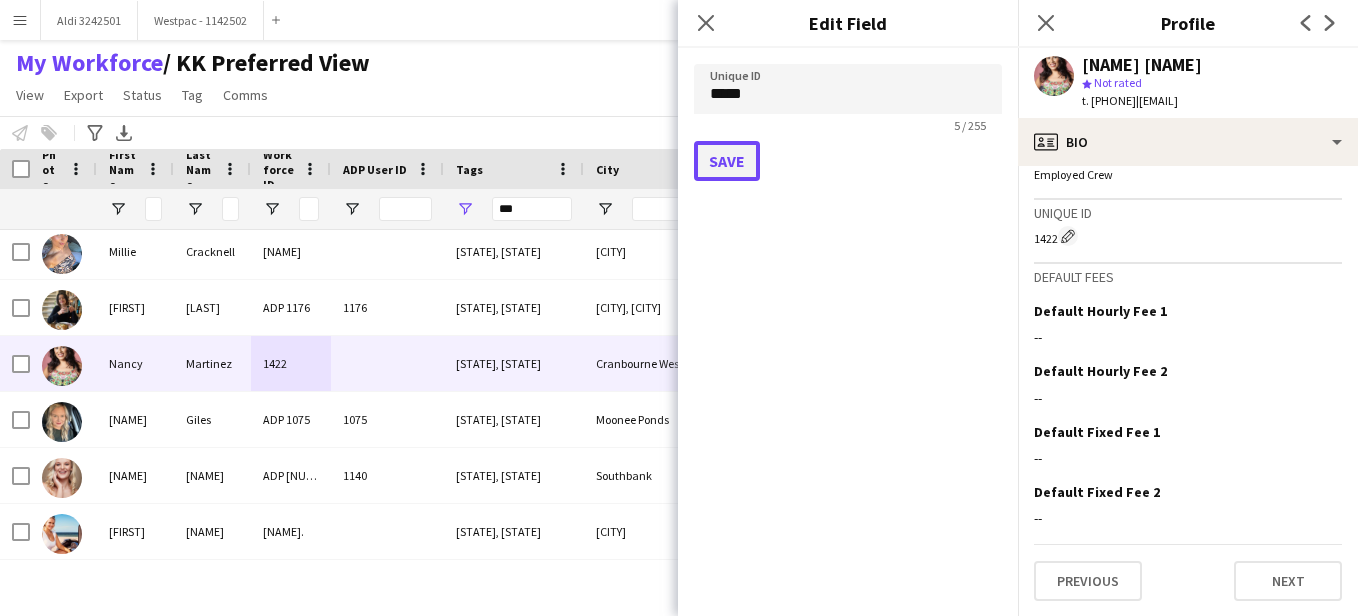 click on "Save" 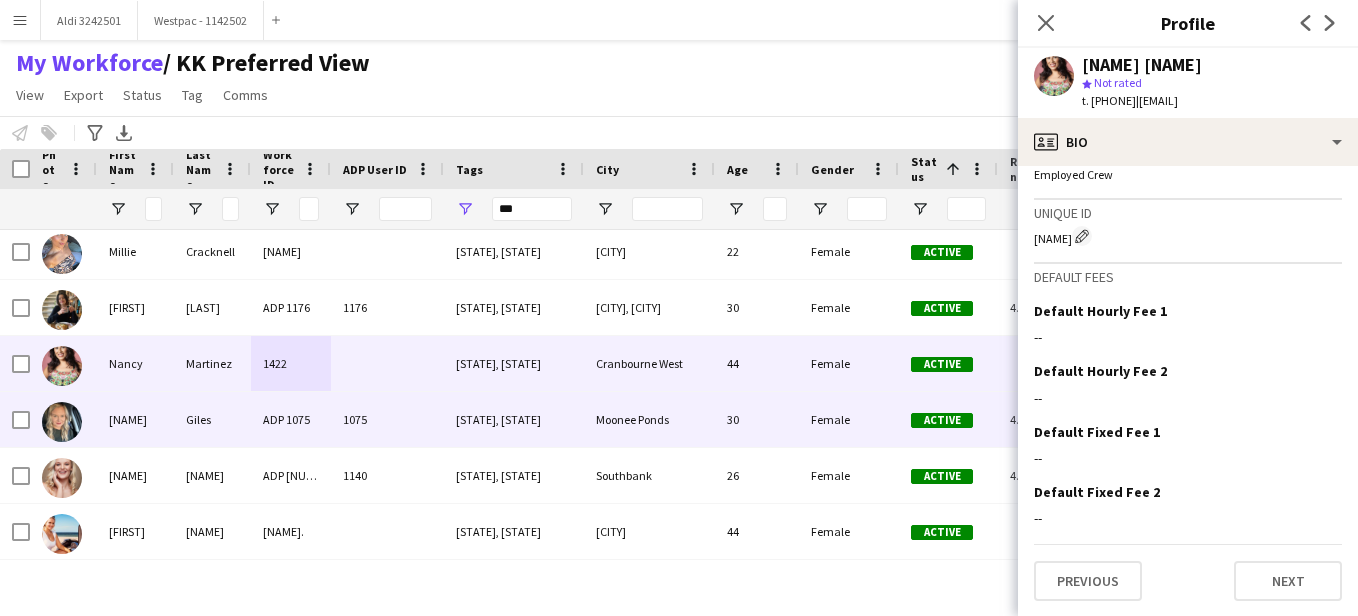 click on "ADP 1075" at bounding box center (291, 419) 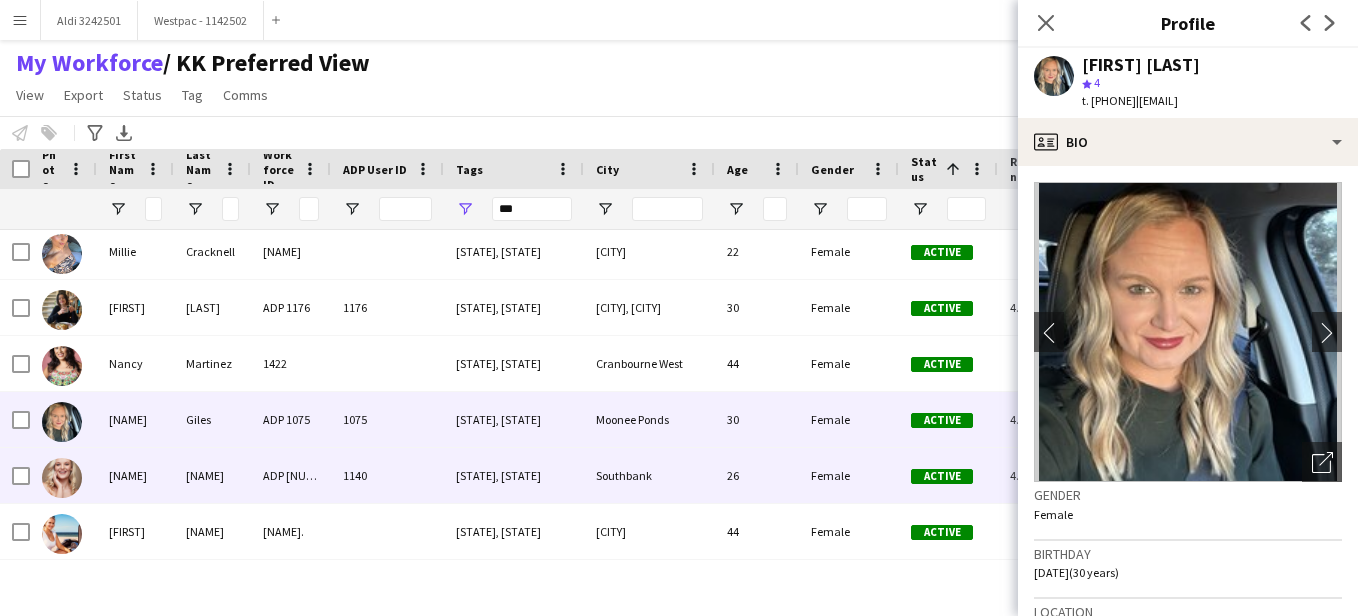 scroll, scrollTop: 2912, scrollLeft: 0, axis: vertical 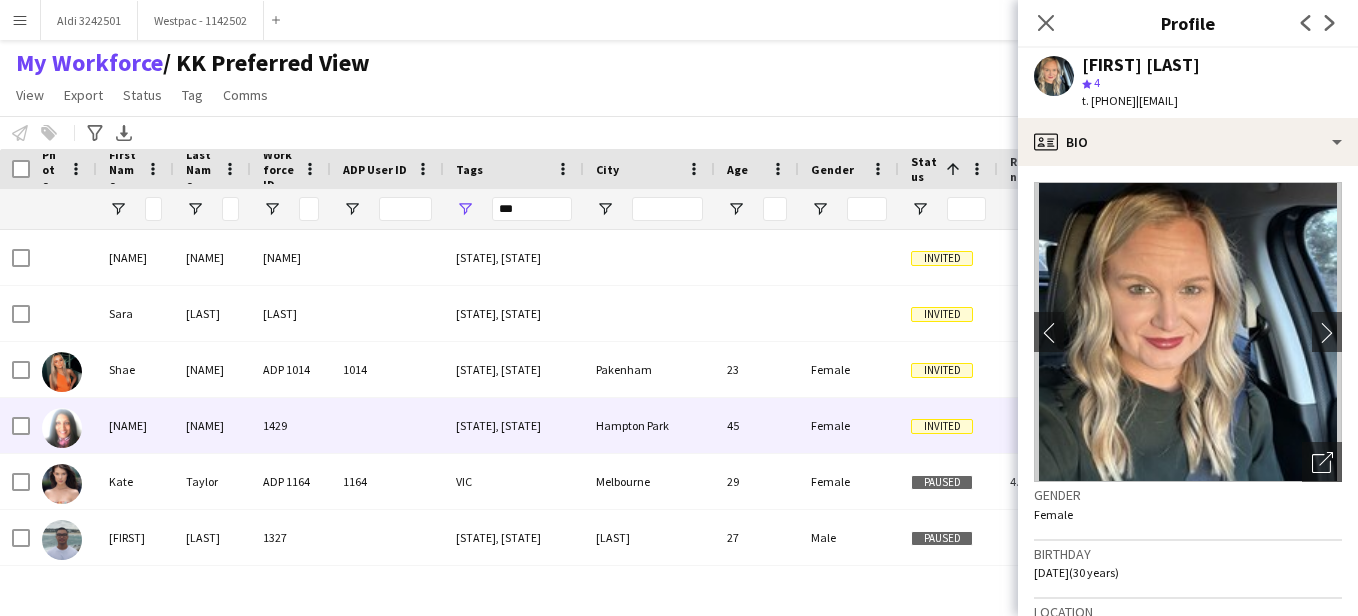 click on "[NAME]" at bounding box center [212, 425] 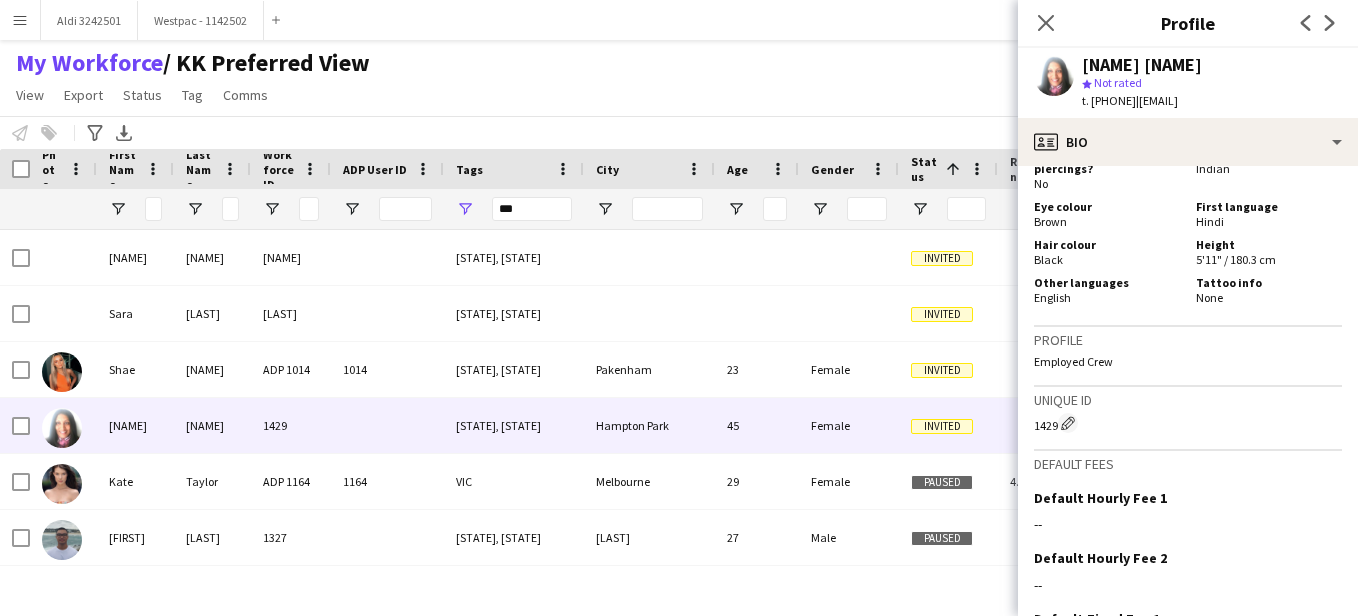 click on "1429 Edit crew unique ID" 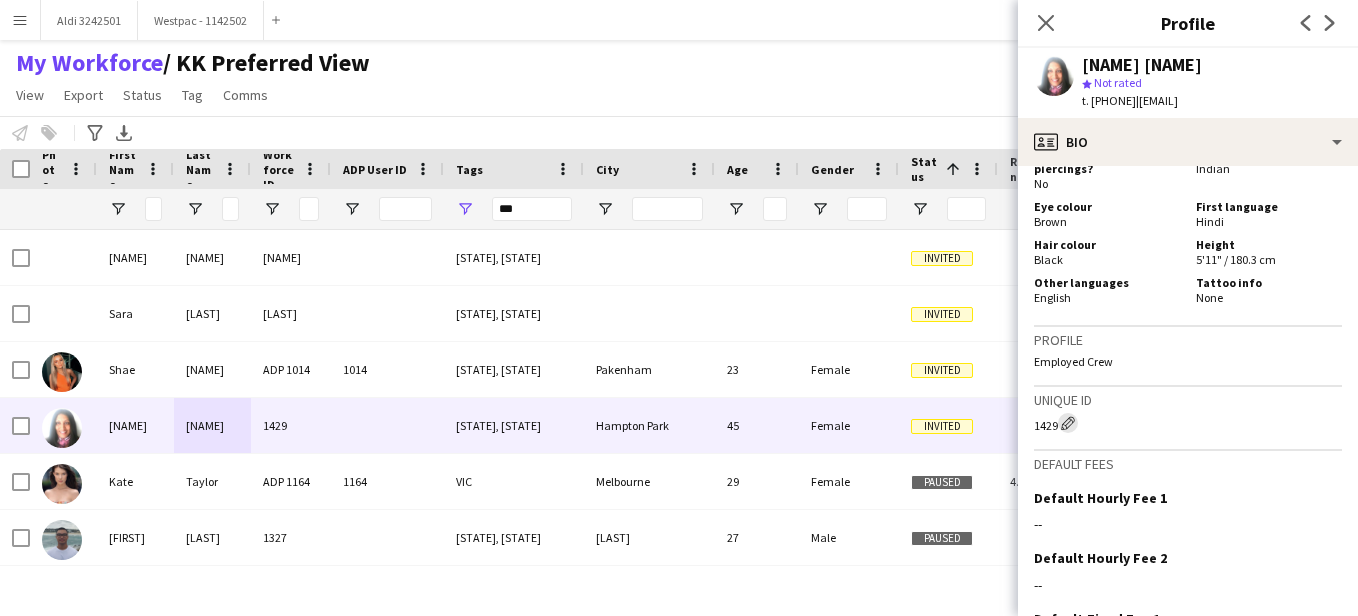 click on "Edit crew unique ID" 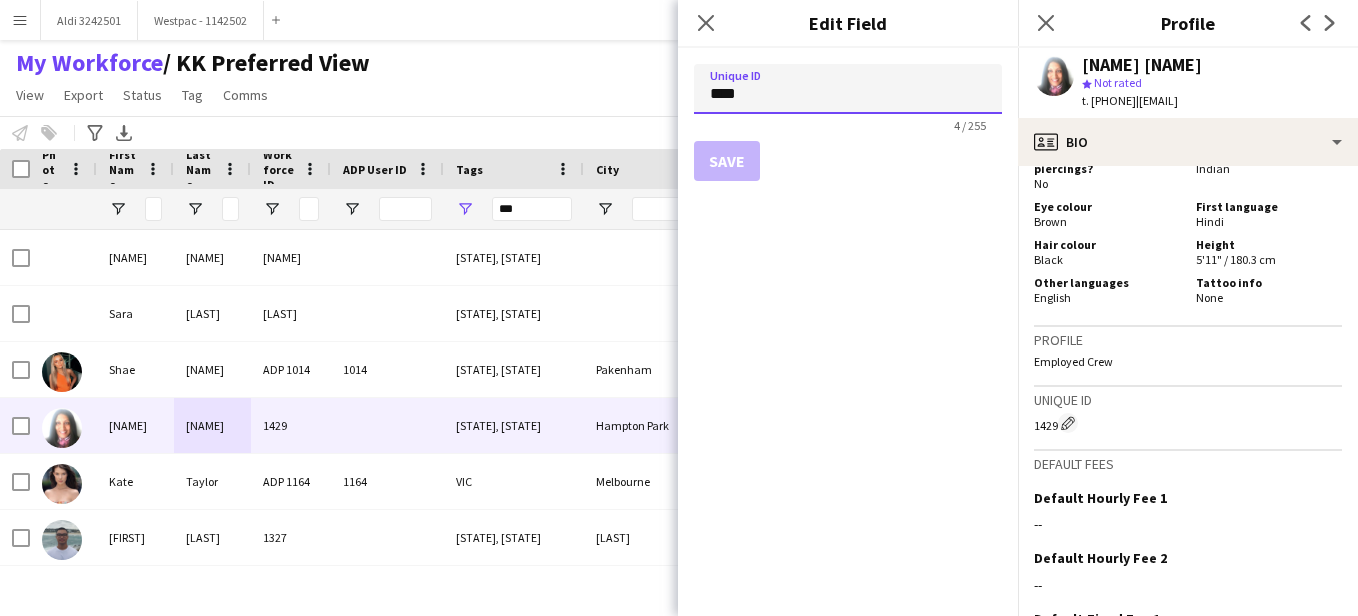 drag, startPoint x: 761, startPoint y: 95, endPoint x: 679, endPoint y: 83, distance: 82.8734 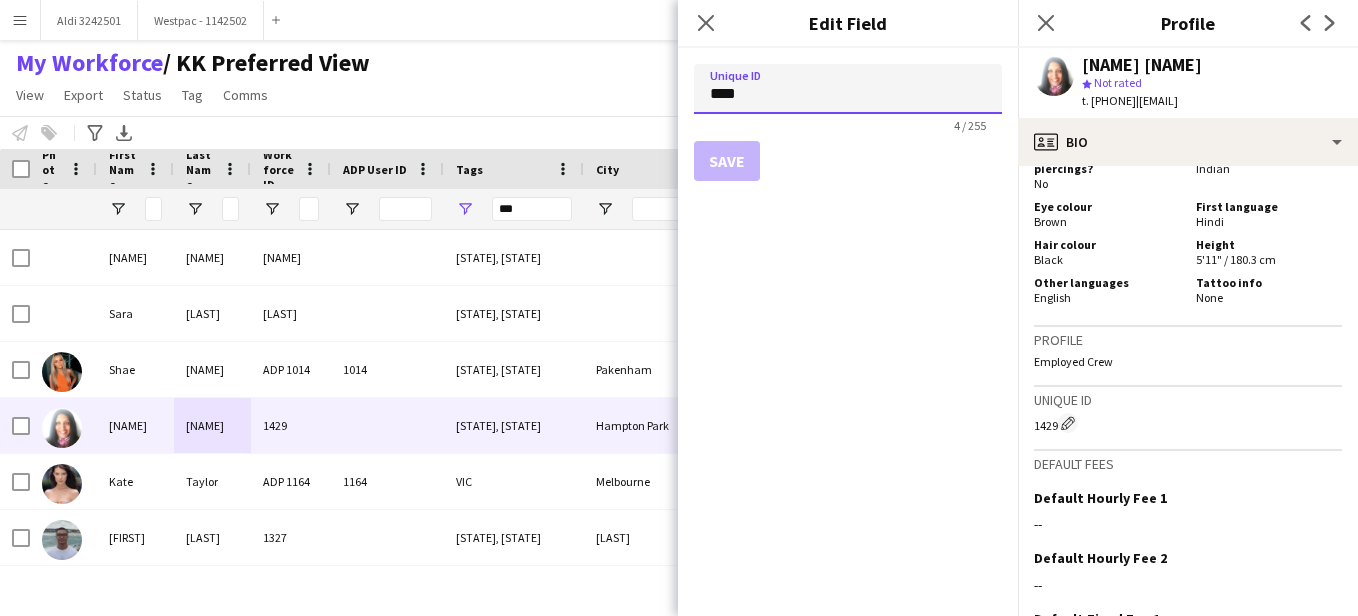 click on "[DOCUMENT_TYPE] **** [NUMBER] / [NUMBER] Save Cancel" 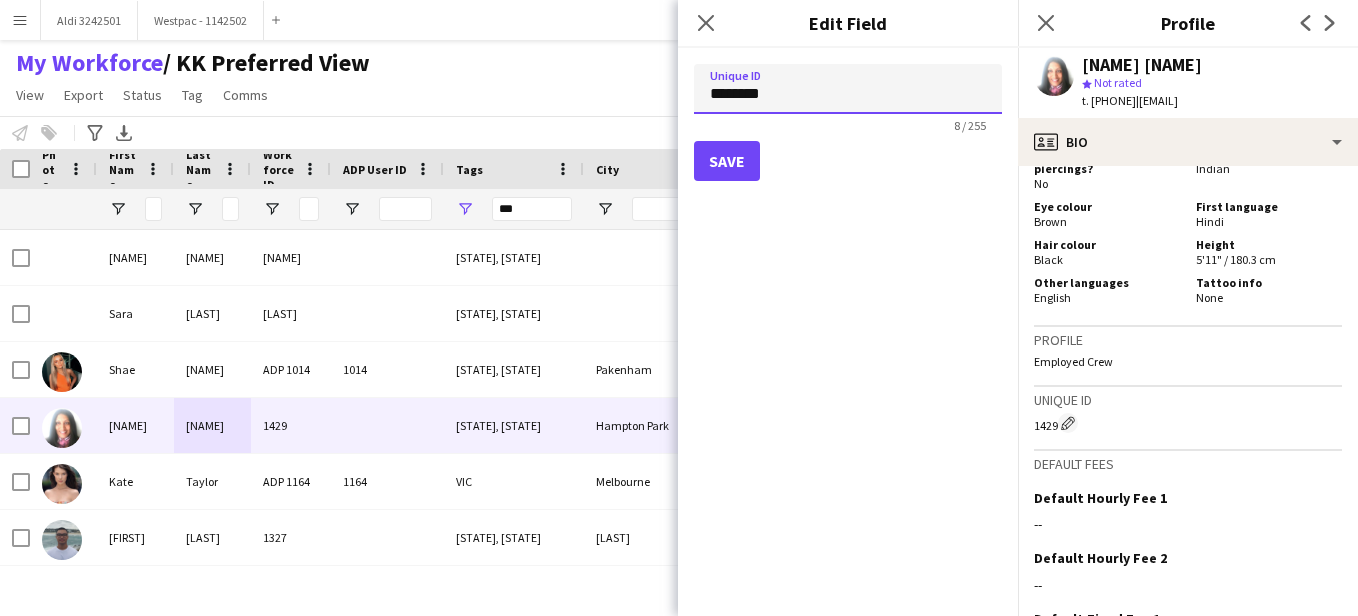 type on "********" 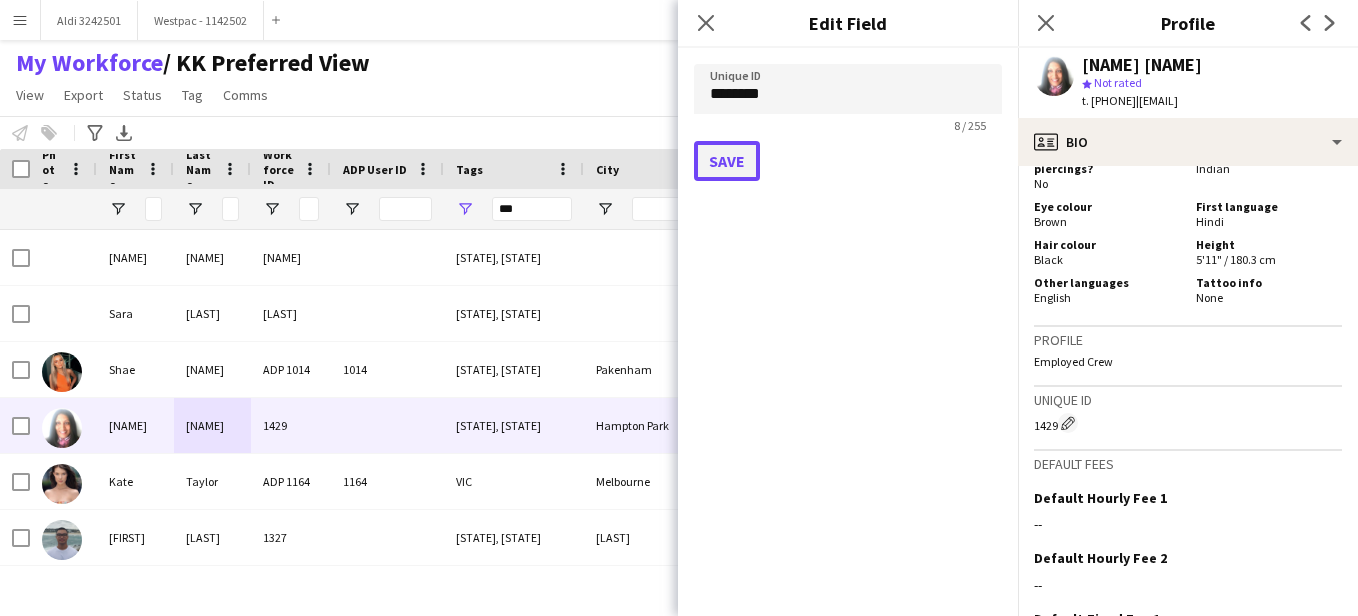 click on "Save" 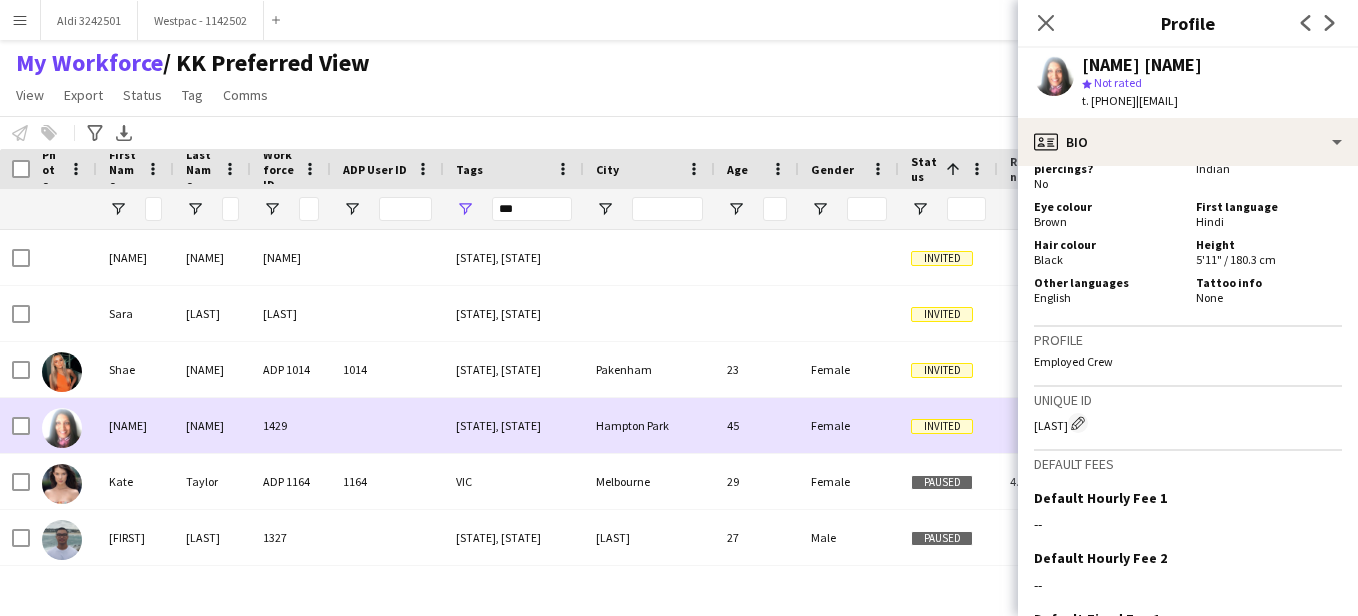 click at bounding box center (387, 425) 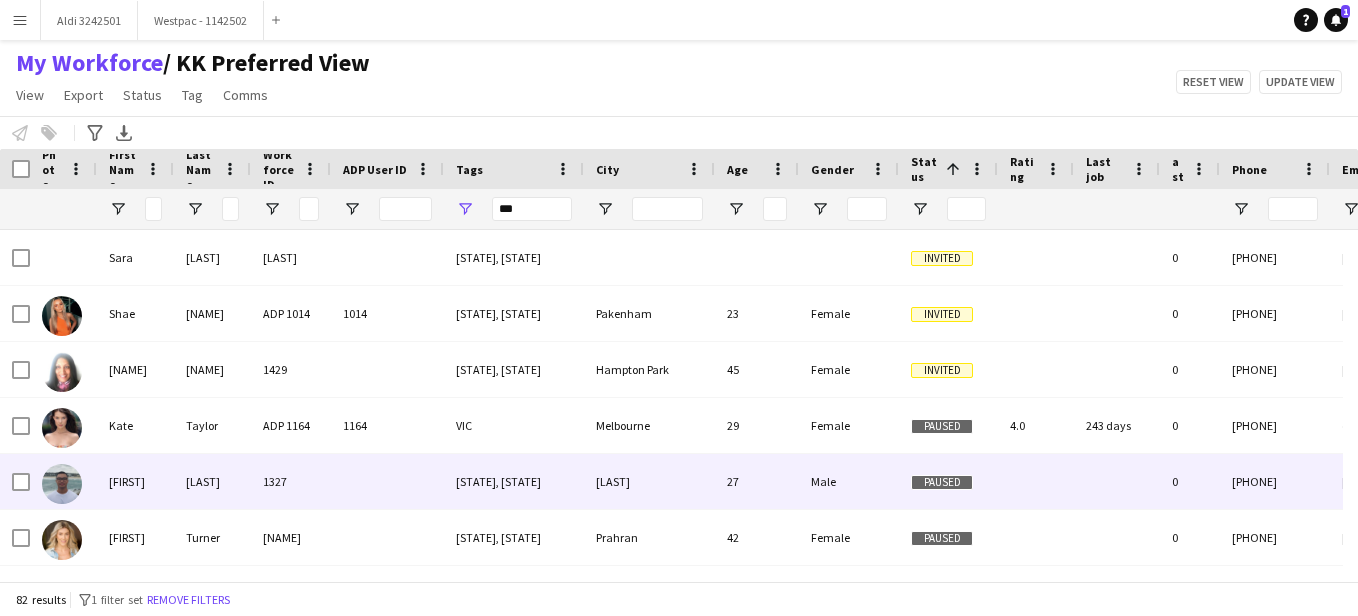 click on "1327" at bounding box center (291, 481) 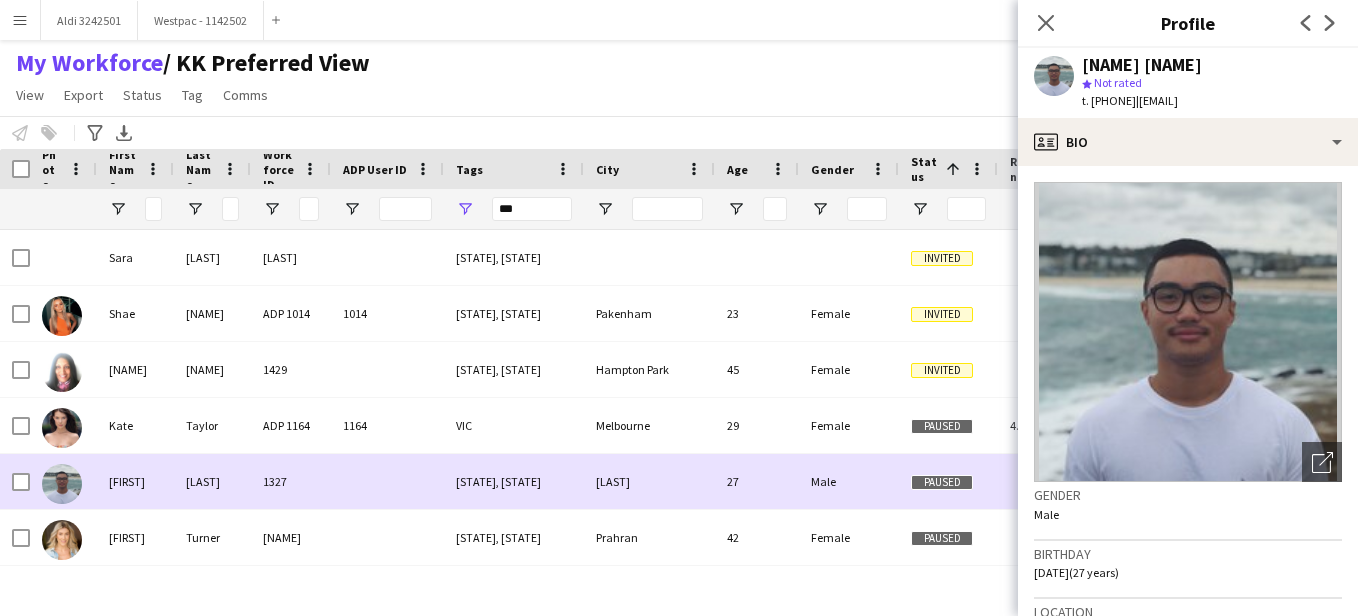 click at bounding box center [387, 481] 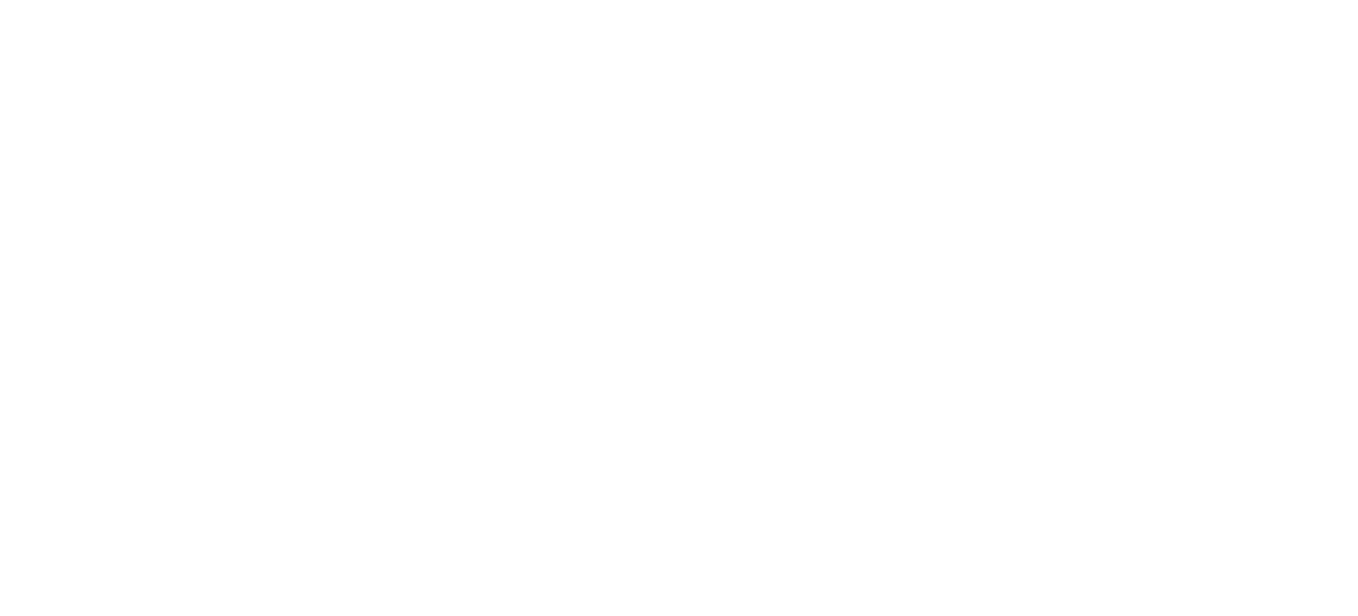 scroll, scrollTop: 0, scrollLeft: 0, axis: both 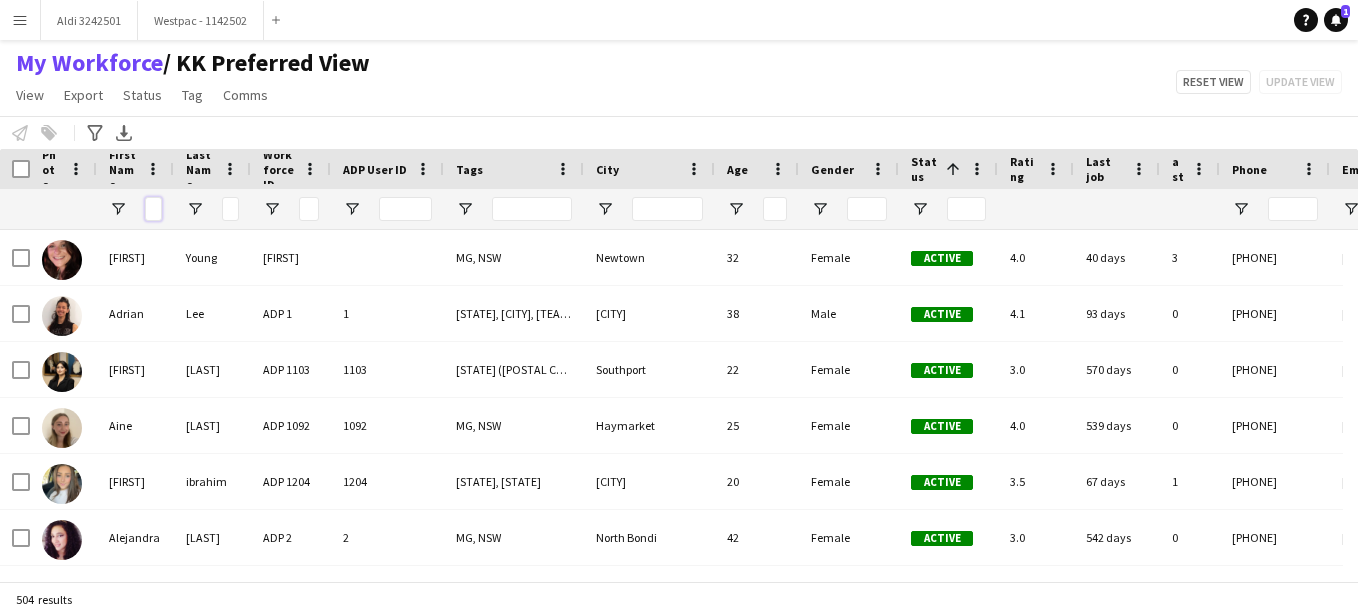 click at bounding box center [153, 209] 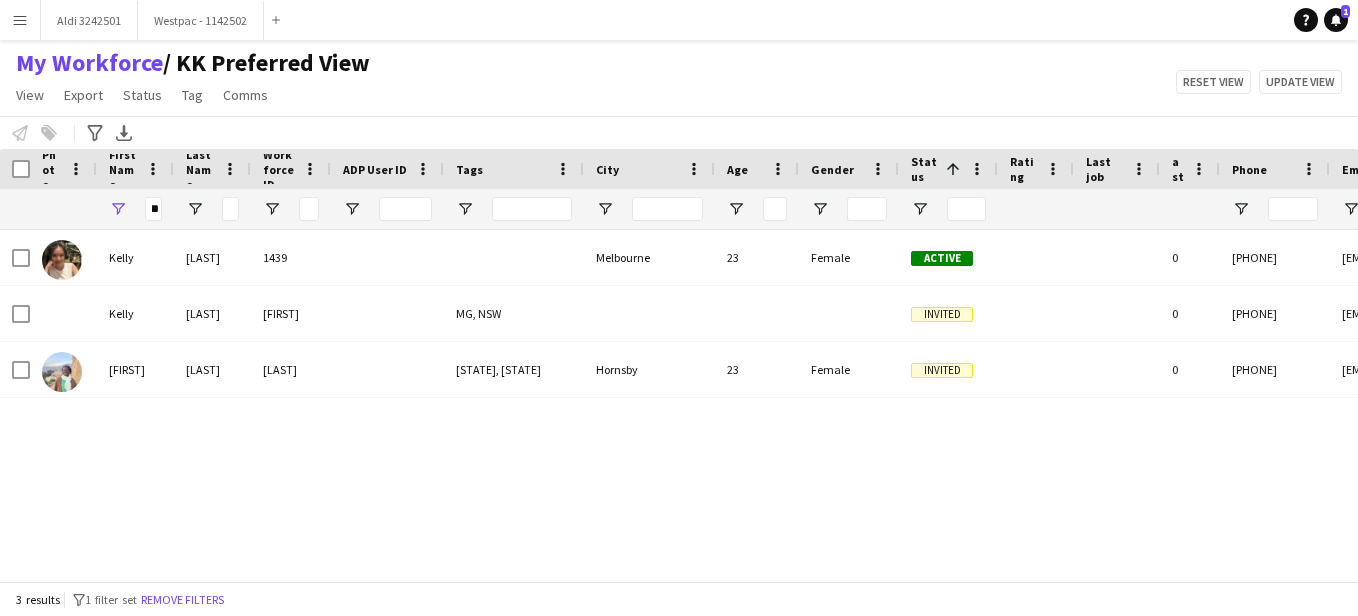 scroll, scrollTop: 0, scrollLeft: 0, axis: both 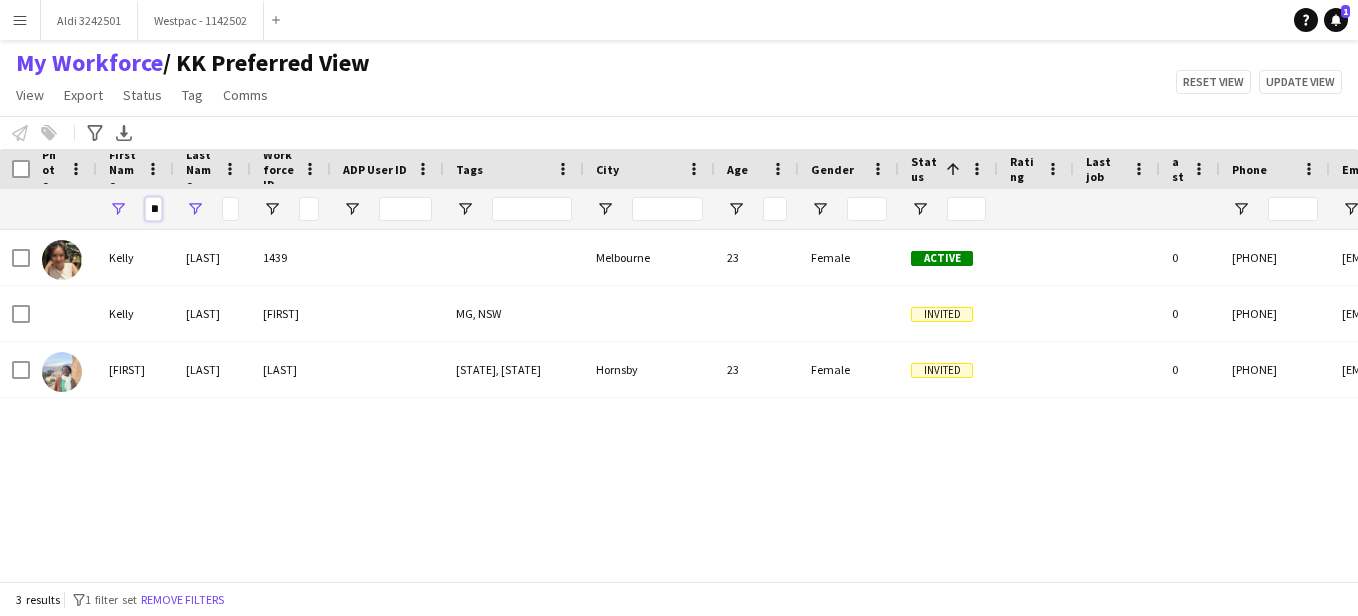 drag, startPoint x: 148, startPoint y: 206, endPoint x: 191, endPoint y: 212, distance: 43.416588 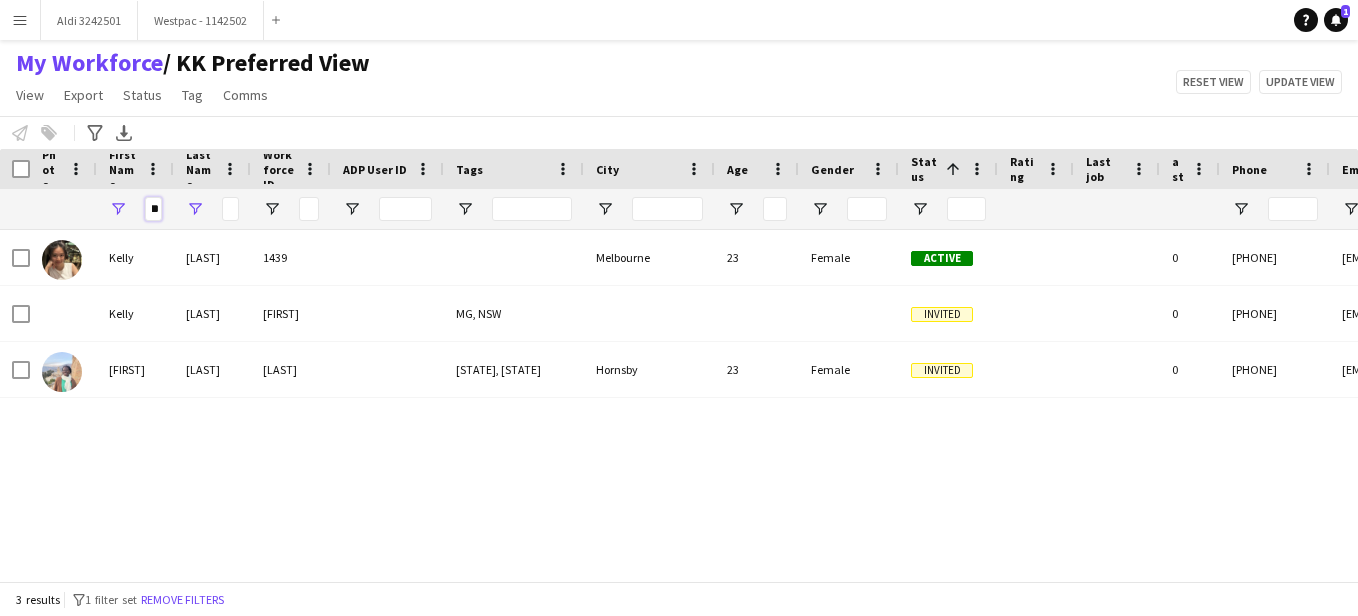click on "***" at bounding box center (806, 209) 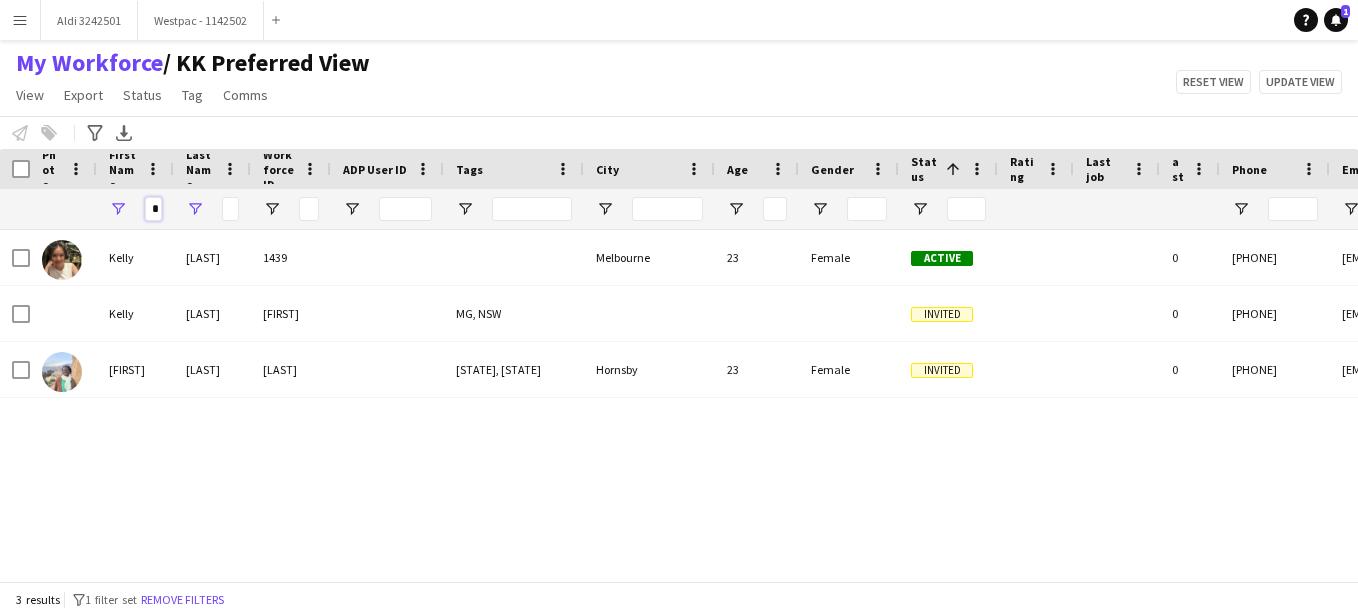 scroll, scrollTop: 0, scrollLeft: 1, axis: horizontal 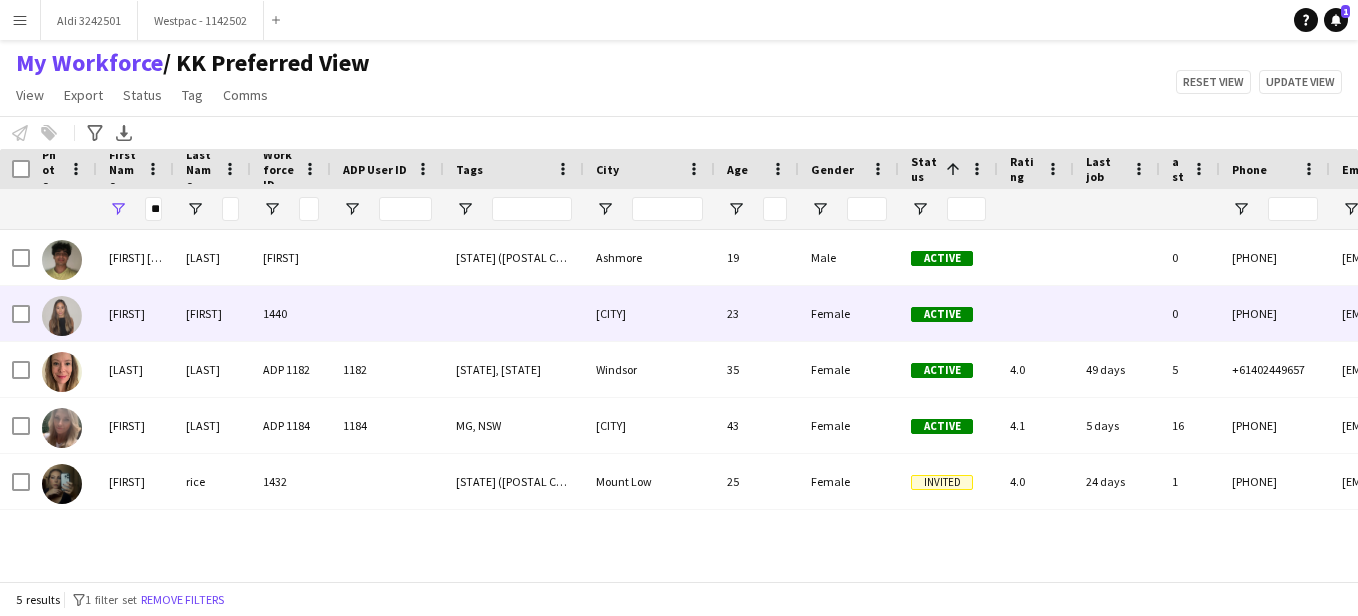 click at bounding box center (62, 316) 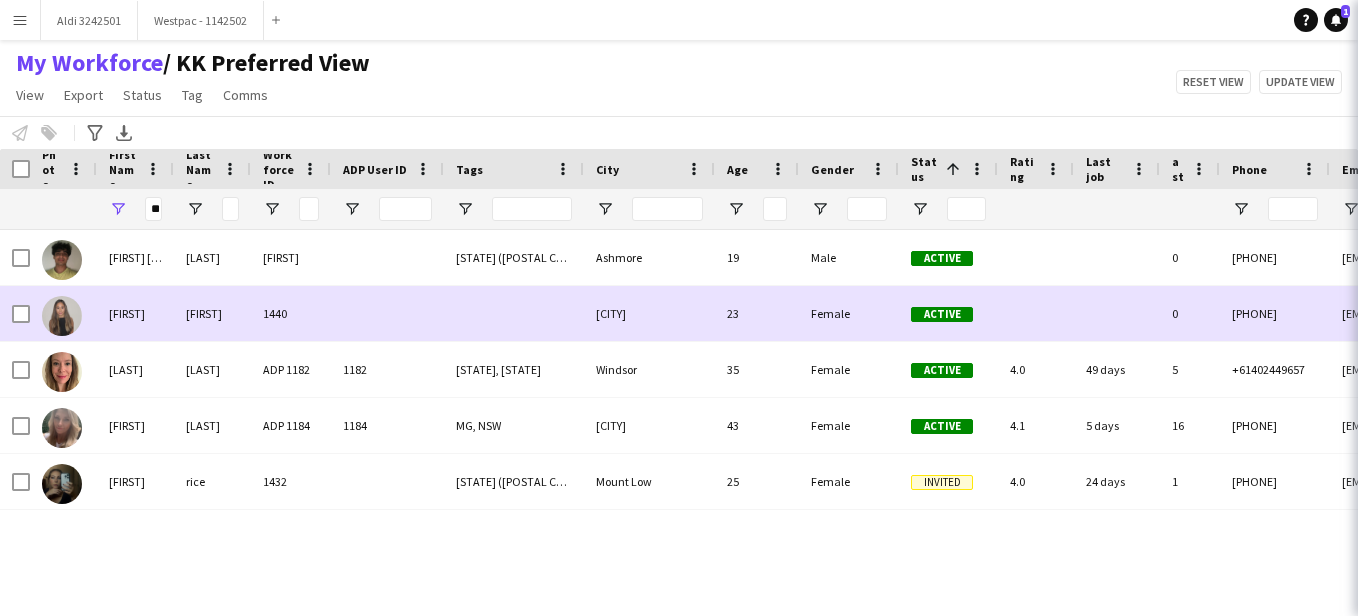 scroll, scrollTop: 0, scrollLeft: 0, axis: both 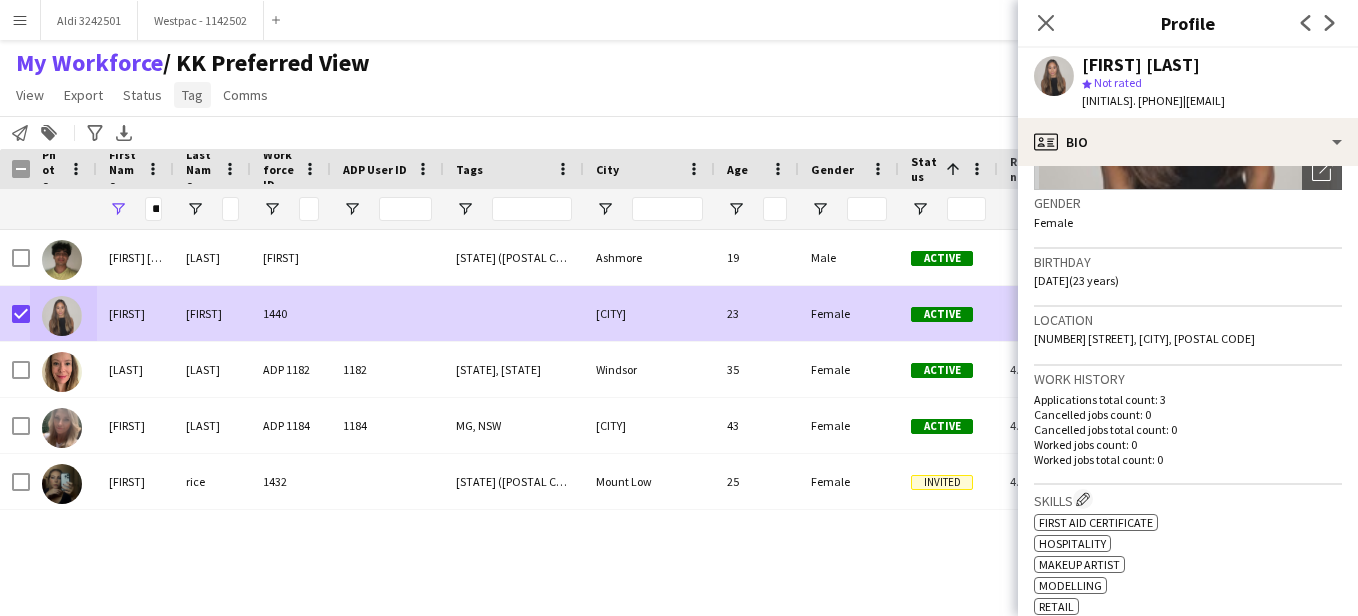 click on "Tag" 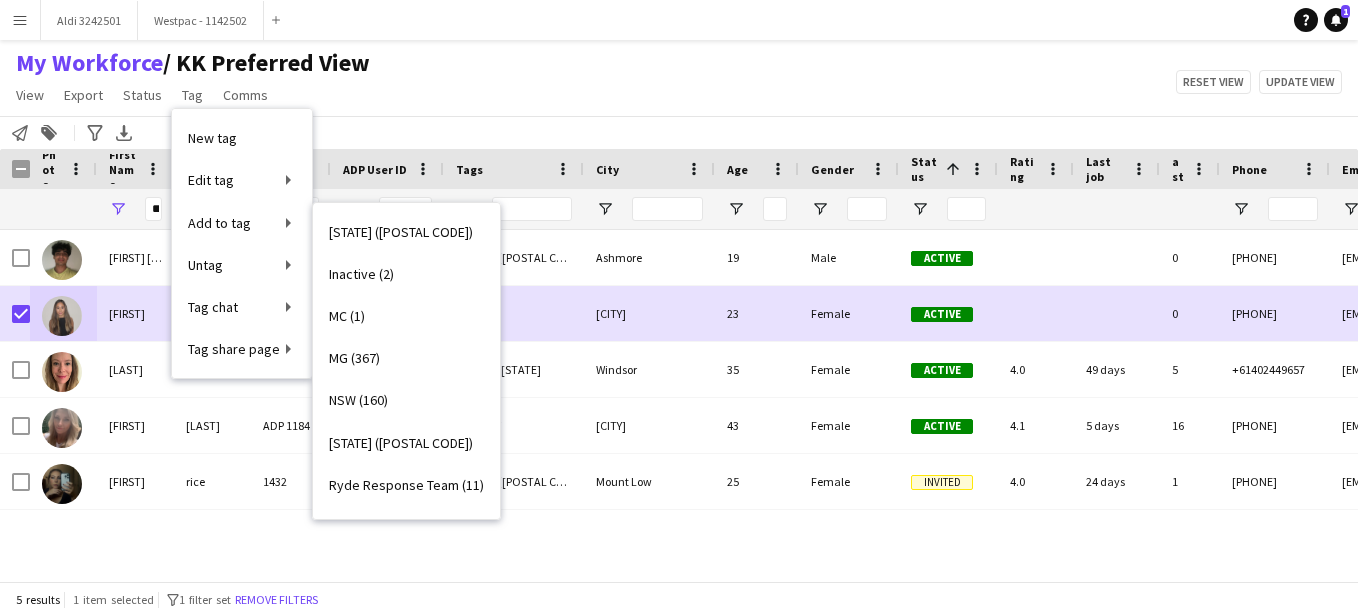 scroll, scrollTop: 164, scrollLeft: 0, axis: vertical 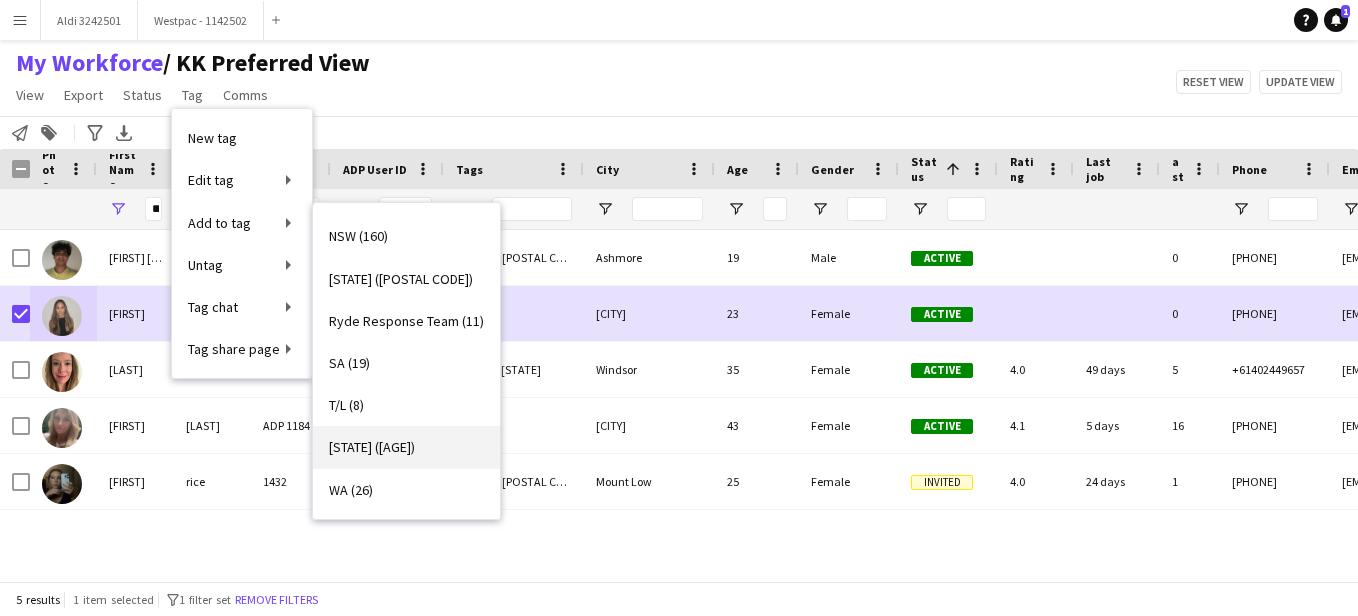click on "[STATE] ([NUMBER])" at bounding box center (406, 447) 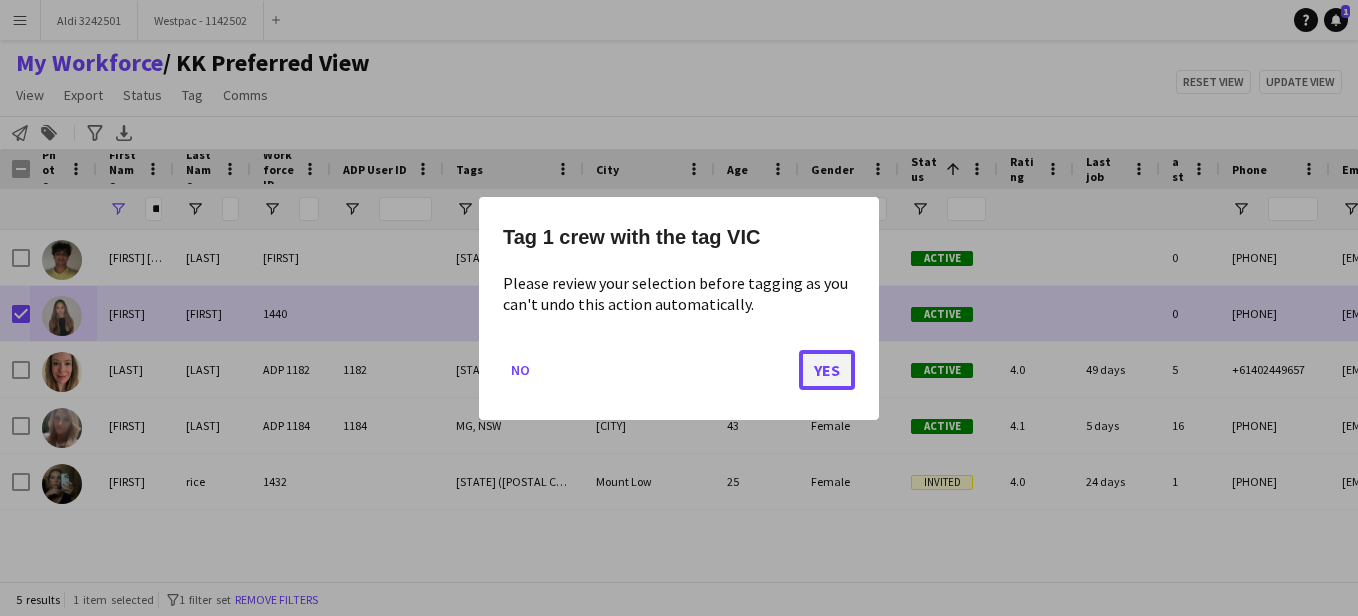 click on "Yes" 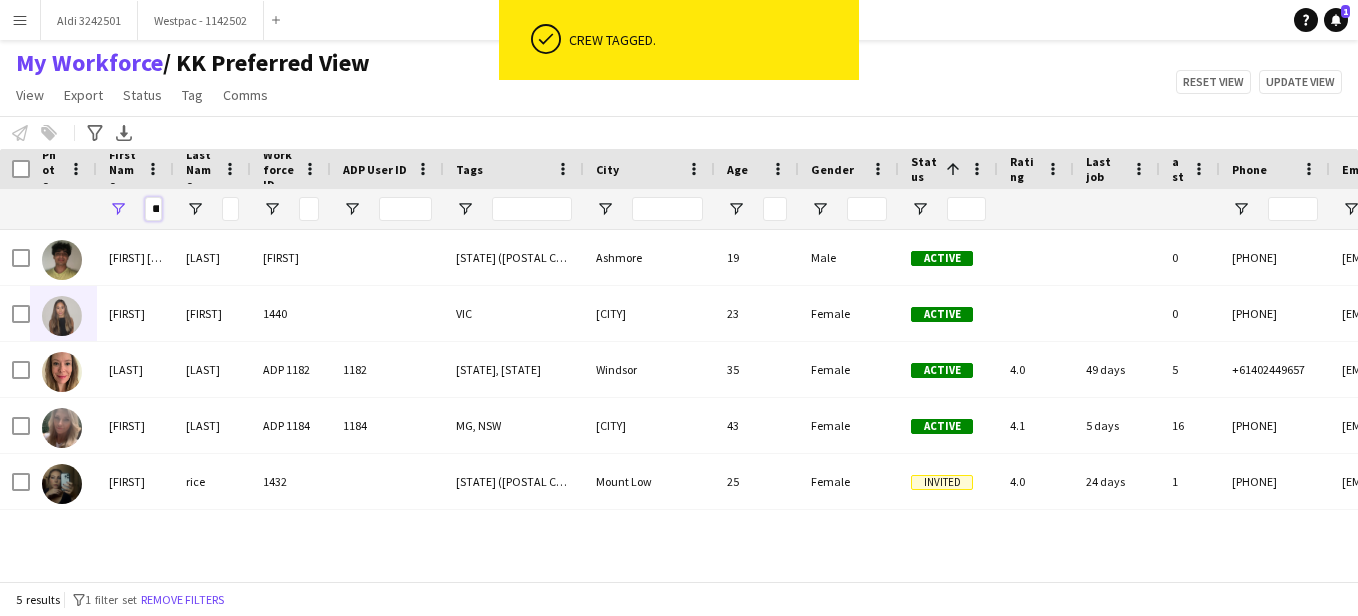scroll, scrollTop: 0, scrollLeft: 2, axis: horizontal 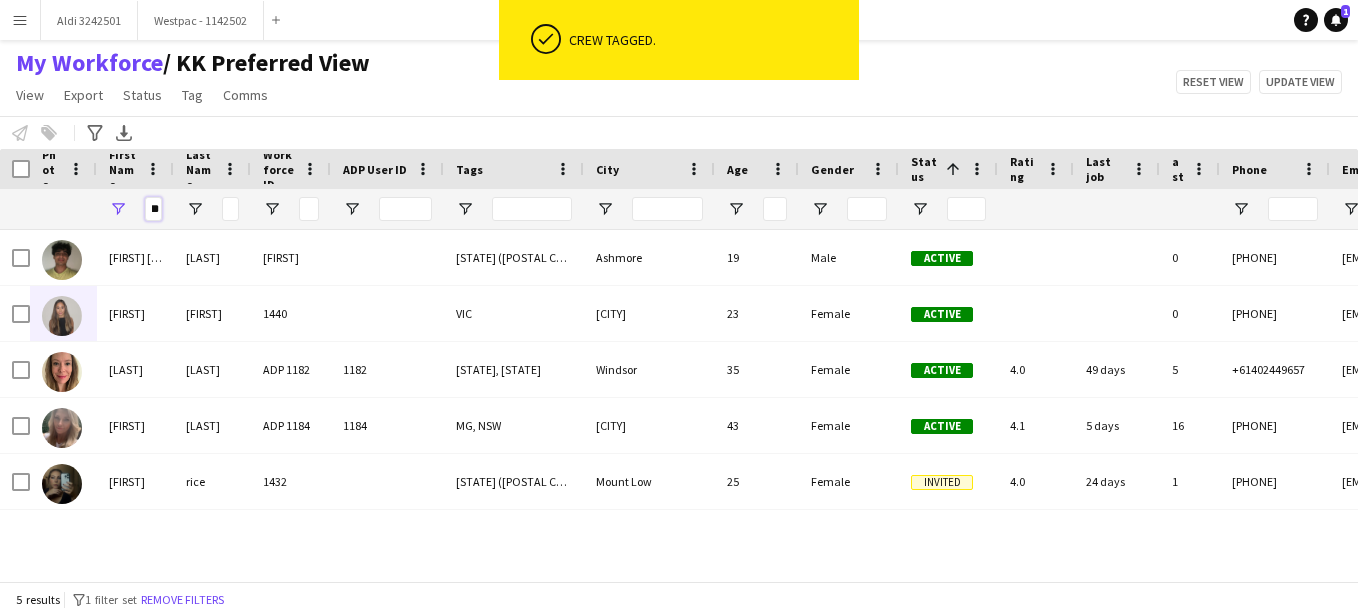drag, startPoint x: 146, startPoint y: 204, endPoint x: 210, endPoint y: 212, distance: 64.49806 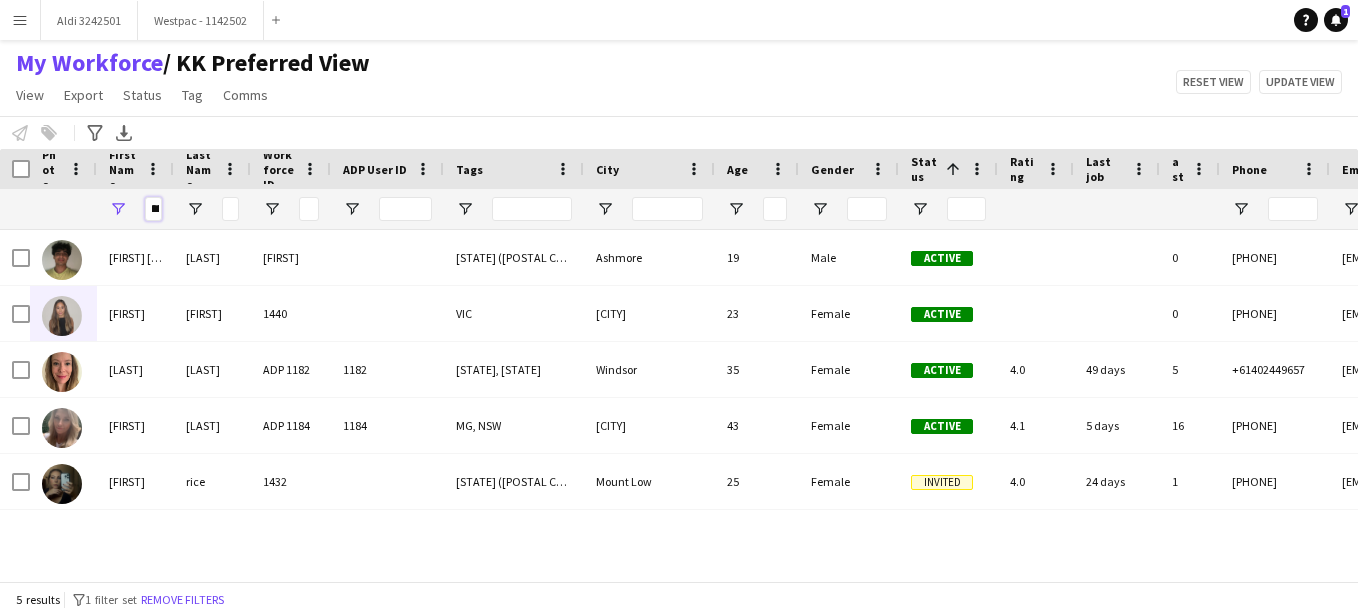 scroll, scrollTop: 0, scrollLeft: 16, axis: horizontal 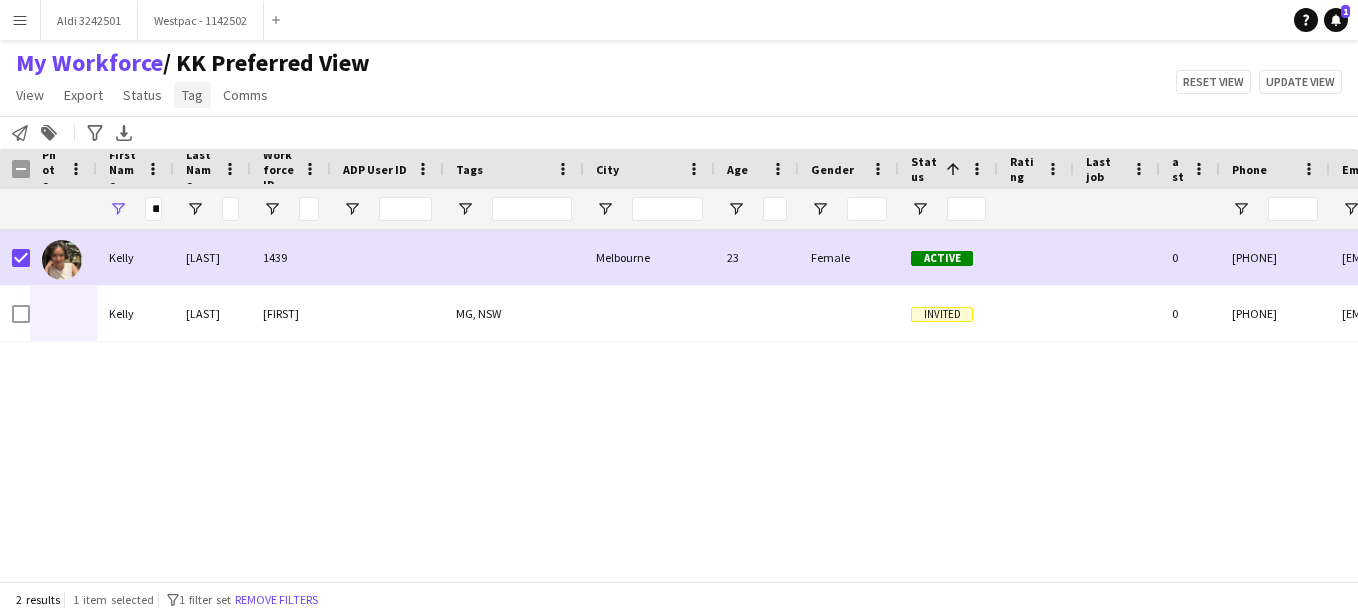 click on "Tag" 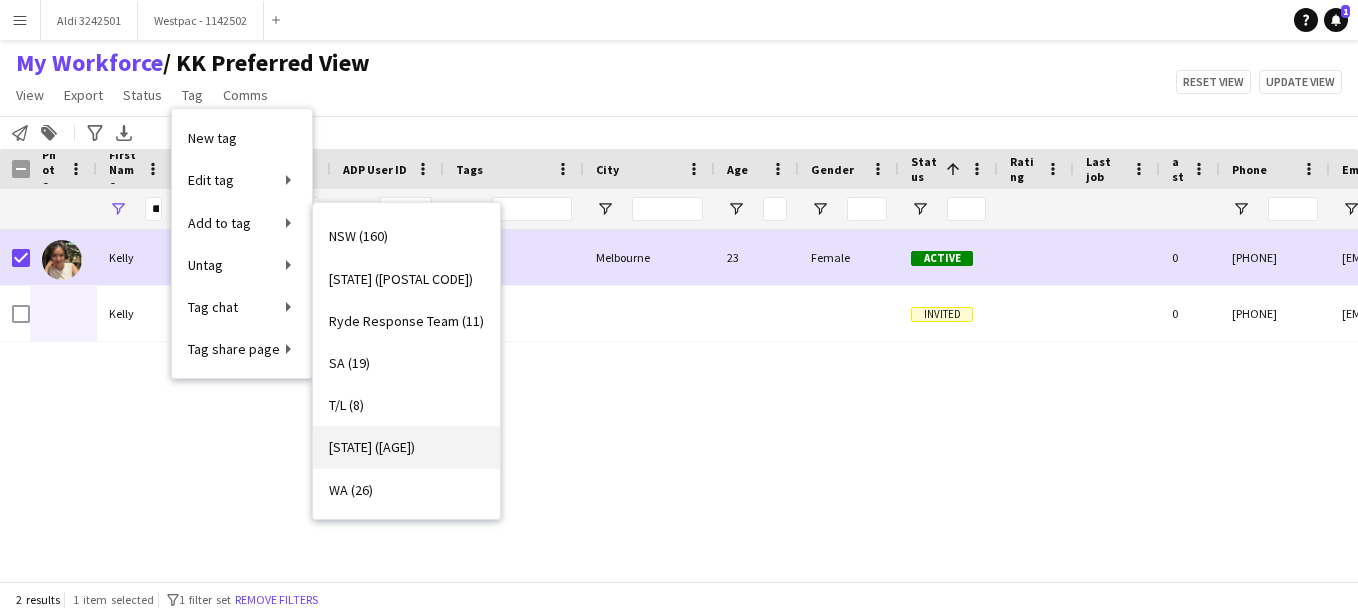 click on "VIC (83)" at bounding box center (406, 447) 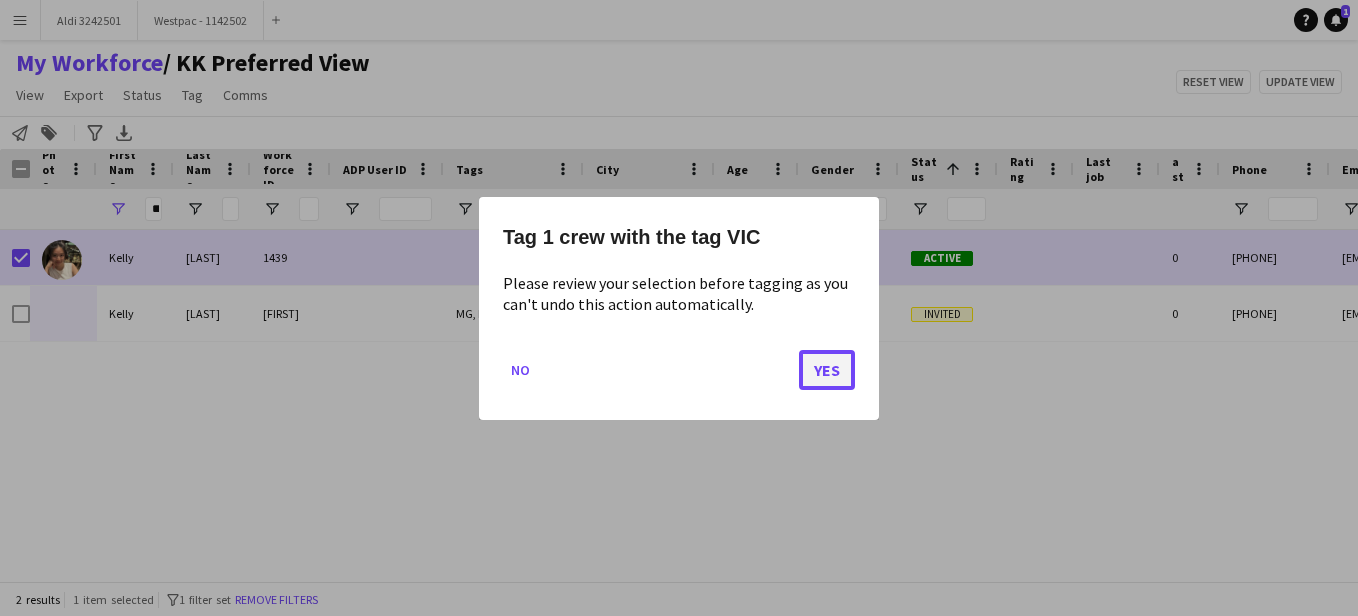 click on "Yes" 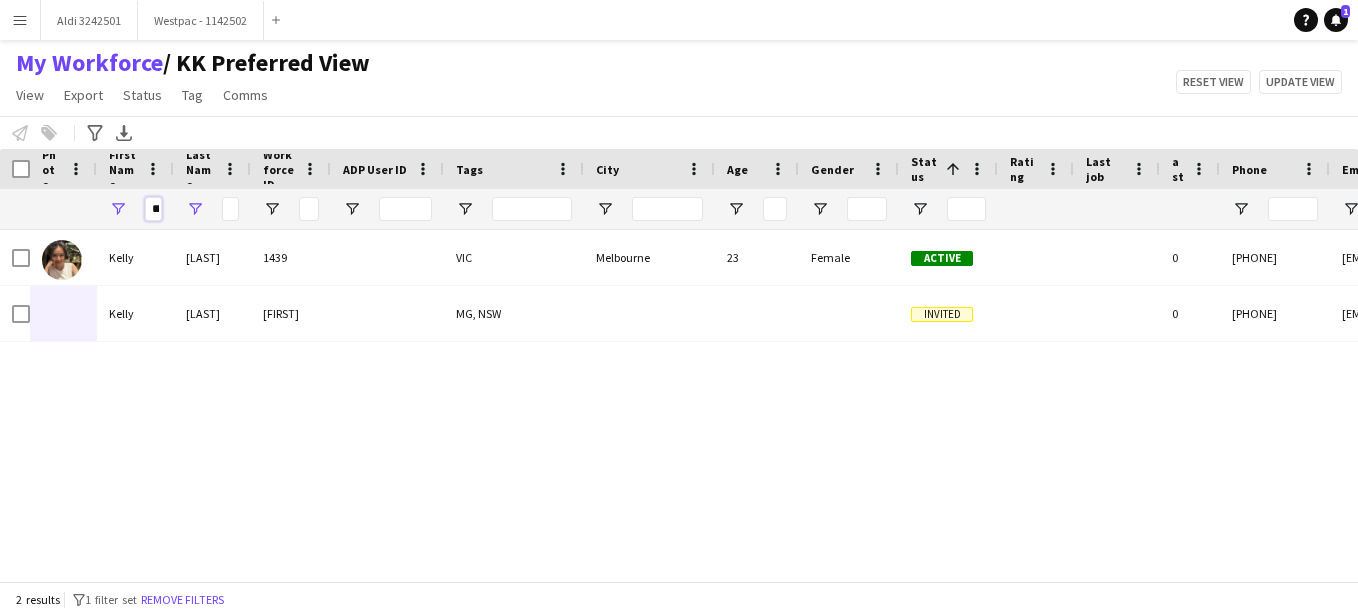 scroll, scrollTop: 0, scrollLeft: 16, axis: horizontal 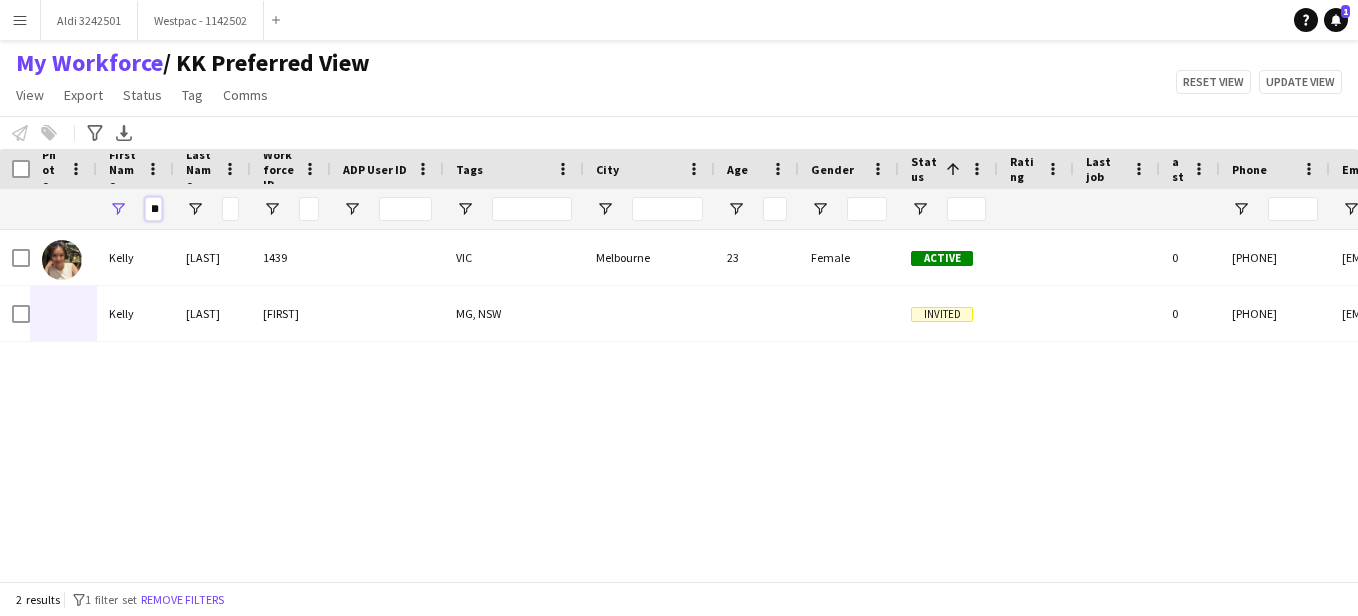 drag, startPoint x: 150, startPoint y: 212, endPoint x: 219, endPoint y: 215, distance: 69.065186 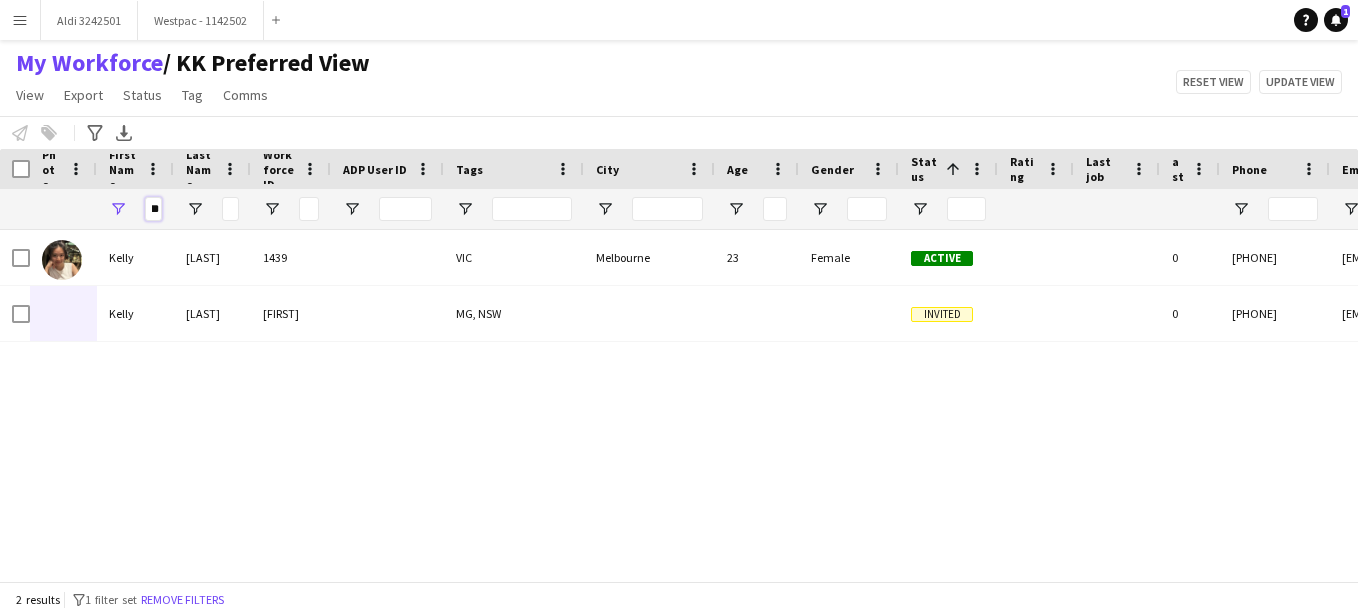 click on "*****" at bounding box center [806, 209] 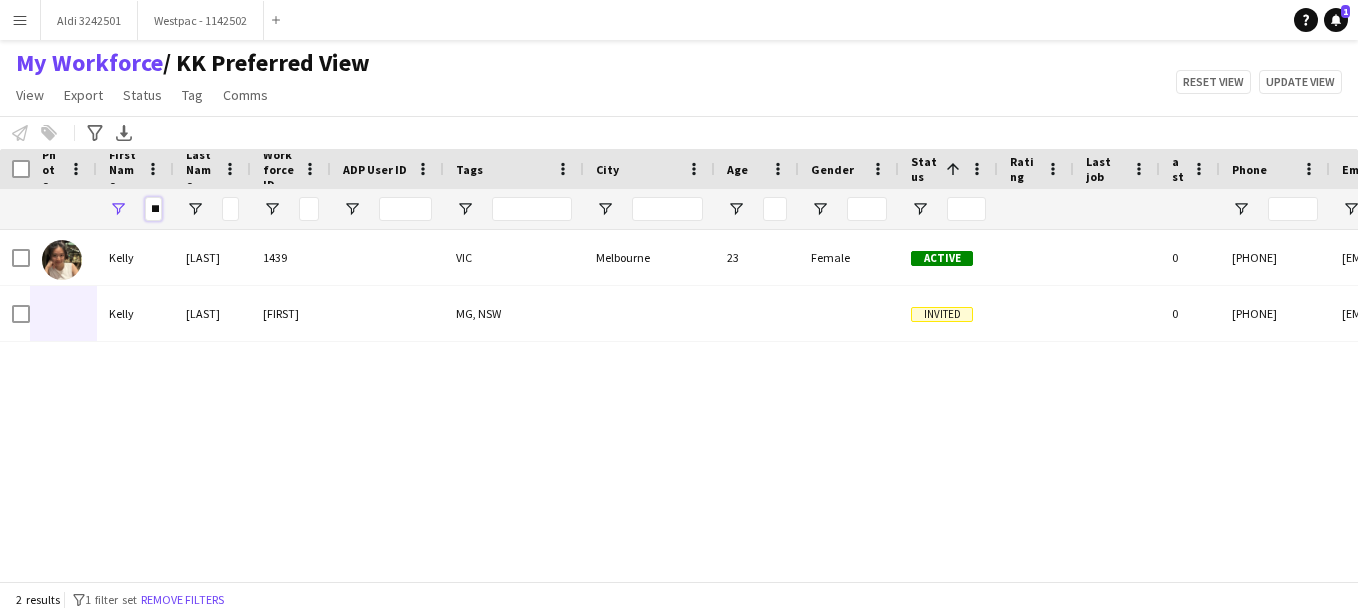 scroll, scrollTop: 0, scrollLeft: 12, axis: horizontal 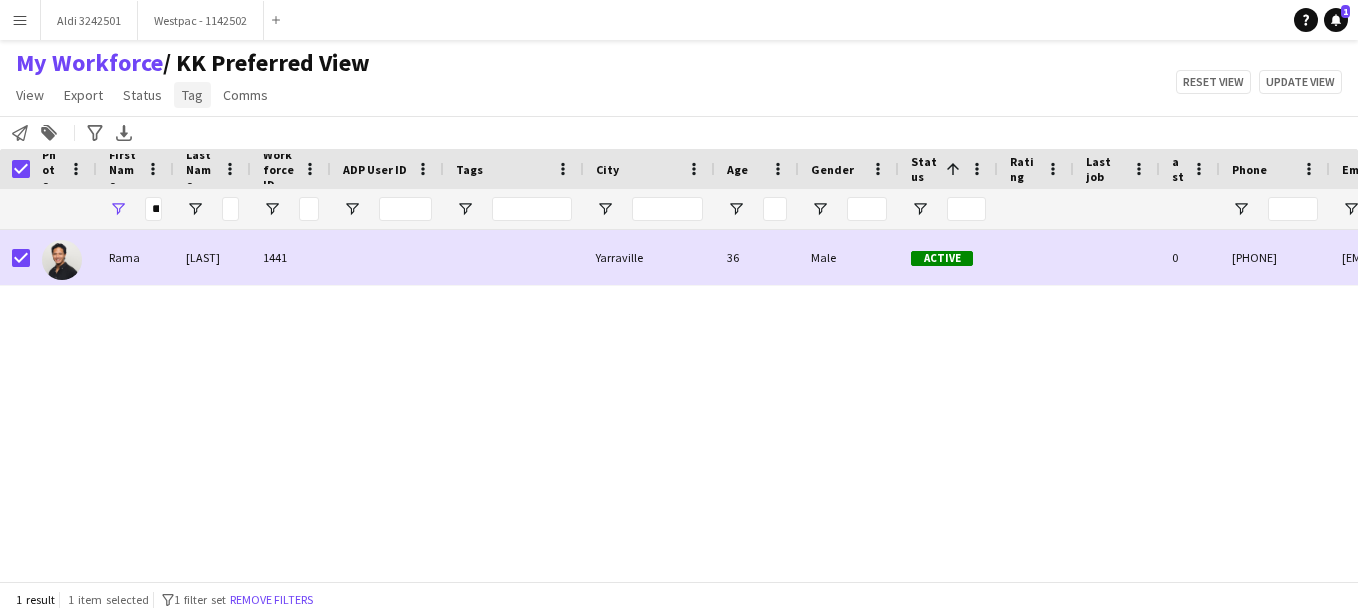 click on "Tag" 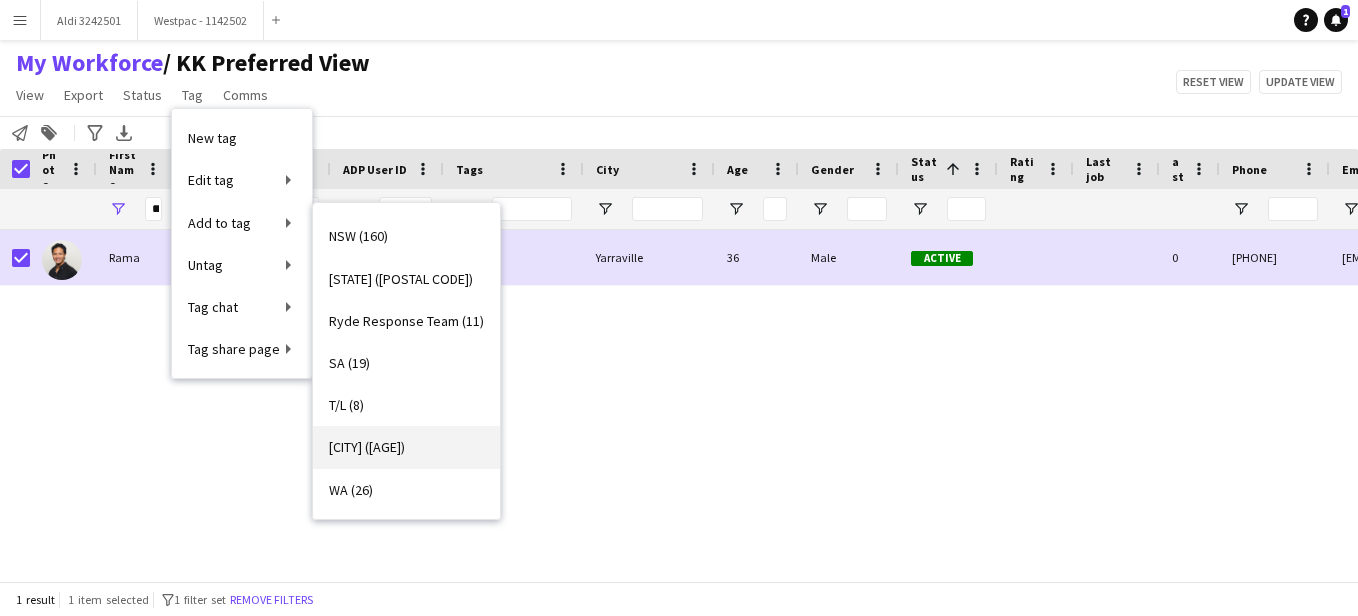 click on "VIC (84)" at bounding box center [406, 447] 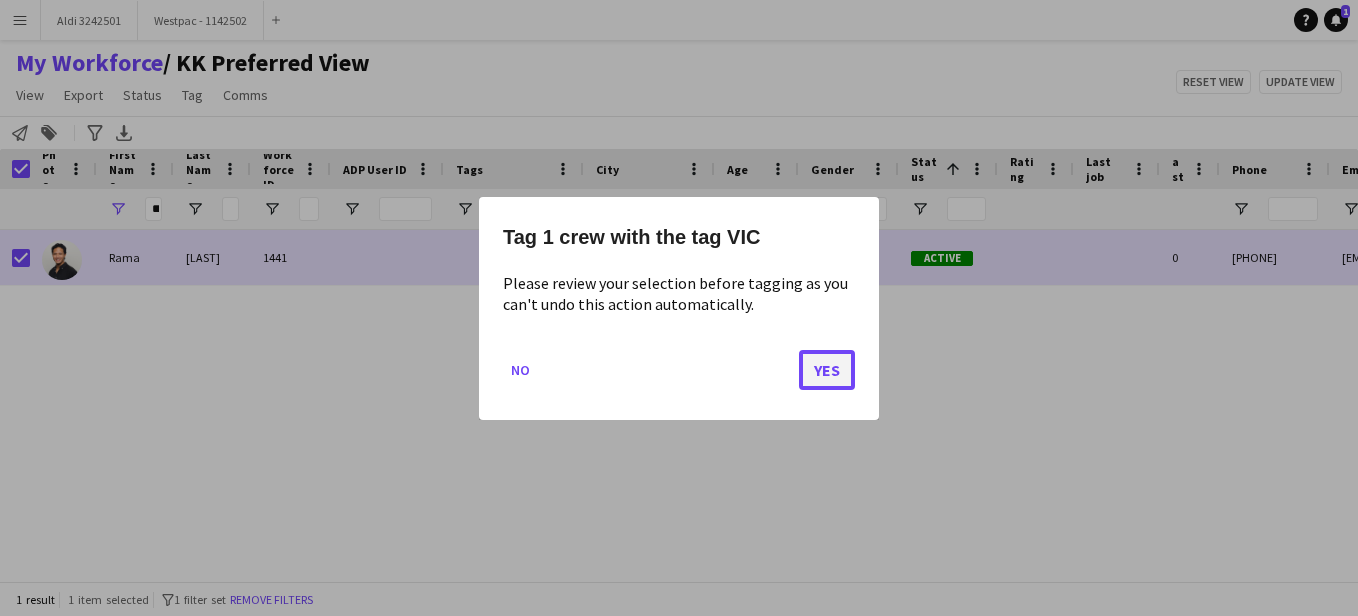 click on "Yes" 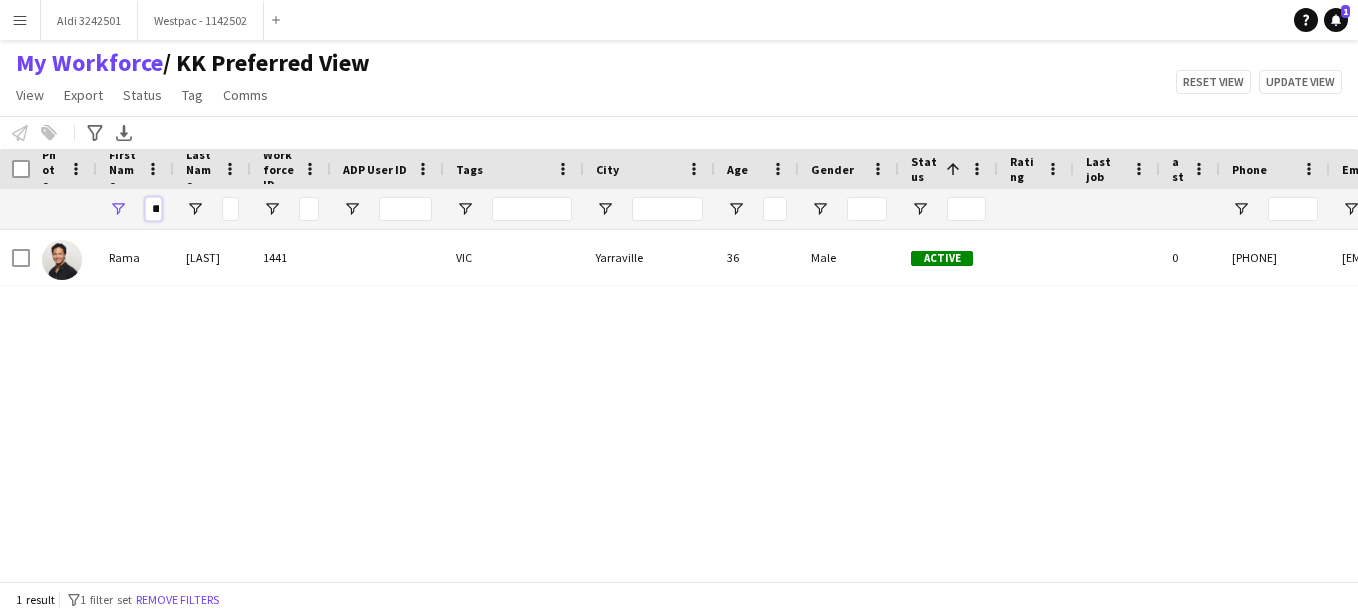 scroll, scrollTop: 0, scrollLeft: 13, axis: horizontal 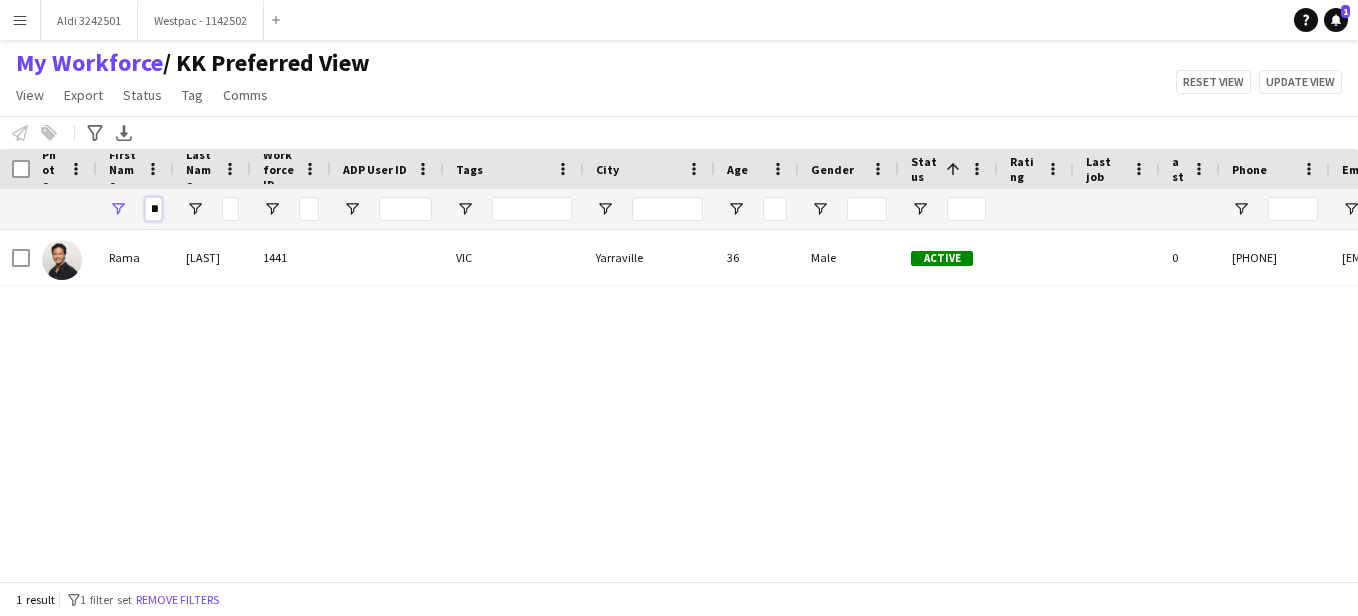drag, startPoint x: 149, startPoint y: 207, endPoint x: 226, endPoint y: 202, distance: 77.16217 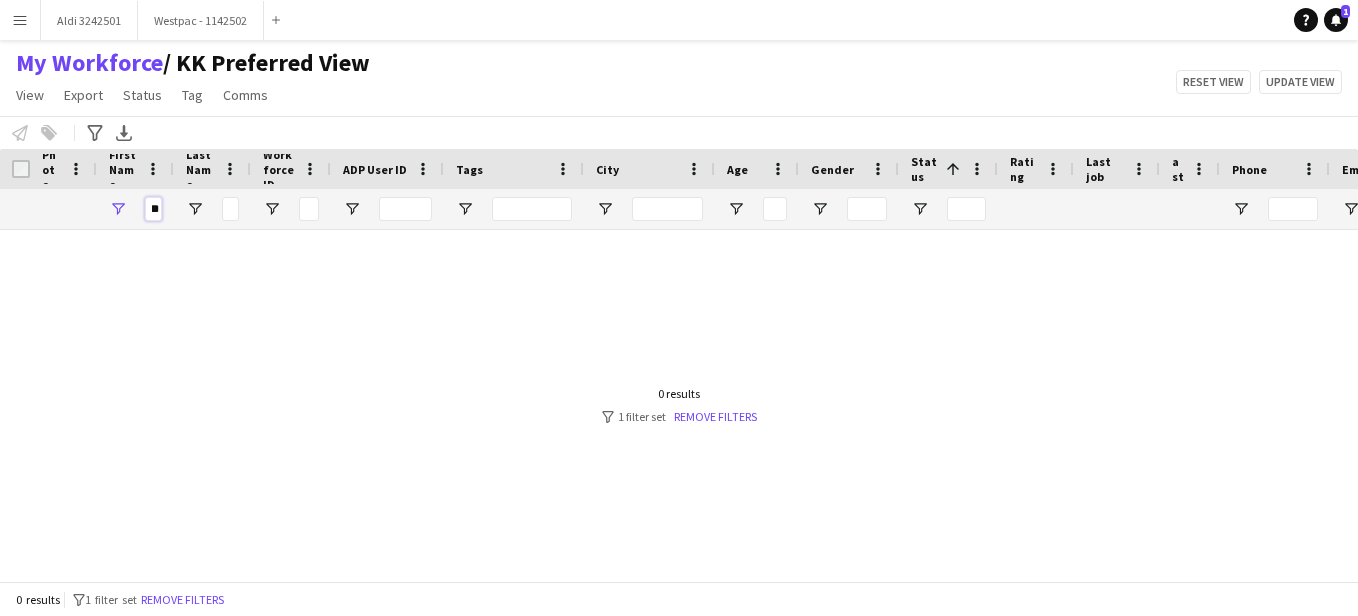 scroll, scrollTop: 0, scrollLeft: 5, axis: horizontal 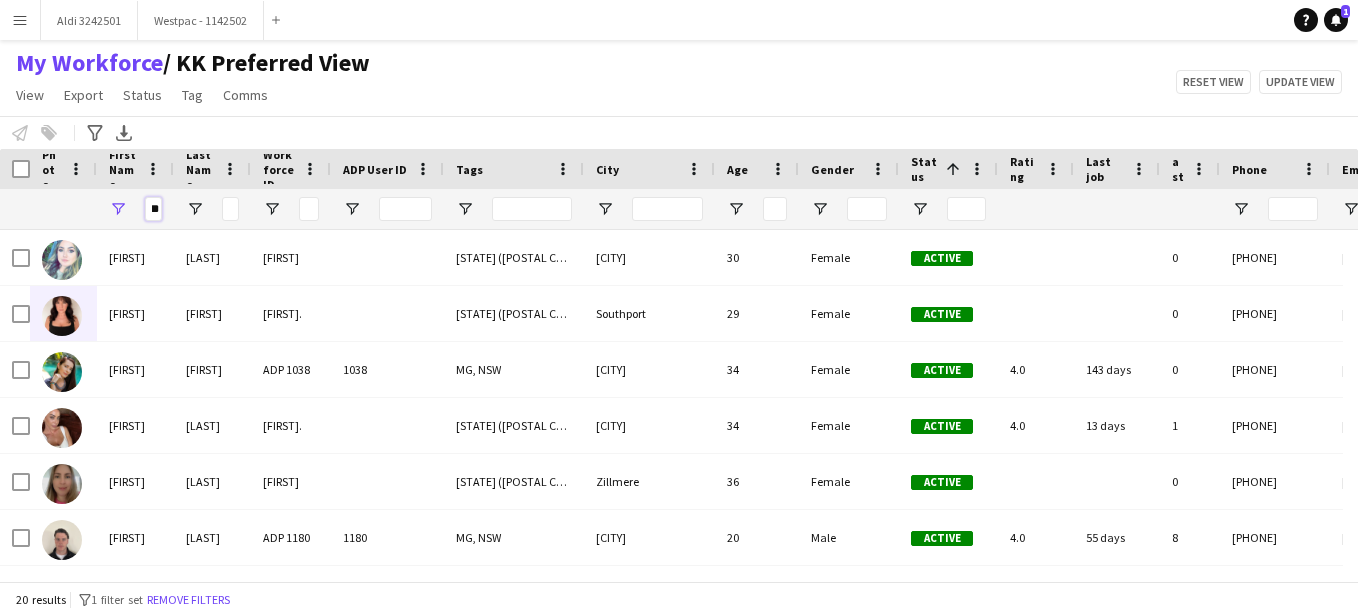 type on "**" 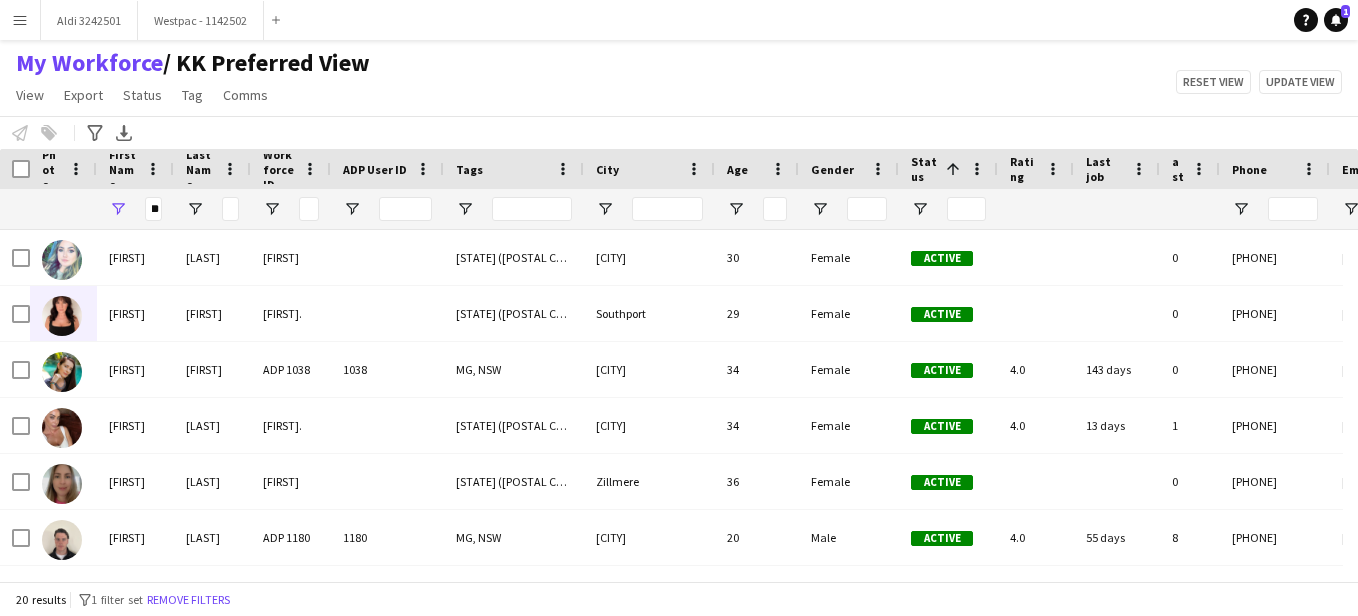 scroll, scrollTop: 0, scrollLeft: 0, axis: both 